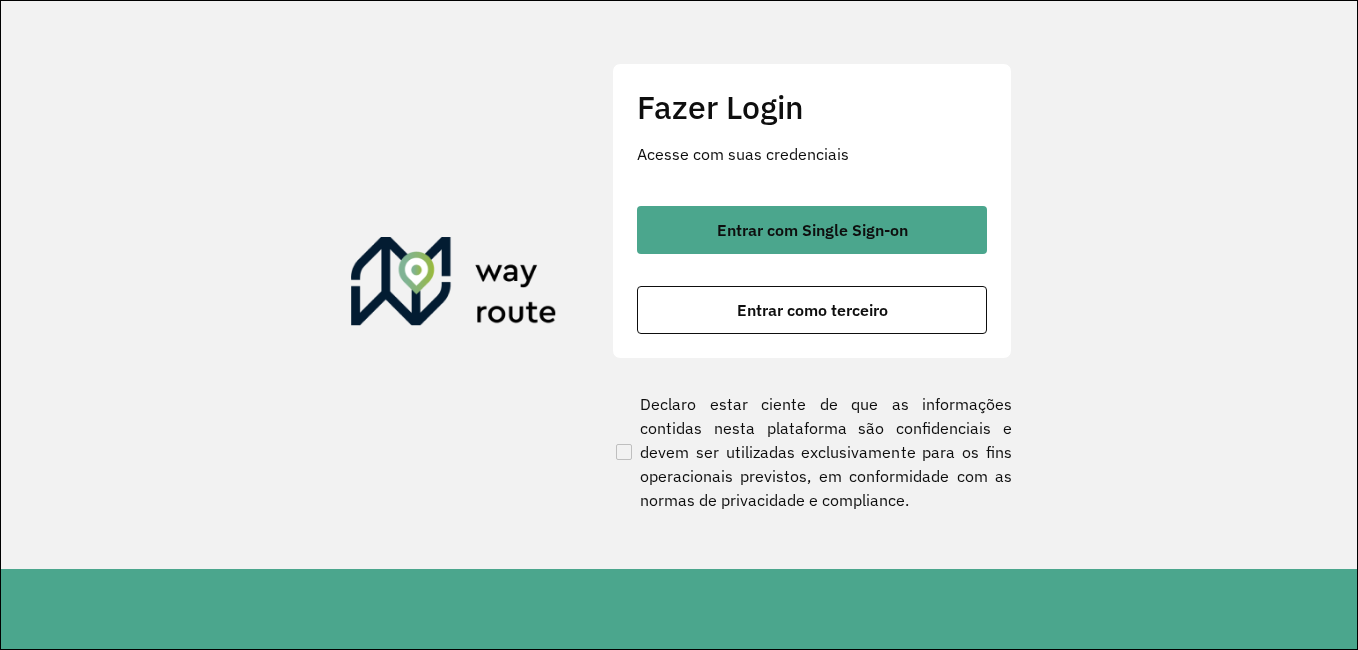 scroll, scrollTop: 0, scrollLeft: 0, axis: both 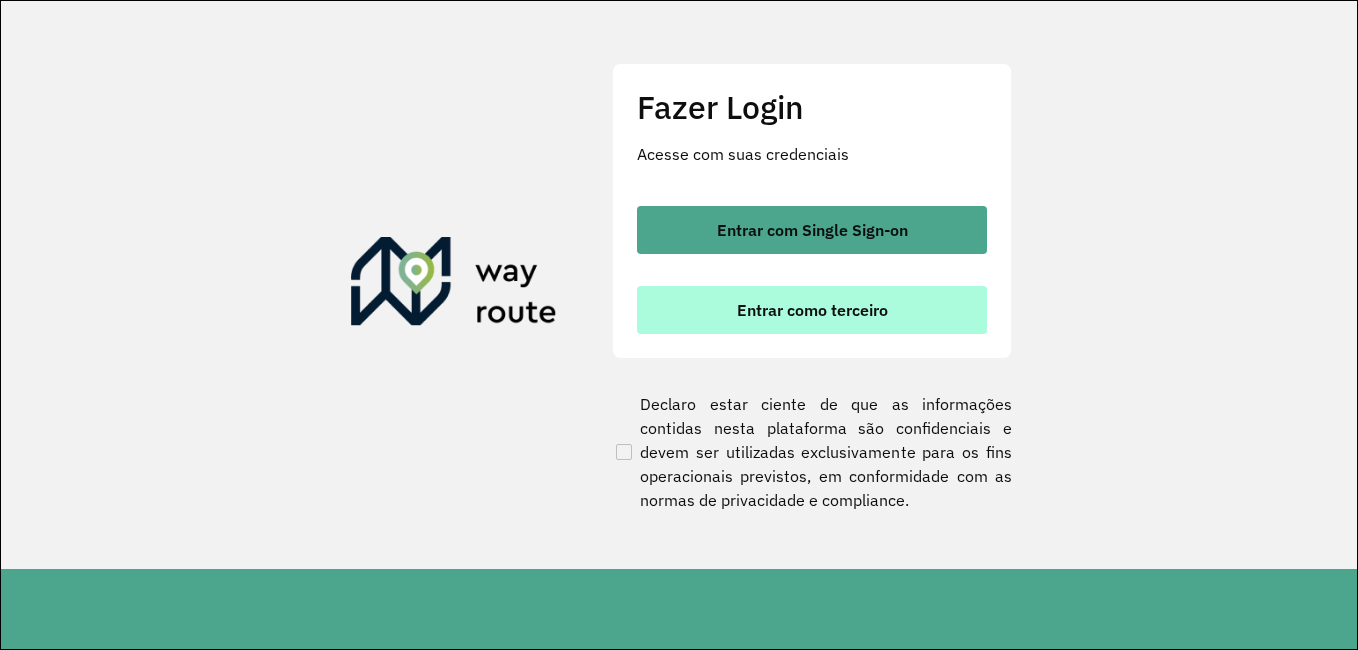 click on "Entrar como terceiro" at bounding box center (812, 310) 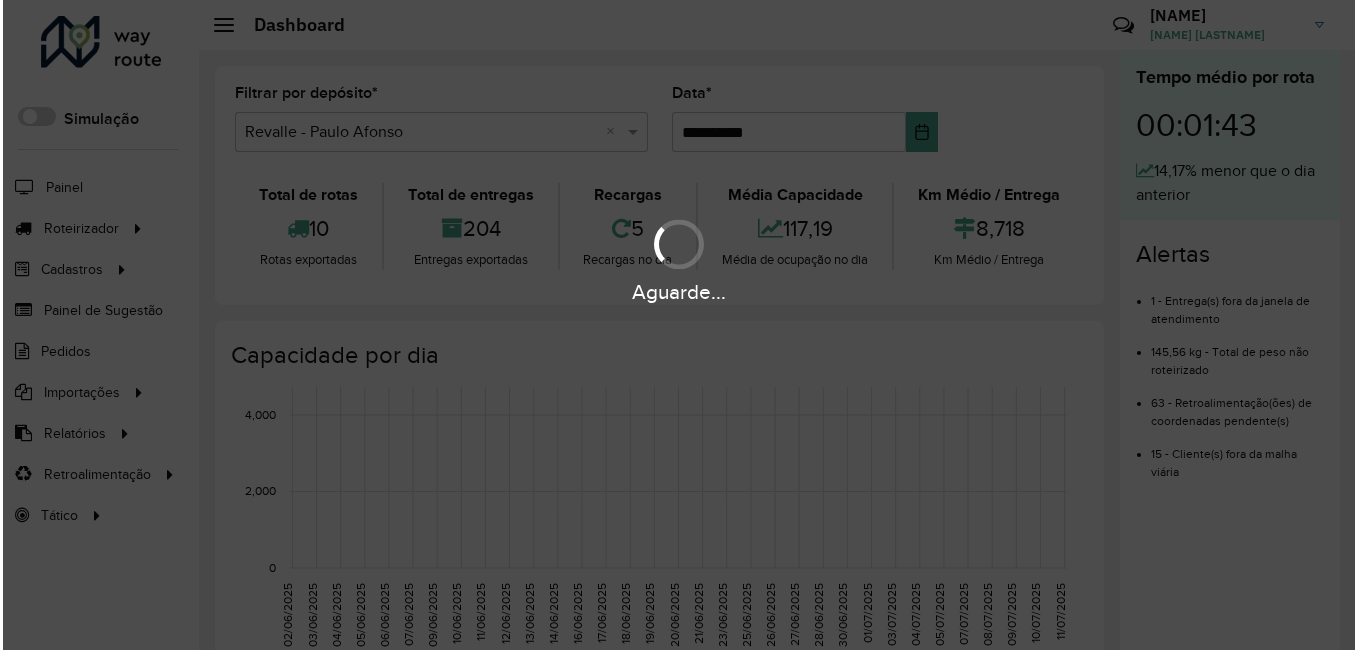 scroll, scrollTop: 0, scrollLeft: 0, axis: both 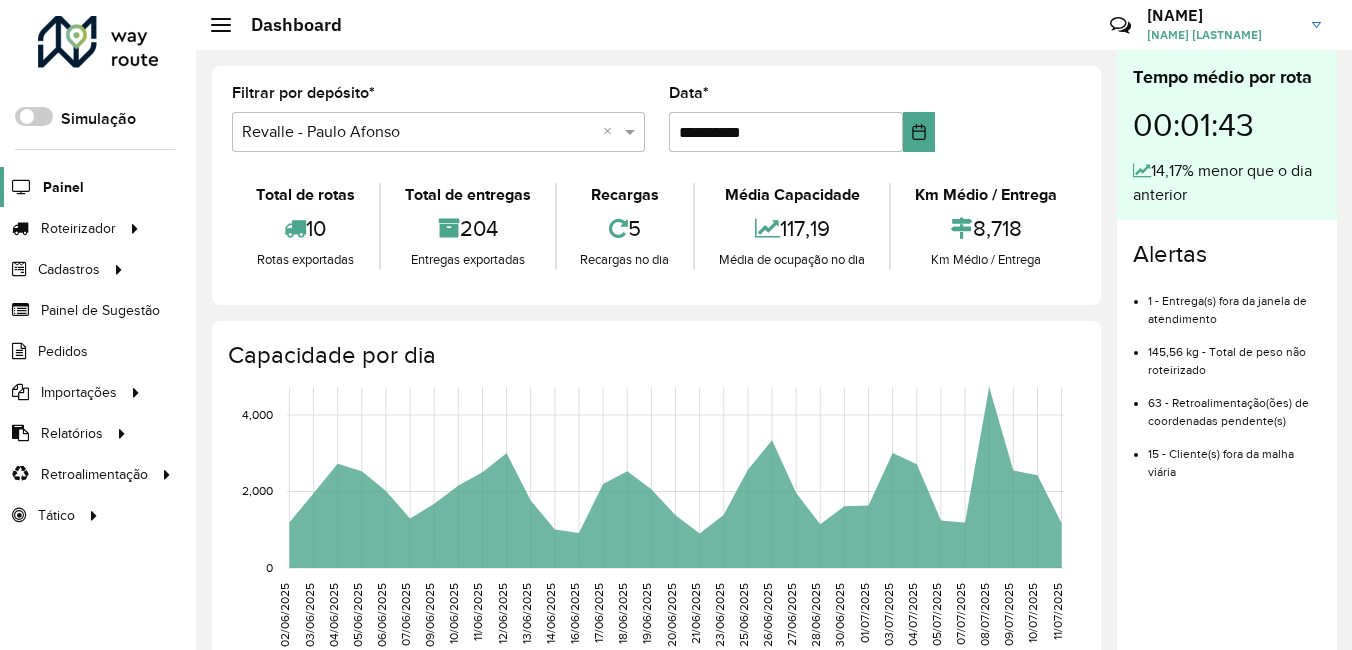 click 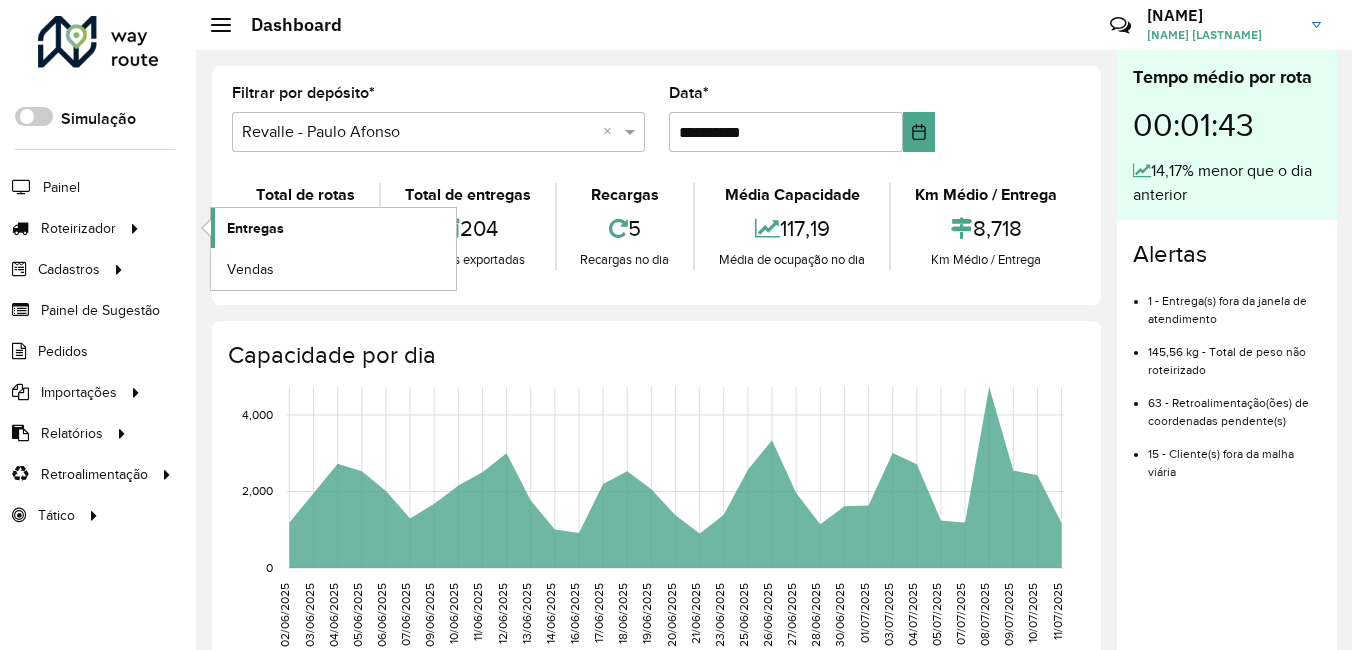 click on "Entregas" 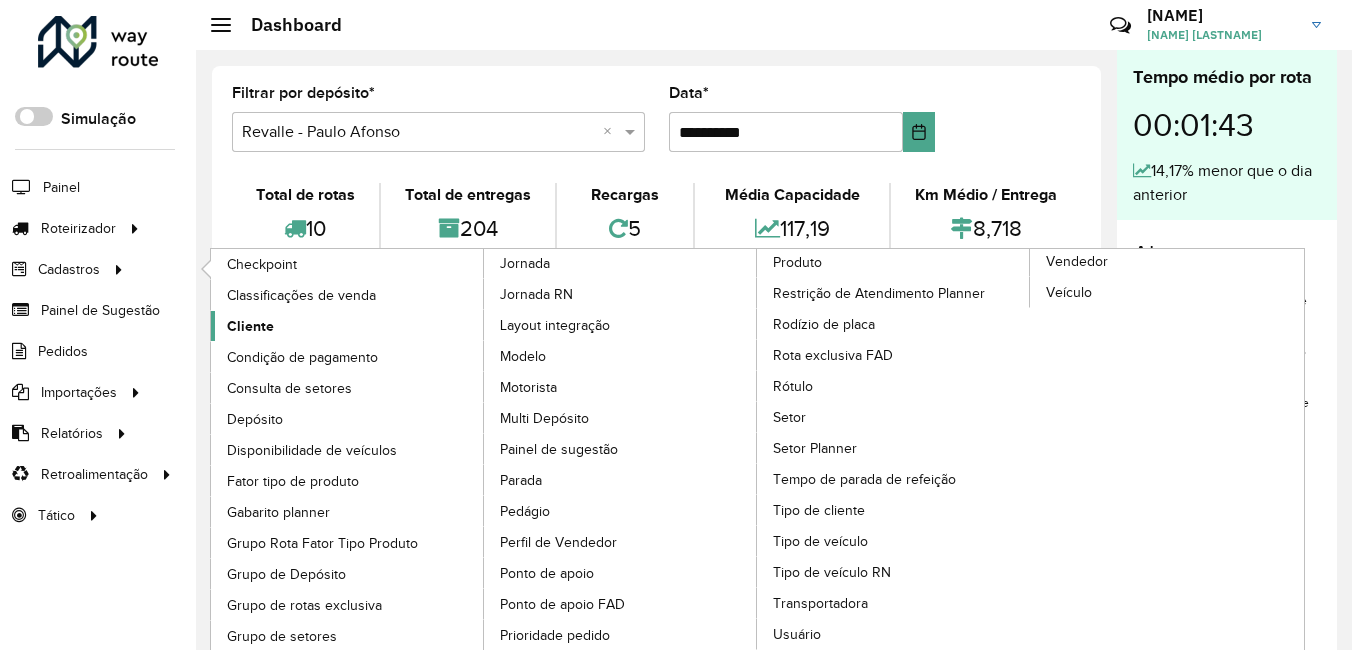 click on "Cliente" 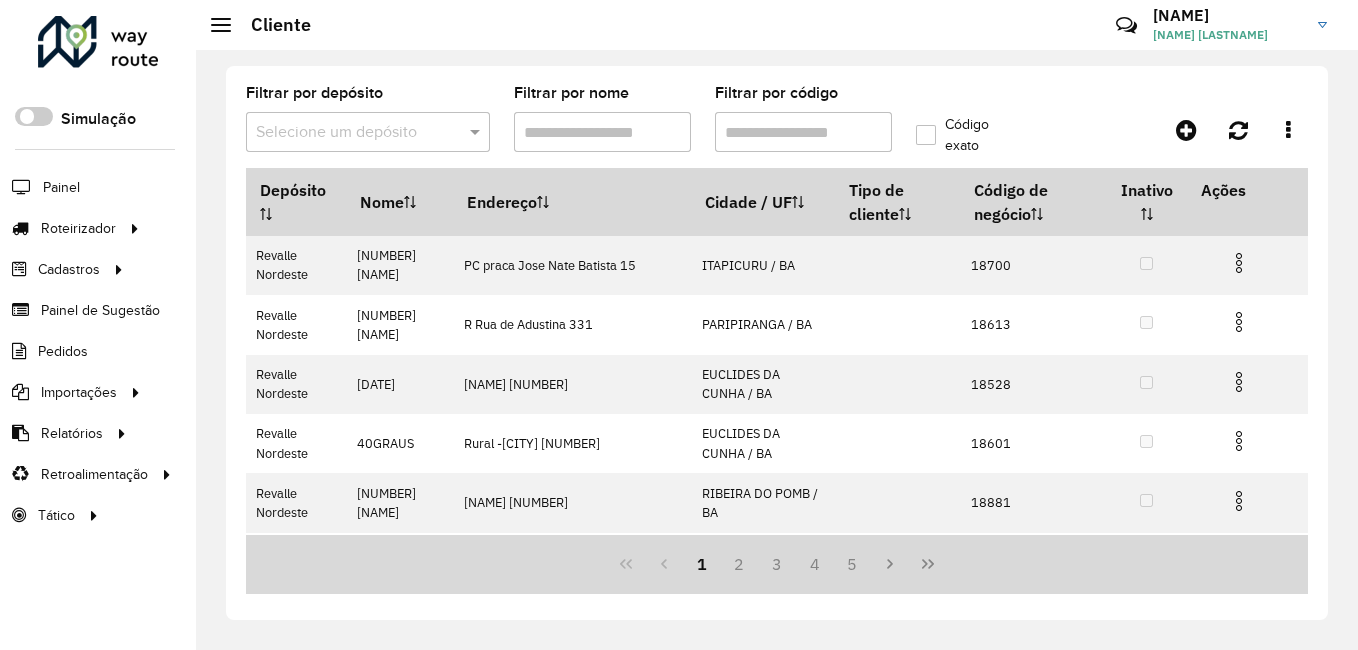 click on "Filtrar por código" at bounding box center [803, 132] 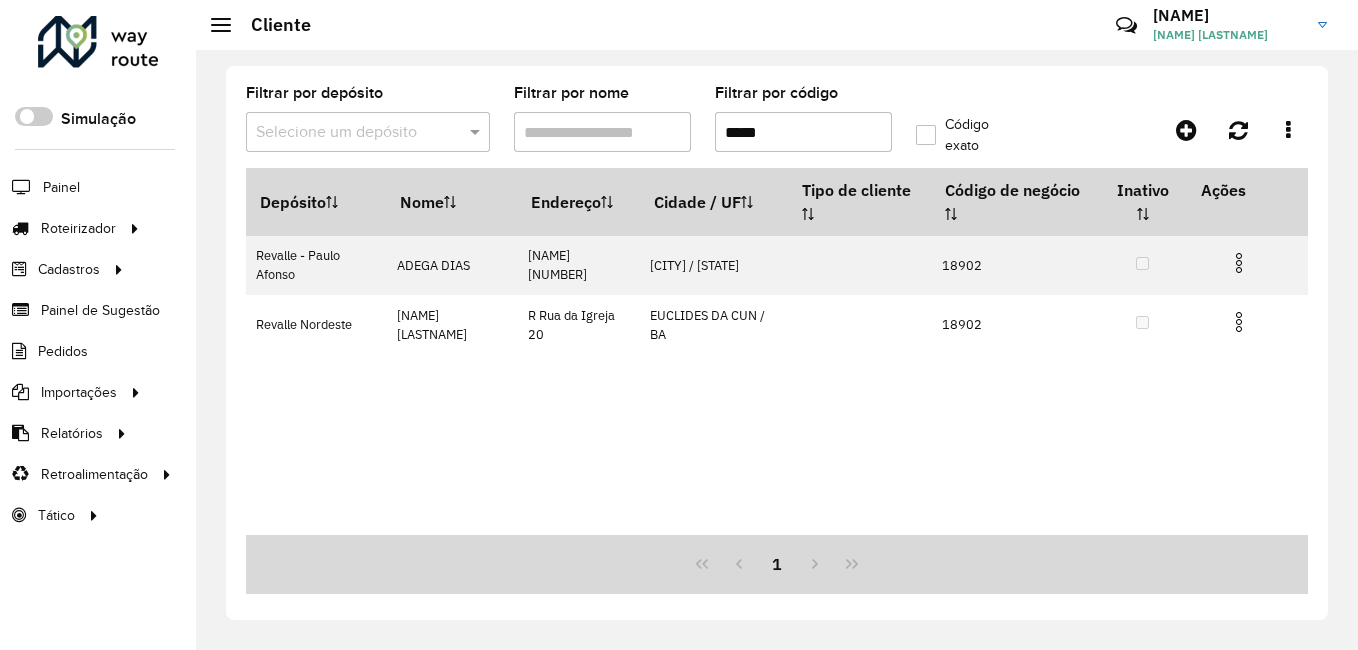 type on "*****" 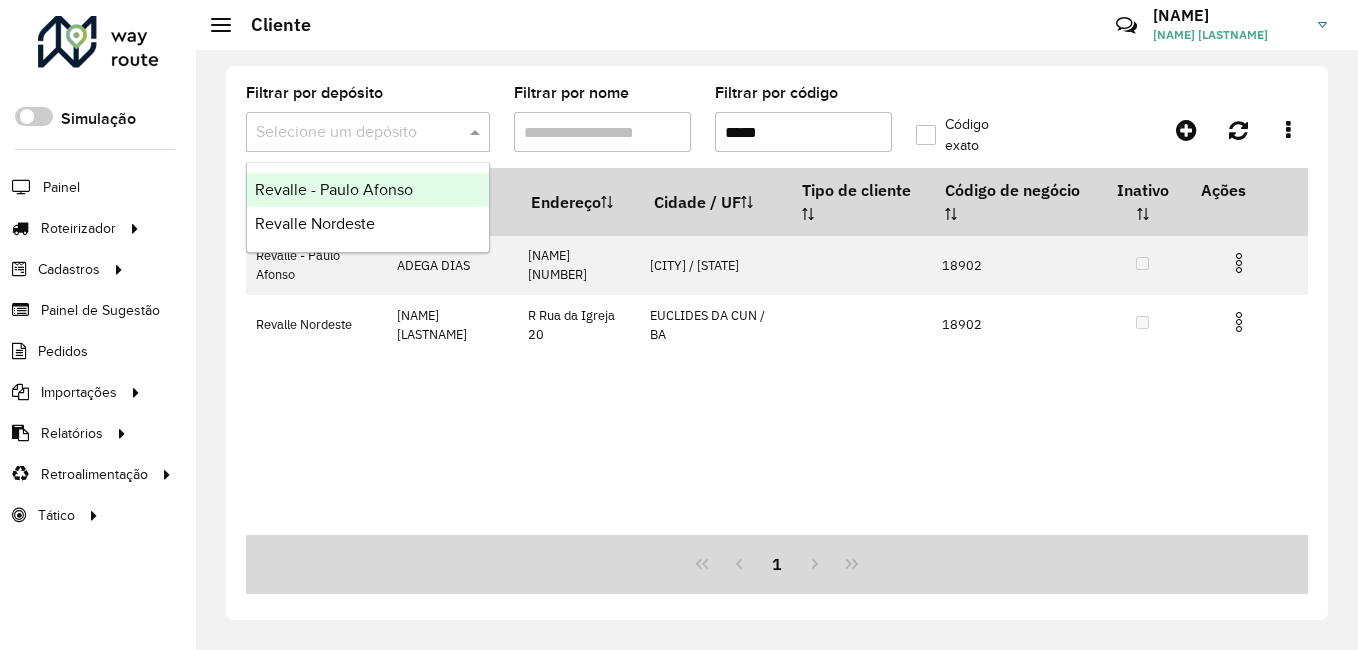 click at bounding box center (348, 133) 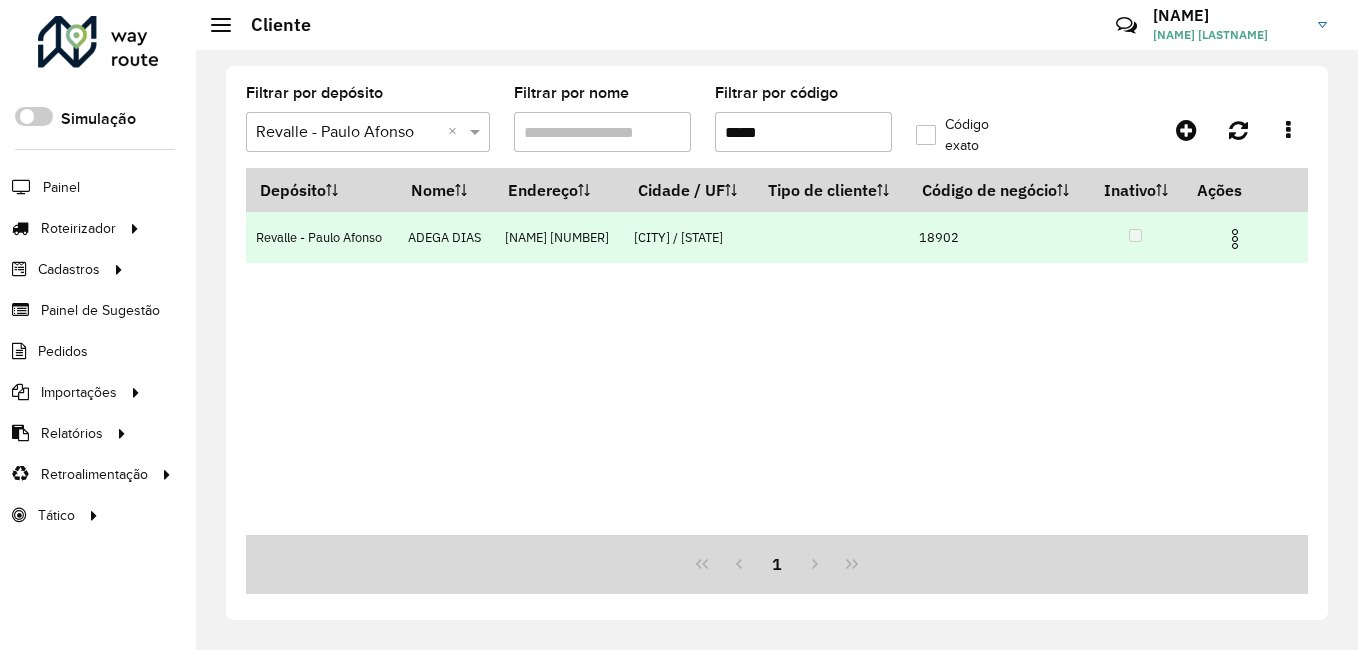 click at bounding box center (1235, 239) 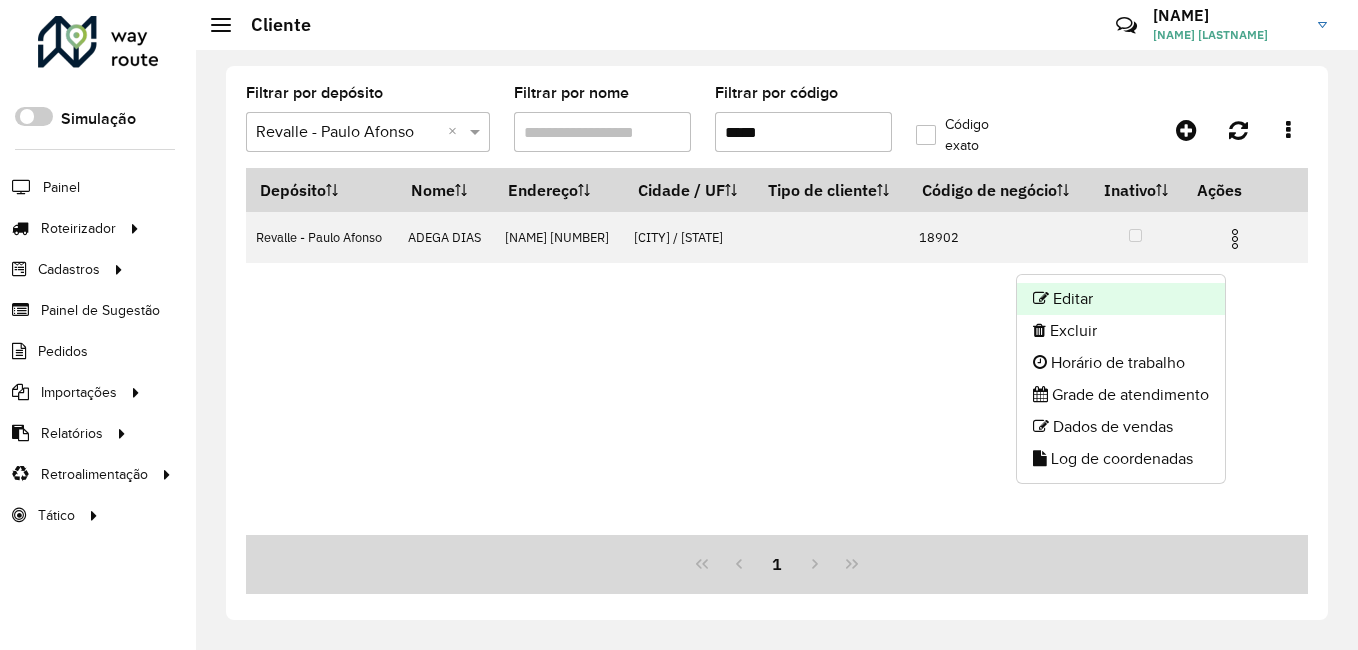 click on "Editar" 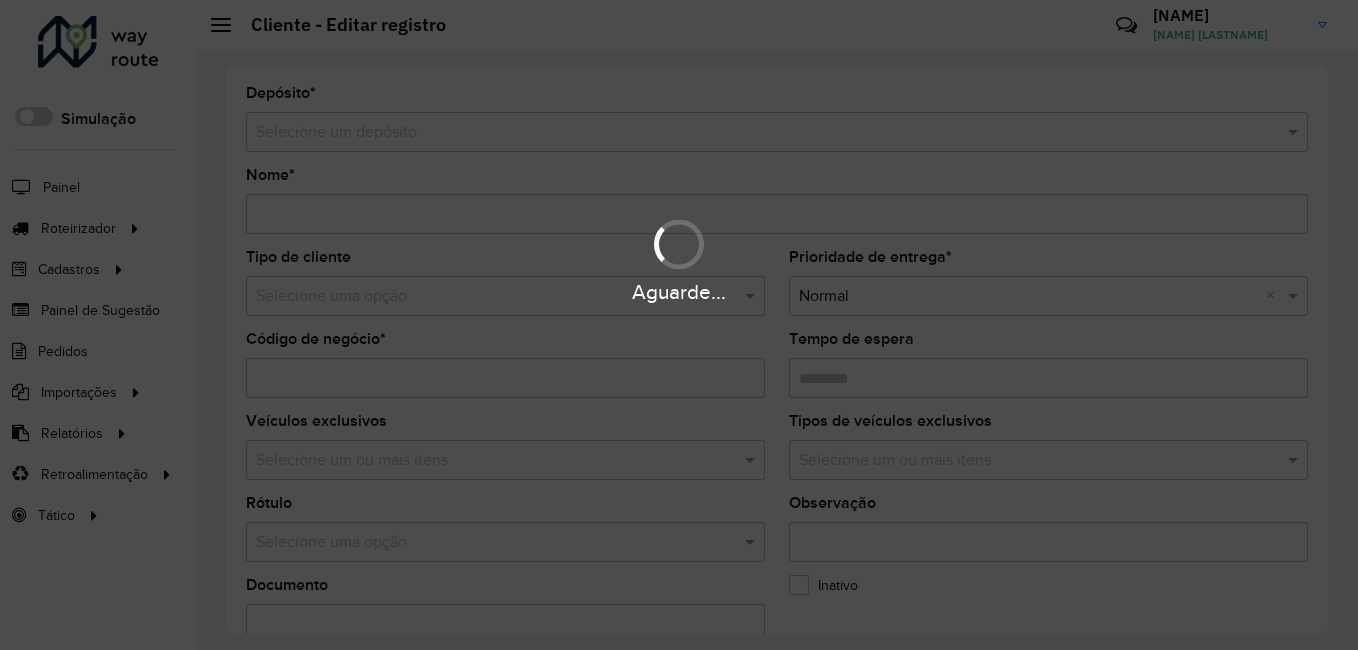 type on "**********" 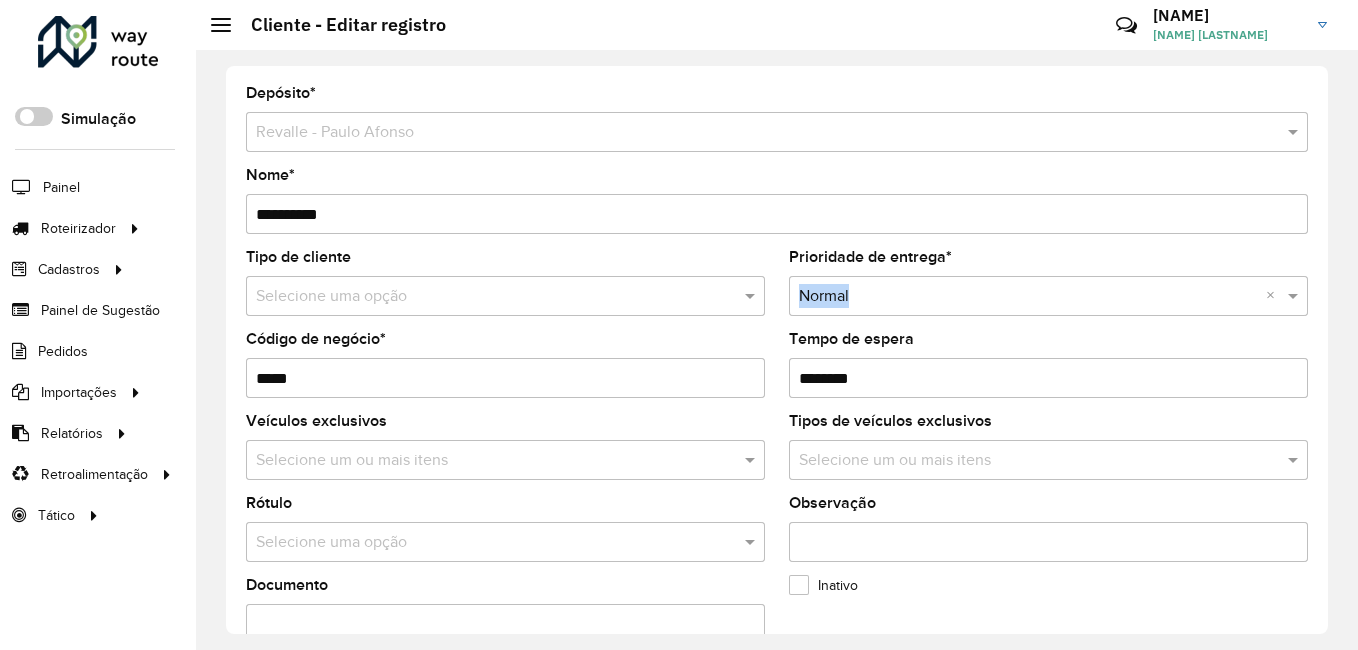 drag, startPoint x: 1321, startPoint y: 264, endPoint x: 1322, endPoint y: 294, distance: 30.016663 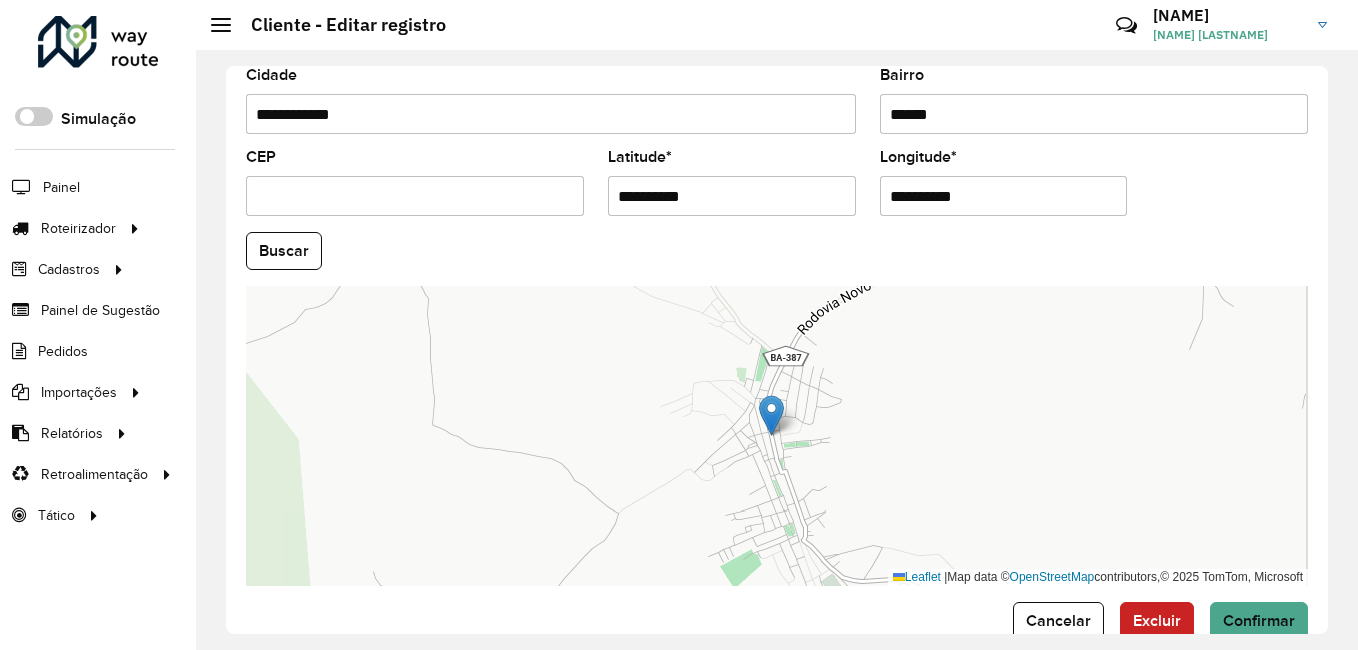 scroll, scrollTop: 838, scrollLeft: 0, axis: vertical 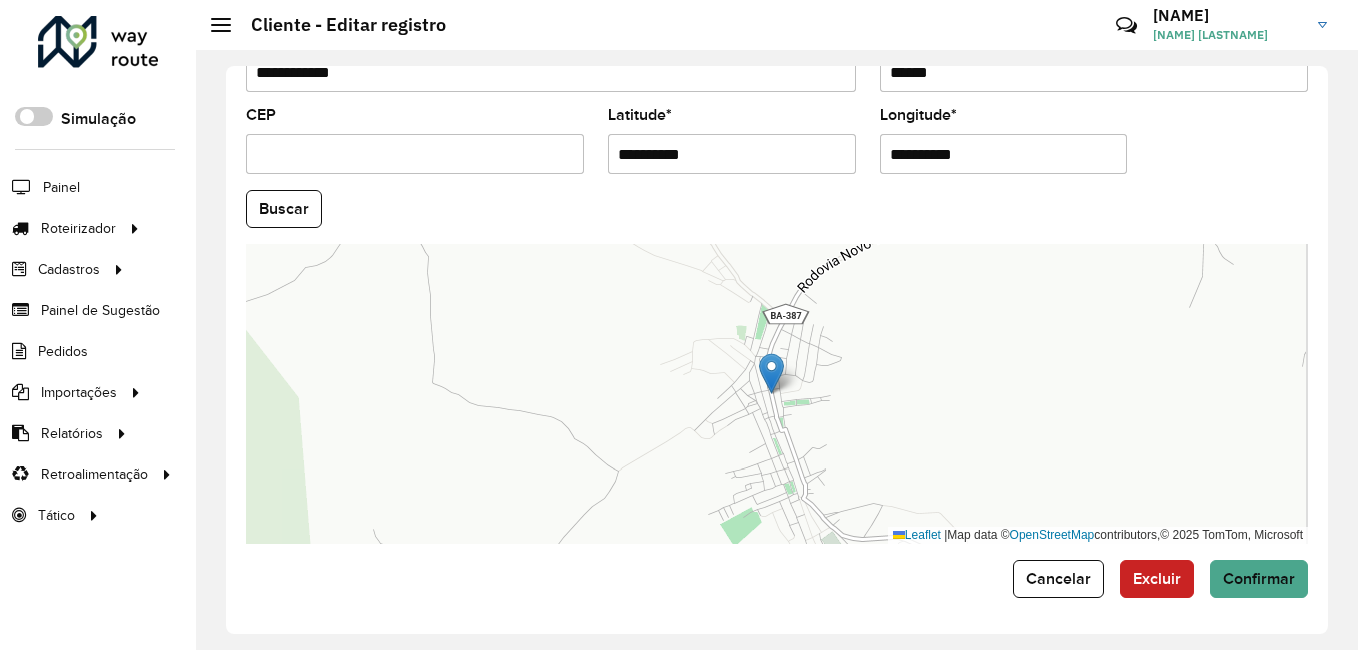 click on "**********" 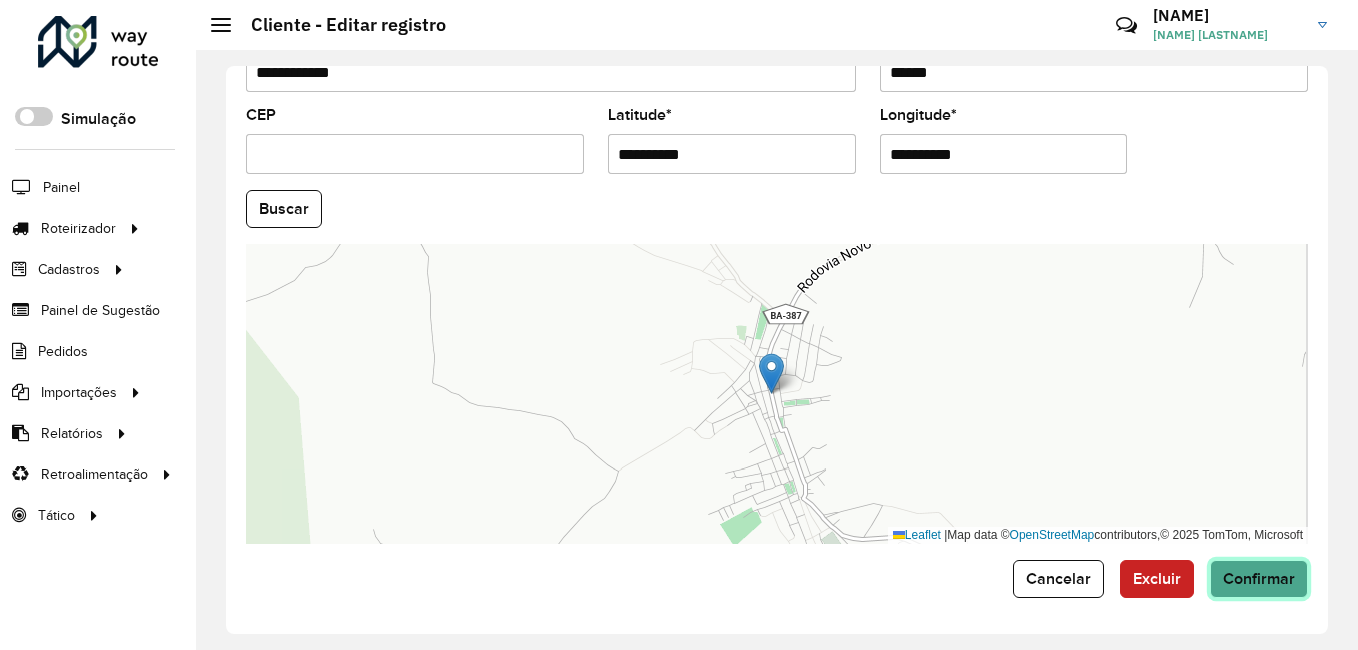click on "Confirmar" 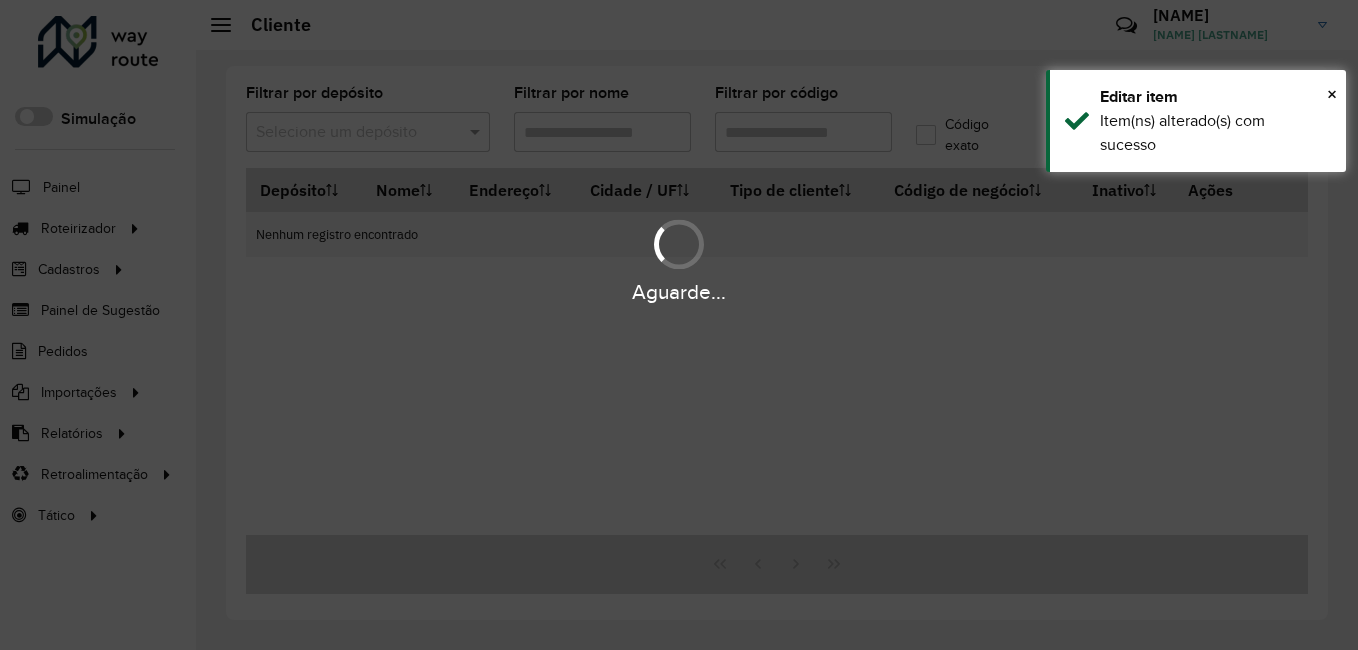 type on "*****" 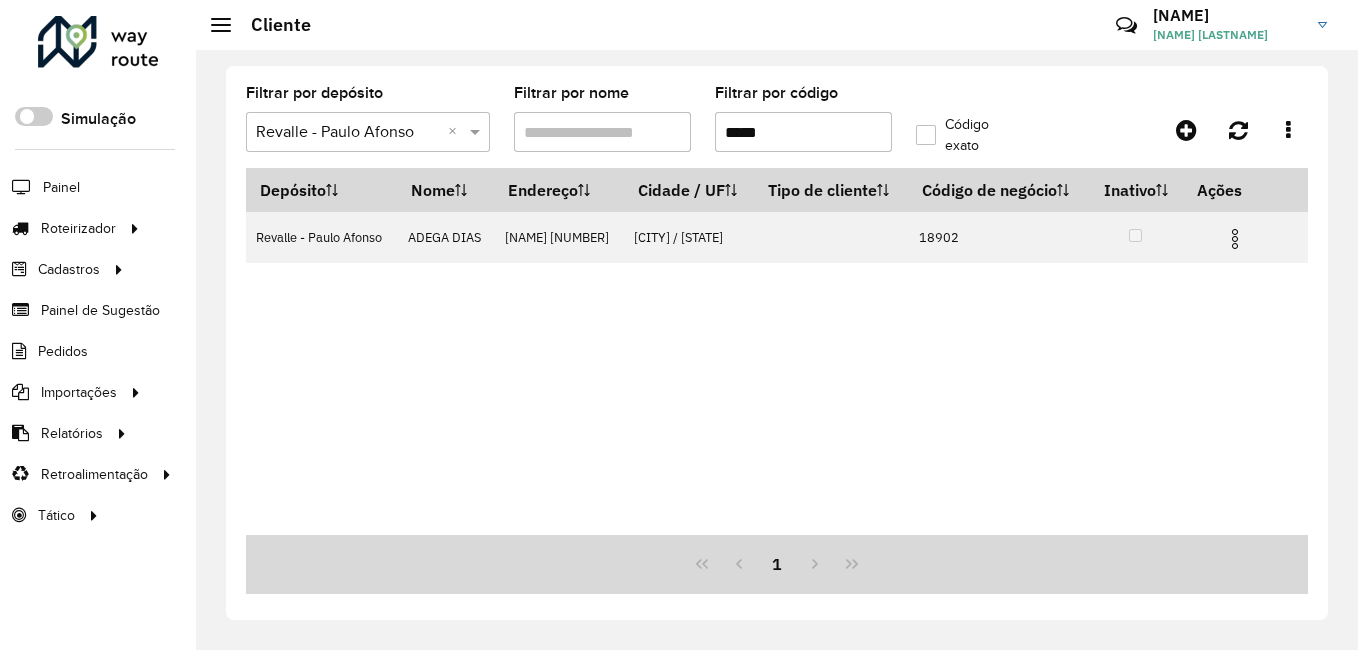 drag, startPoint x: 798, startPoint y: 135, endPoint x: 706, endPoint y: 137, distance: 92.021736 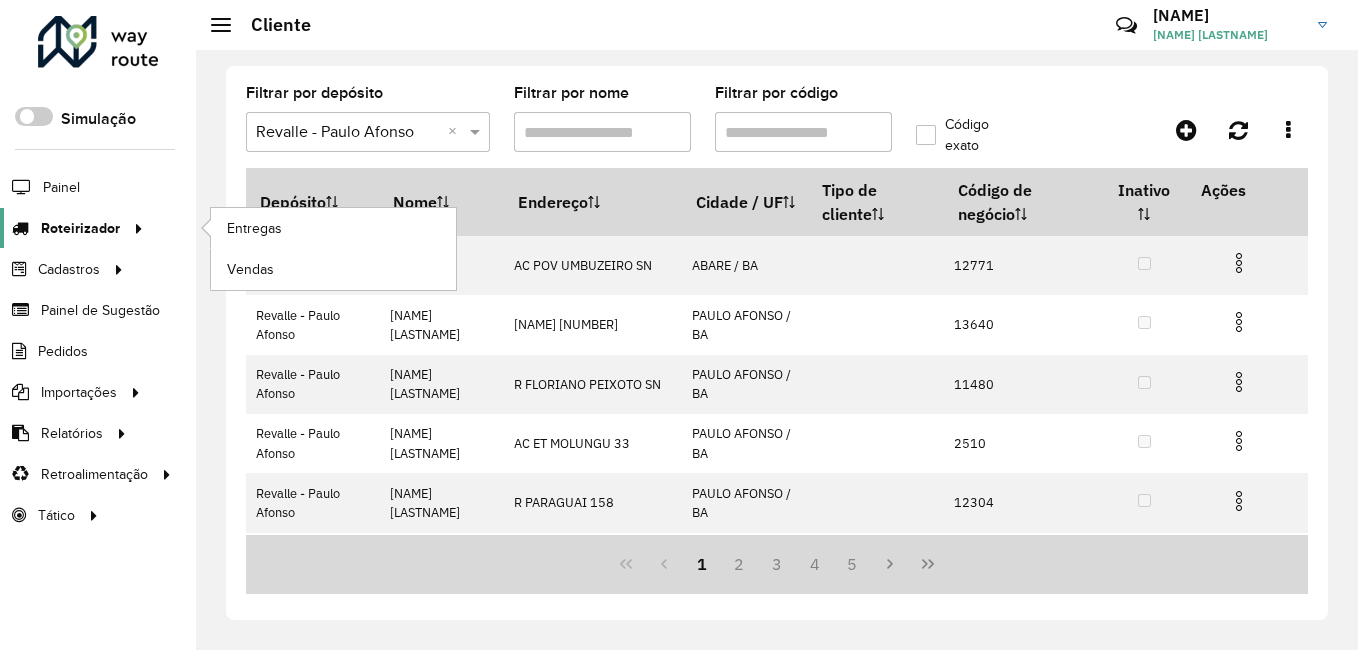 click 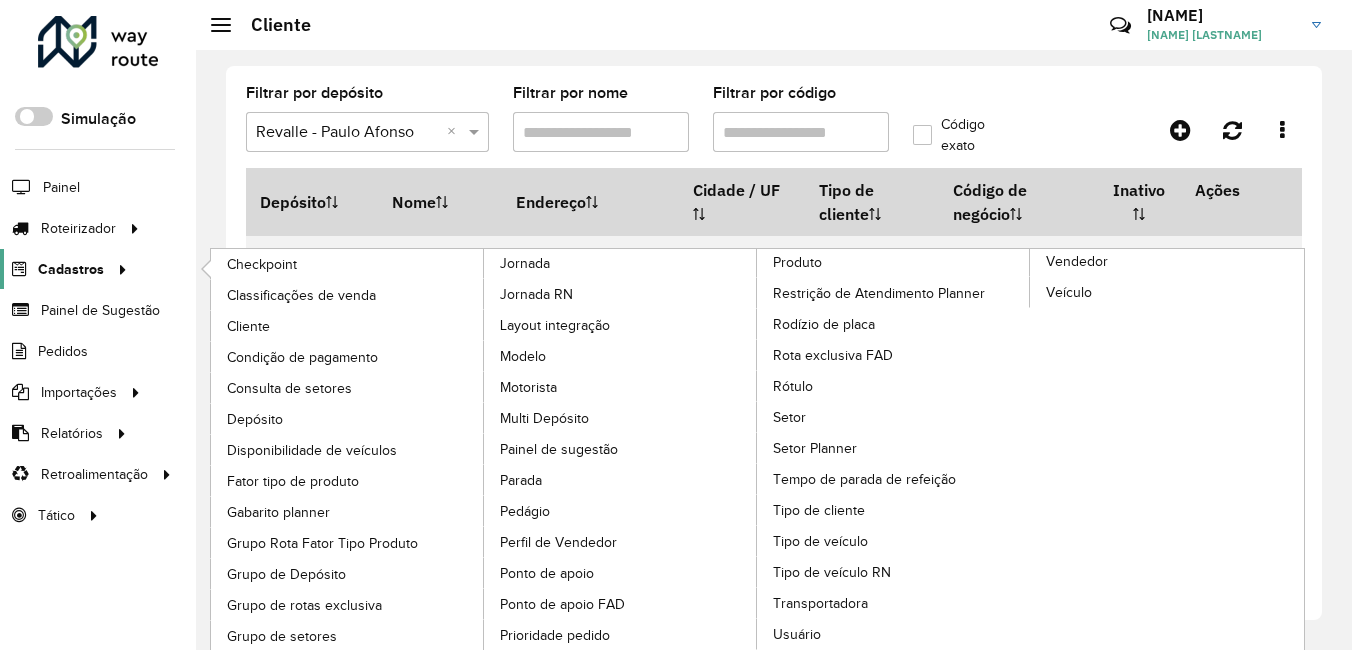 click 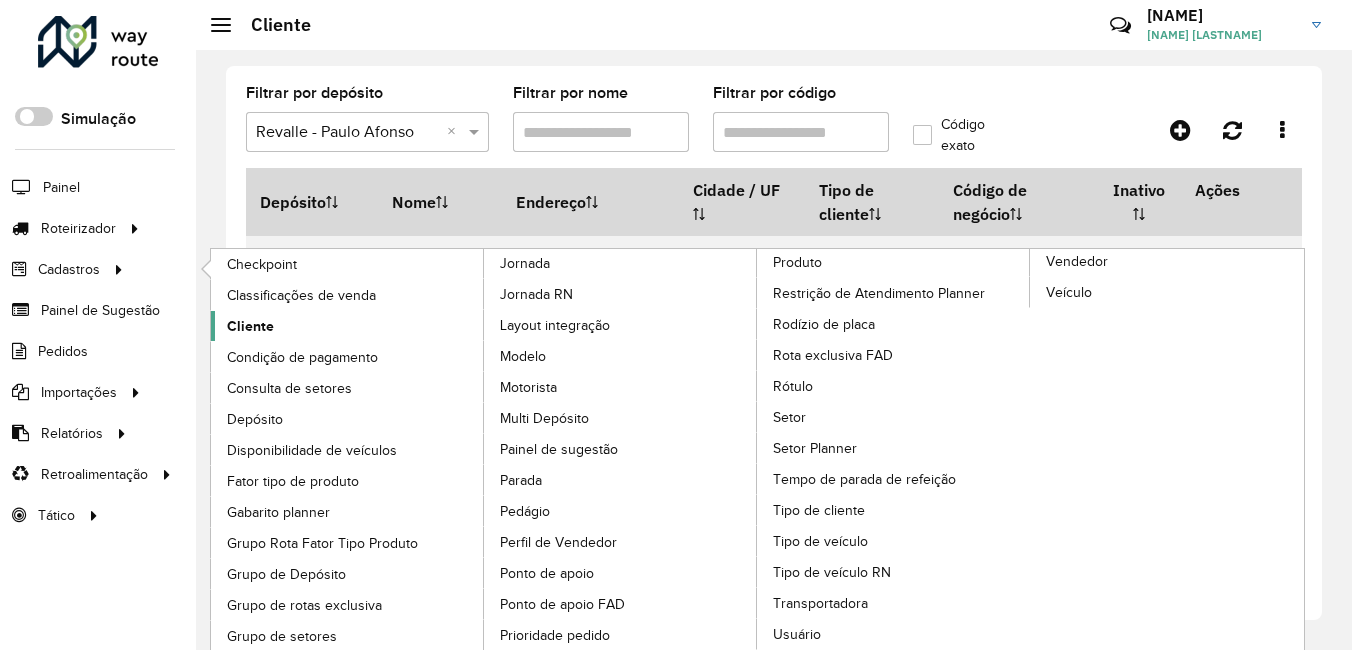 click on "Cliente" 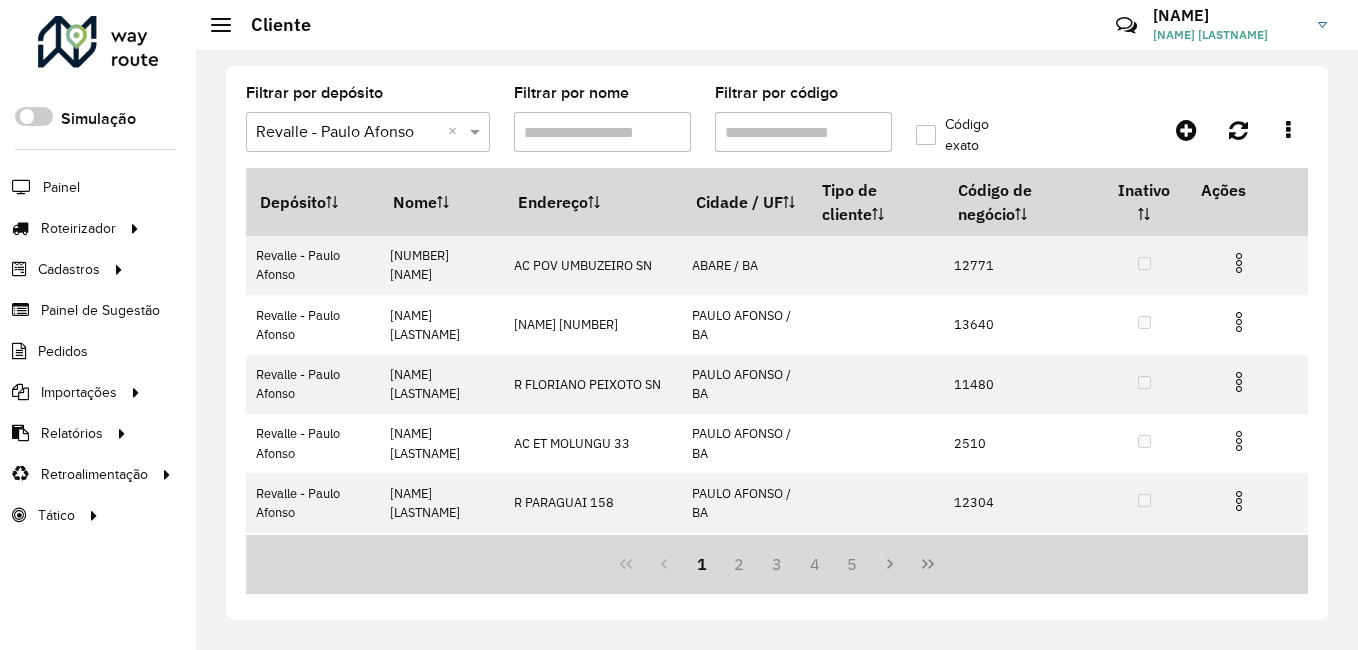 click on "Filtrar por código" at bounding box center (803, 132) 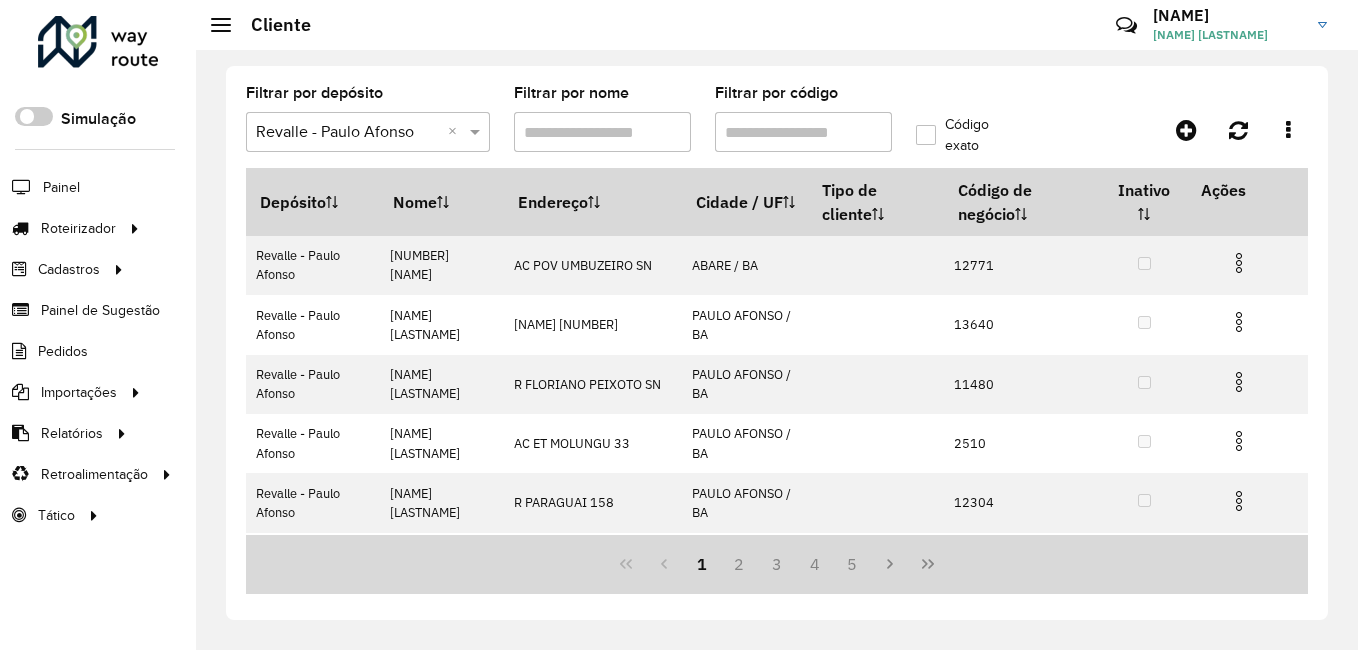 type on "*" 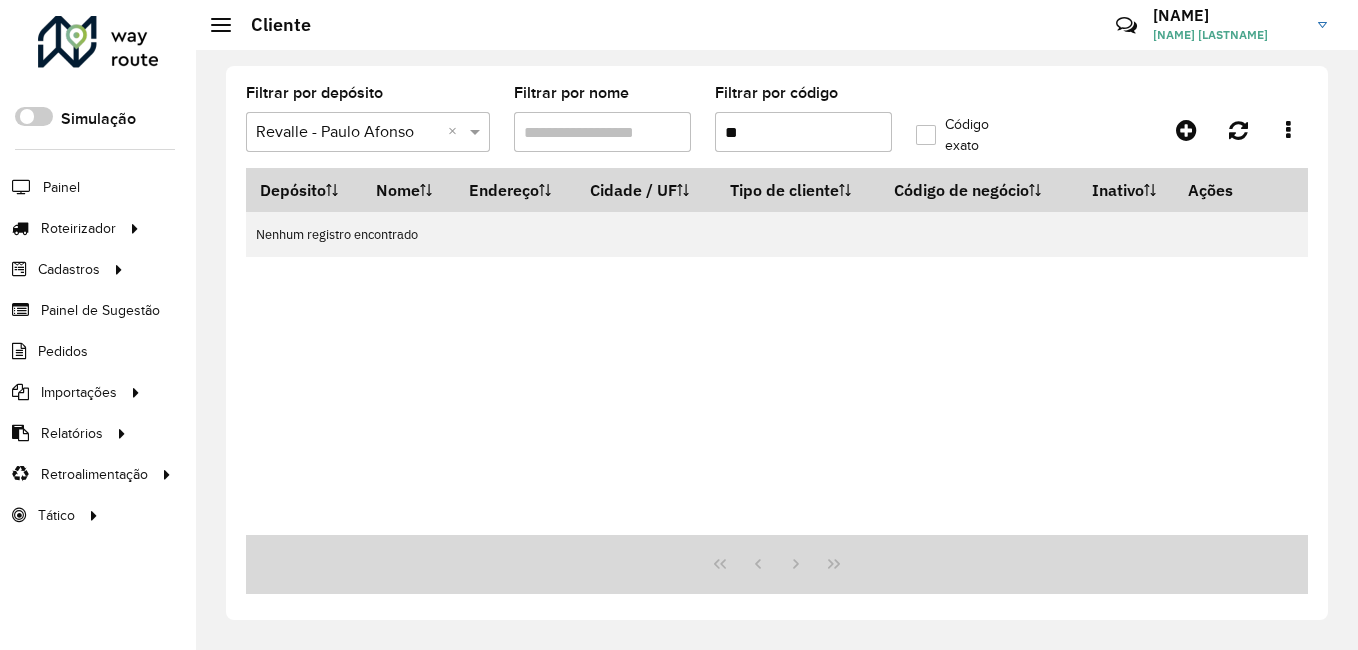type on "*" 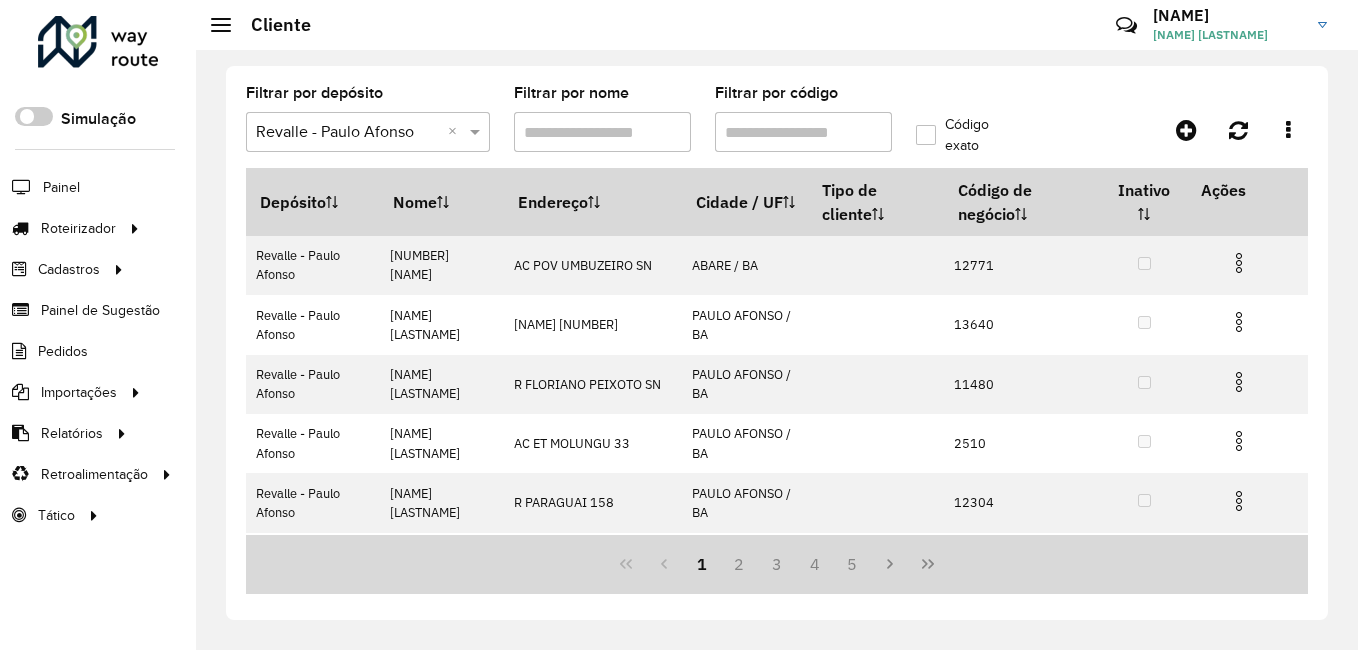 paste on "*****" 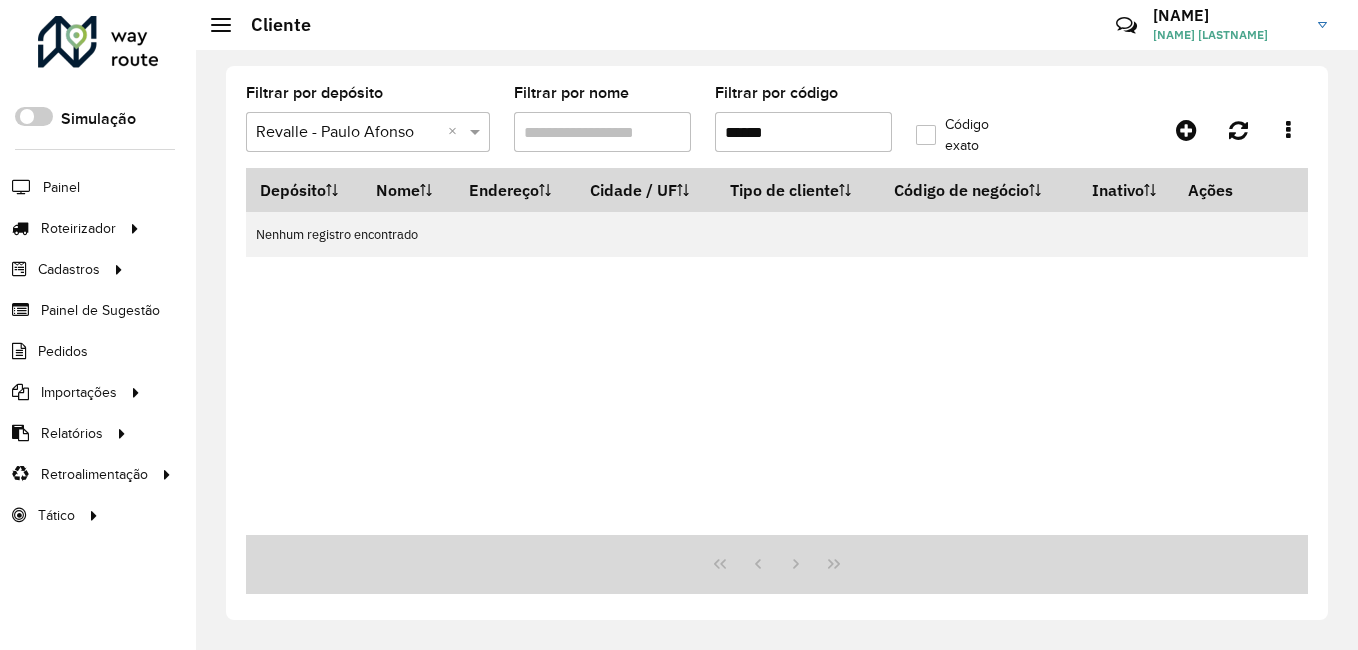 click on "*****" at bounding box center (803, 132) 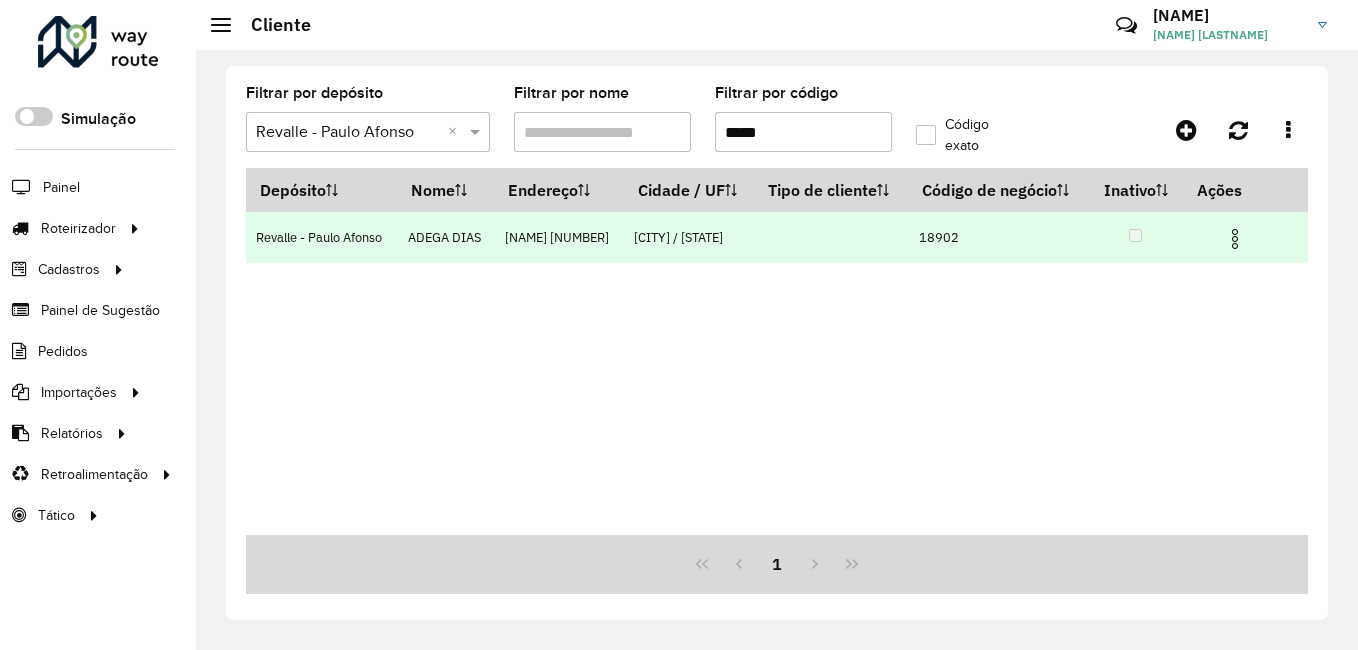 type on "*****" 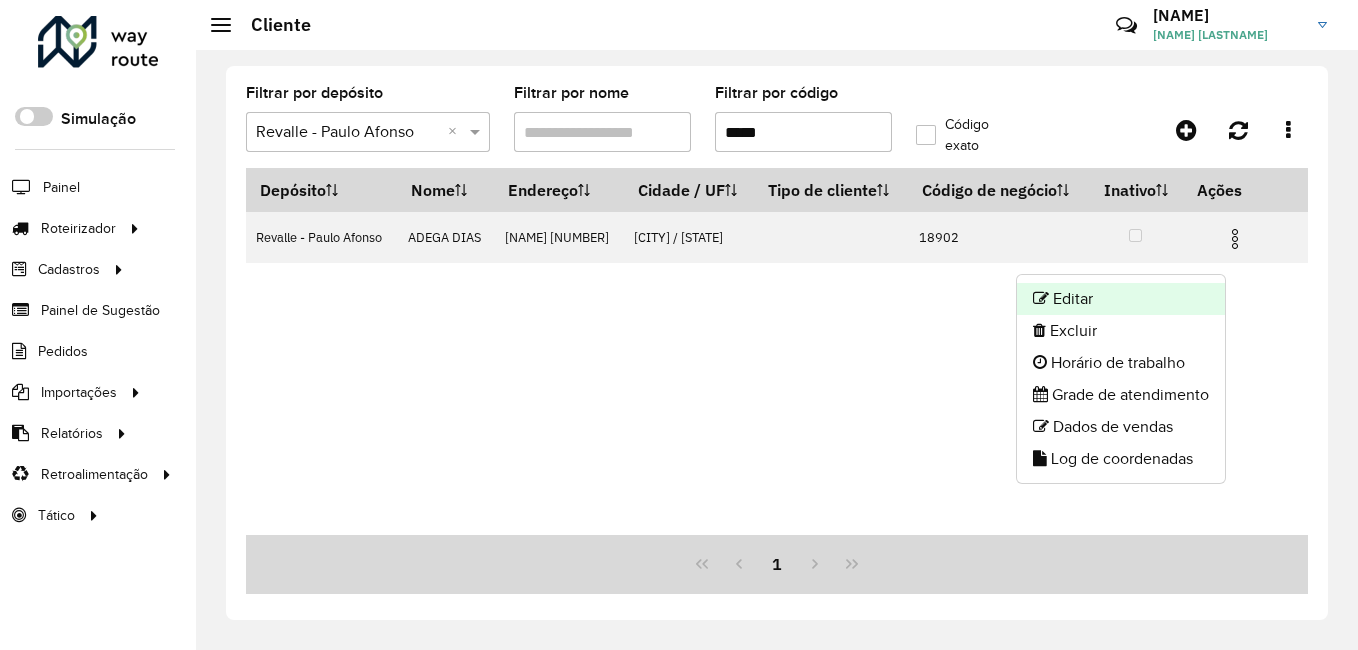 click on "Editar" 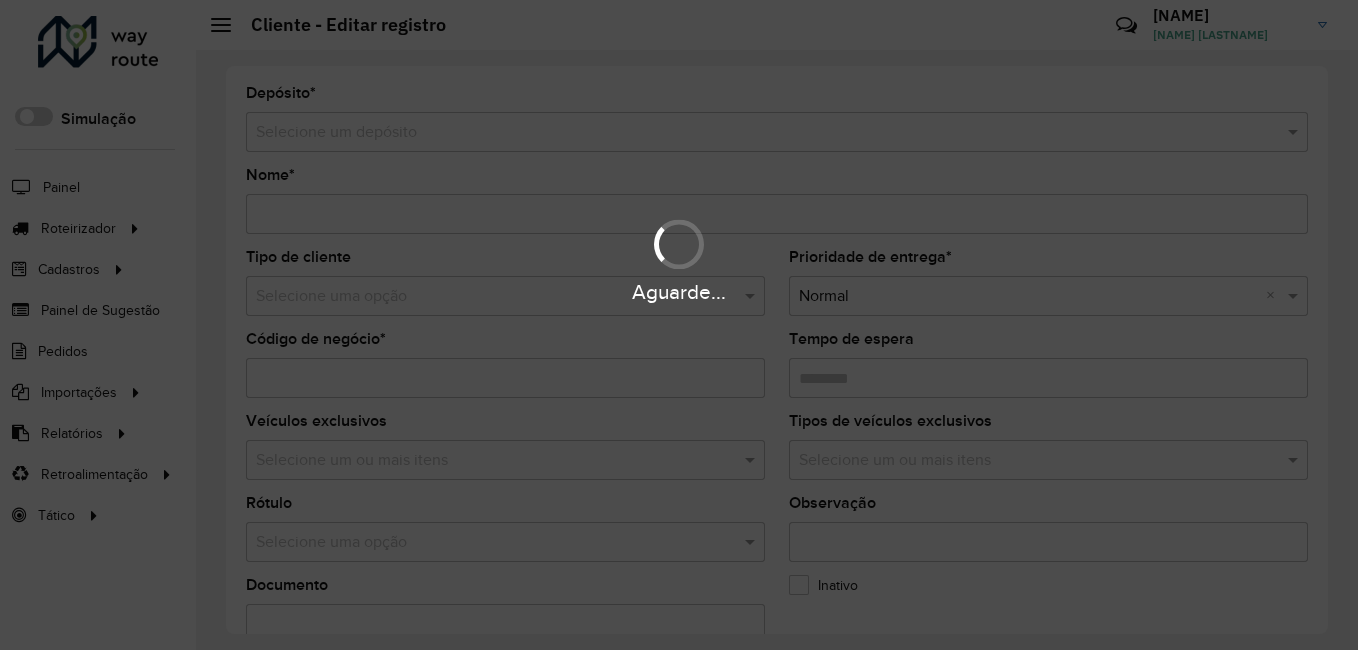 type on "**********" 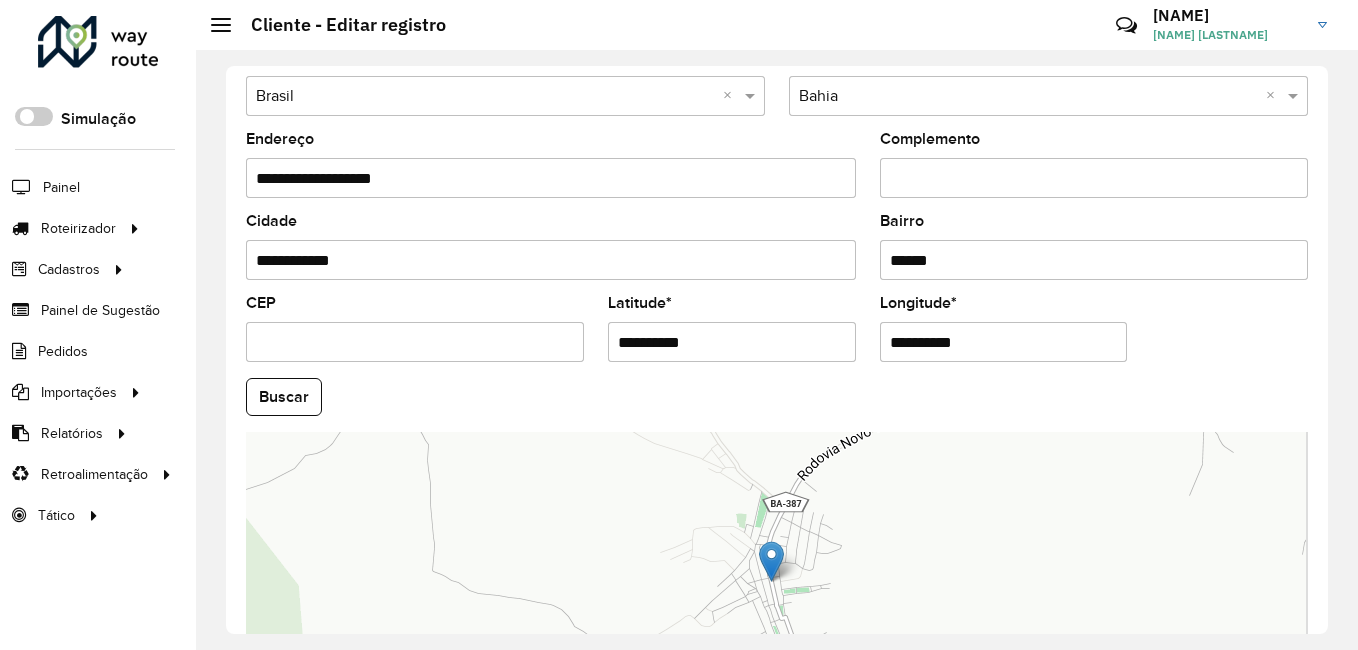 scroll, scrollTop: 673, scrollLeft: 0, axis: vertical 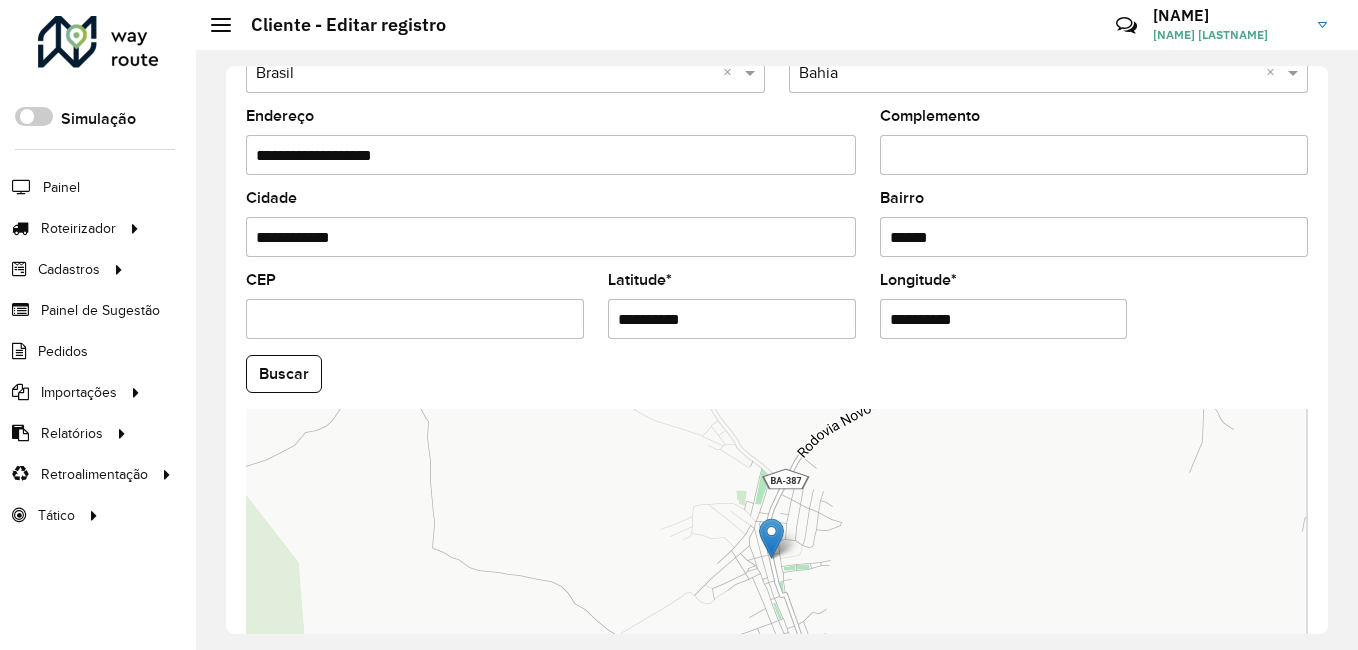 click on "**********" at bounding box center (732, 319) 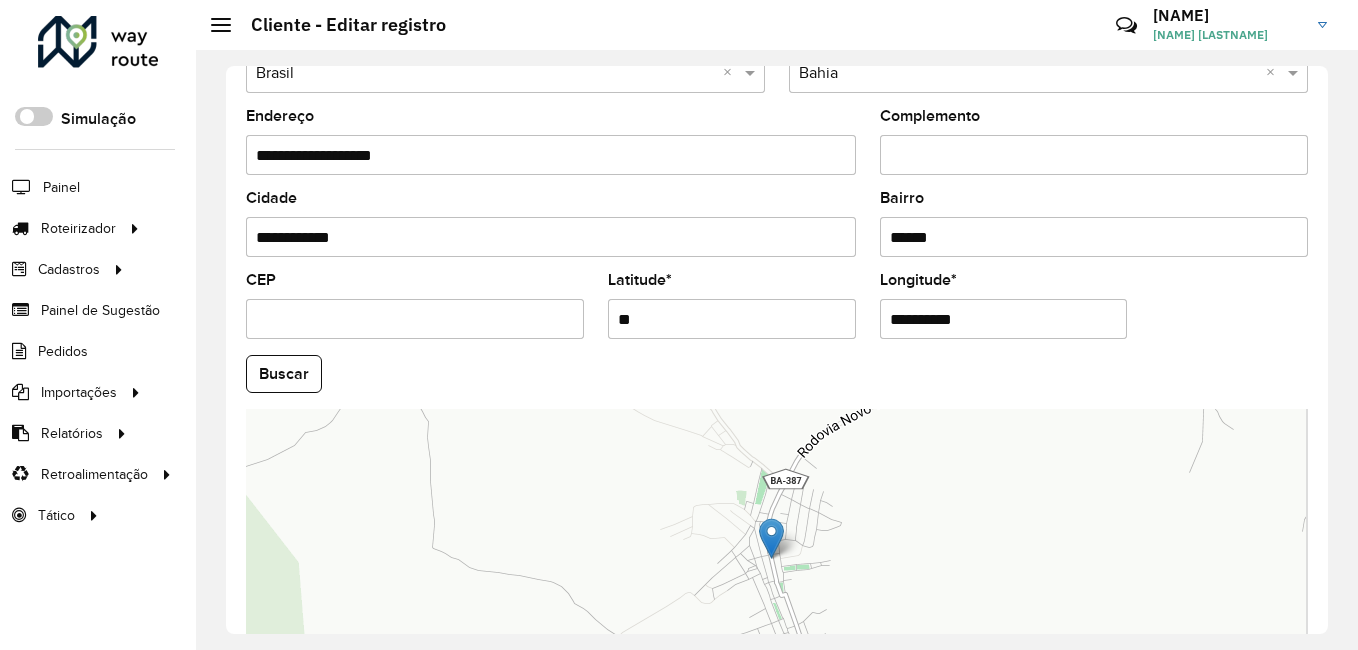 type on "*" 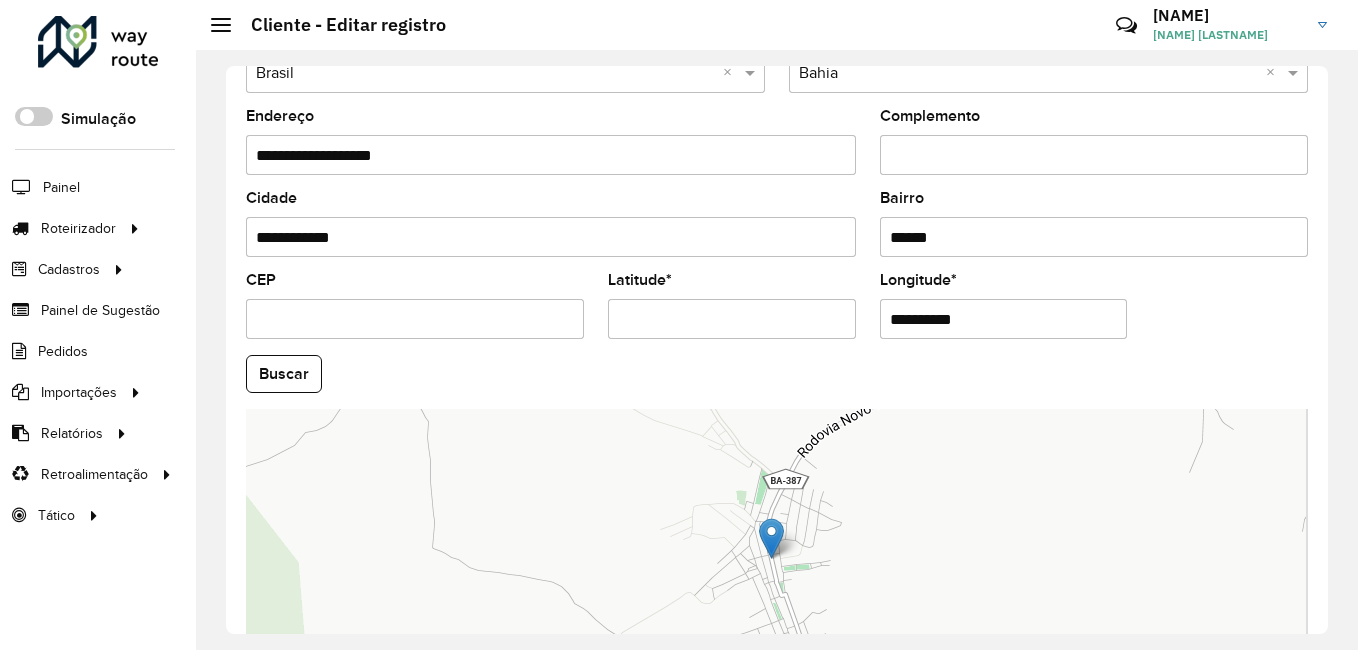 paste on "**********" 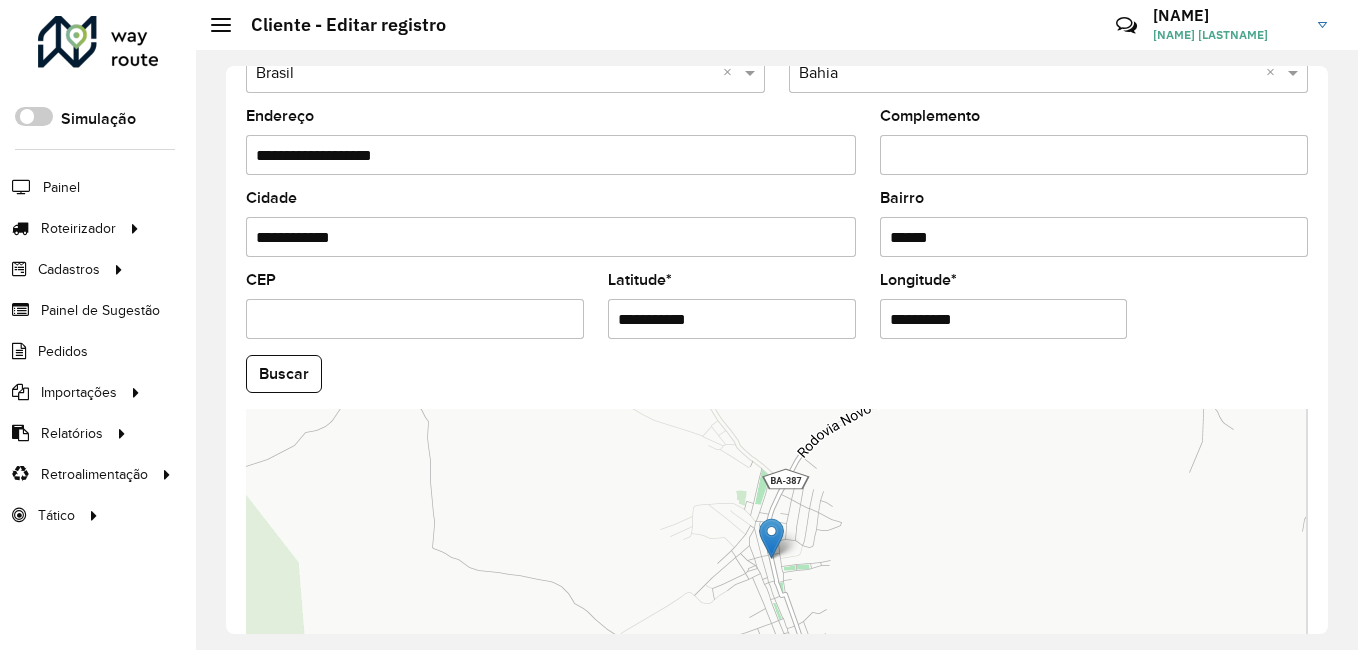 click on "**********" at bounding box center (1004, 319) 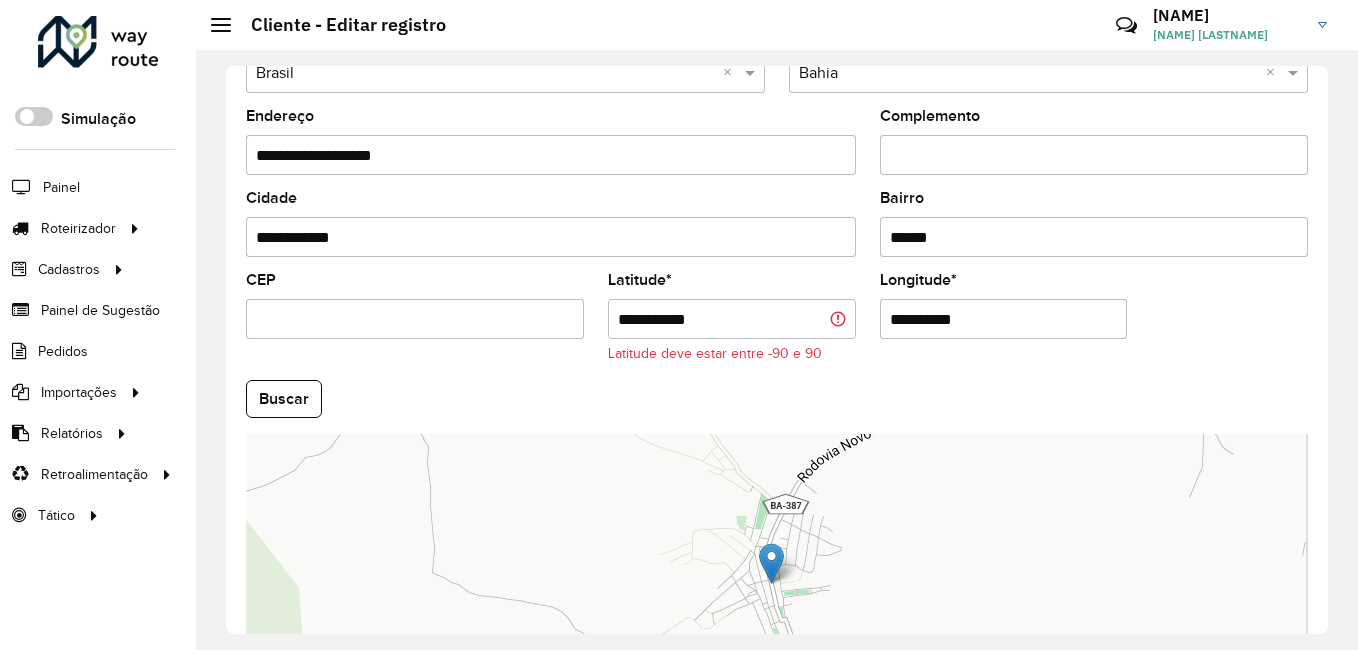 click on "**********" at bounding box center (732, 319) 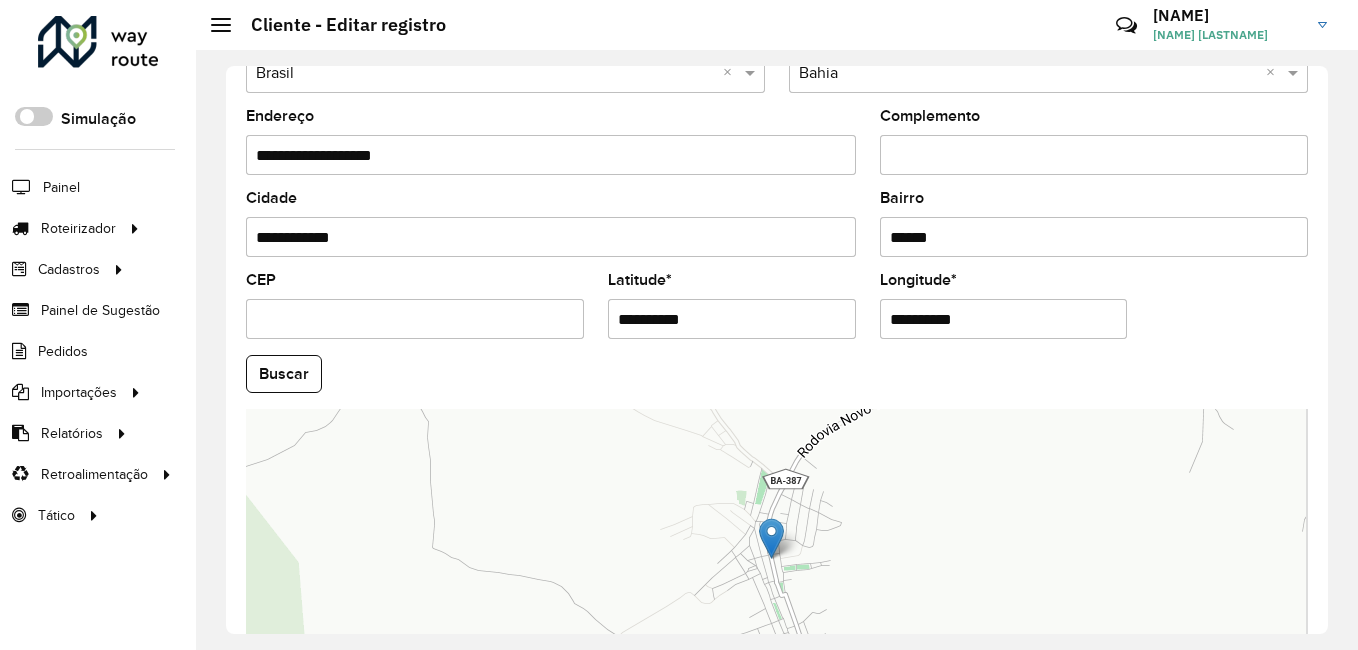 type on "**********" 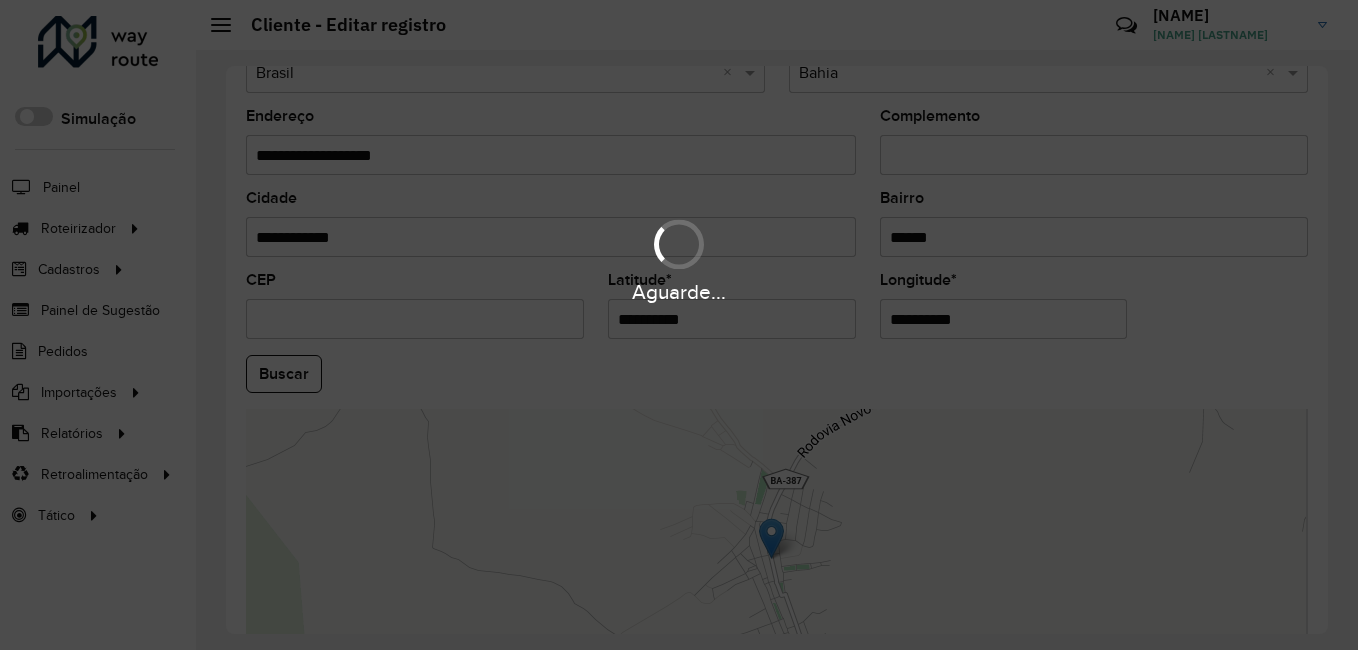 click on "Aguarde...  Pop-up bloqueado!  Seu navegador bloqueou automáticamente a abertura de uma nova janela.   Acesse as configurações e adicione o endereço do sistema a lista de permissão.   Fechar  Roteirizador AmbevTech Simulação Painel Roteirizador Entregas Vendas Cadastros Checkpoint Classificações de venda Cliente Condição de pagamento Consulta de setores Depósito Disponibilidade de veículos Fator tipo de produto Gabarito planner Grupo Rota Fator Tipo Produto Grupo de Depósito Grupo de rotas exclusiva Grupo de setores Jornada Jornada RN Layout integração Modelo Motorista Multi Depósito Painel de sugestão Parada Pedágio Perfil de Vendedor Ponto de apoio Ponto de apoio FAD Prioridade pedido Produto Restrição de Atendimento Planner Rodízio de placa Rota exclusiva FAD Rótulo Setor Setor Planner Tempo de parada de refeição Tipo de cliente Tipo de veículo Tipo de veículo RN Transportadora Usuário Vendedor Veículo Painel de Sugestão Pedidos Importações Classificação e volume de venda" at bounding box center [679, 325] 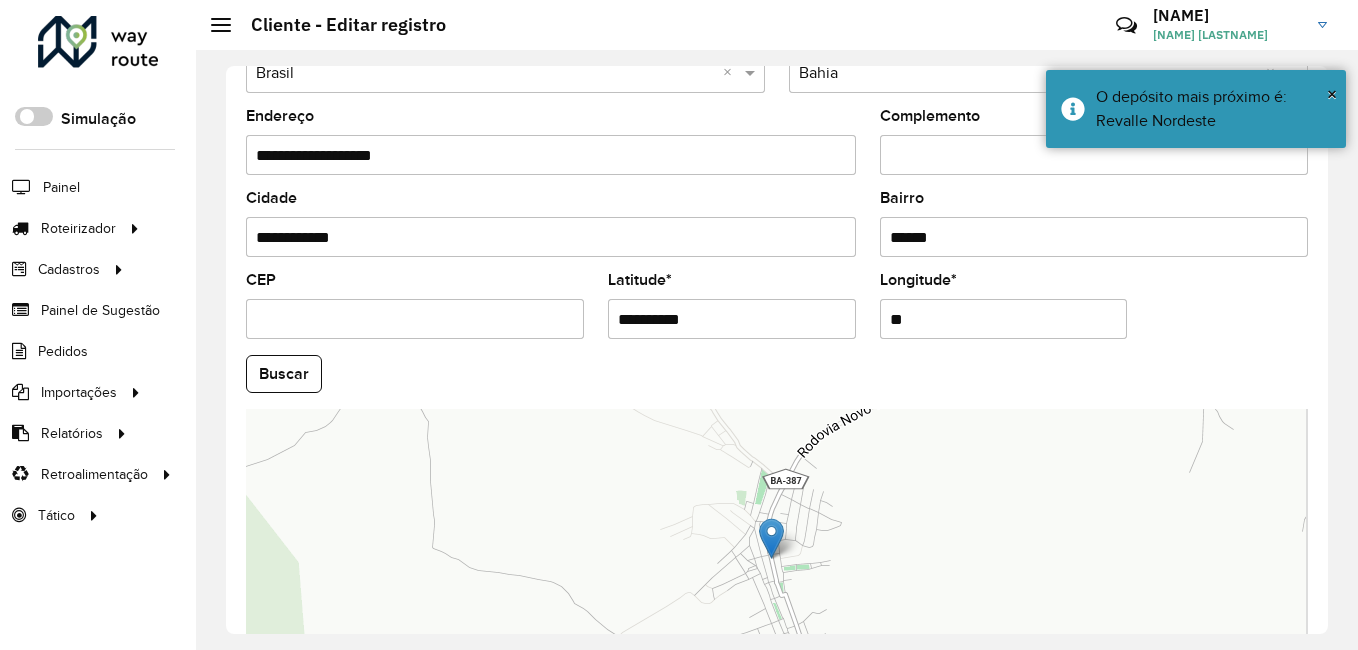 type on "*" 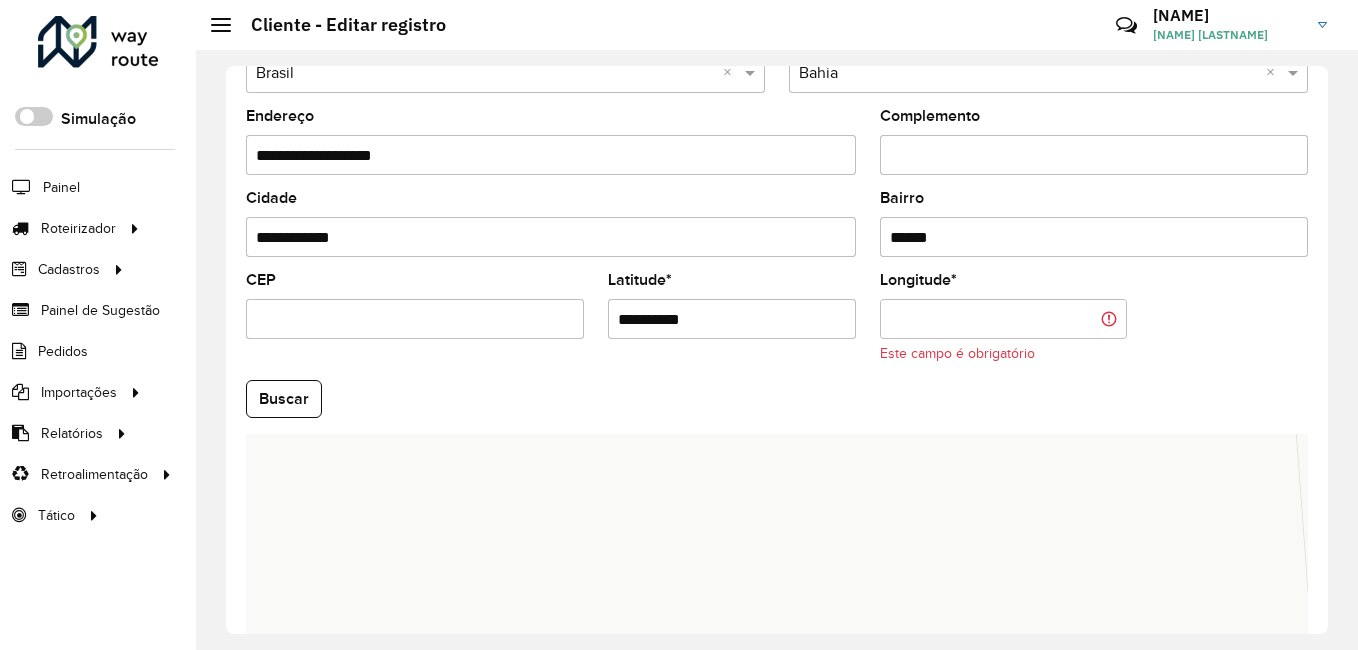 paste on "**********" 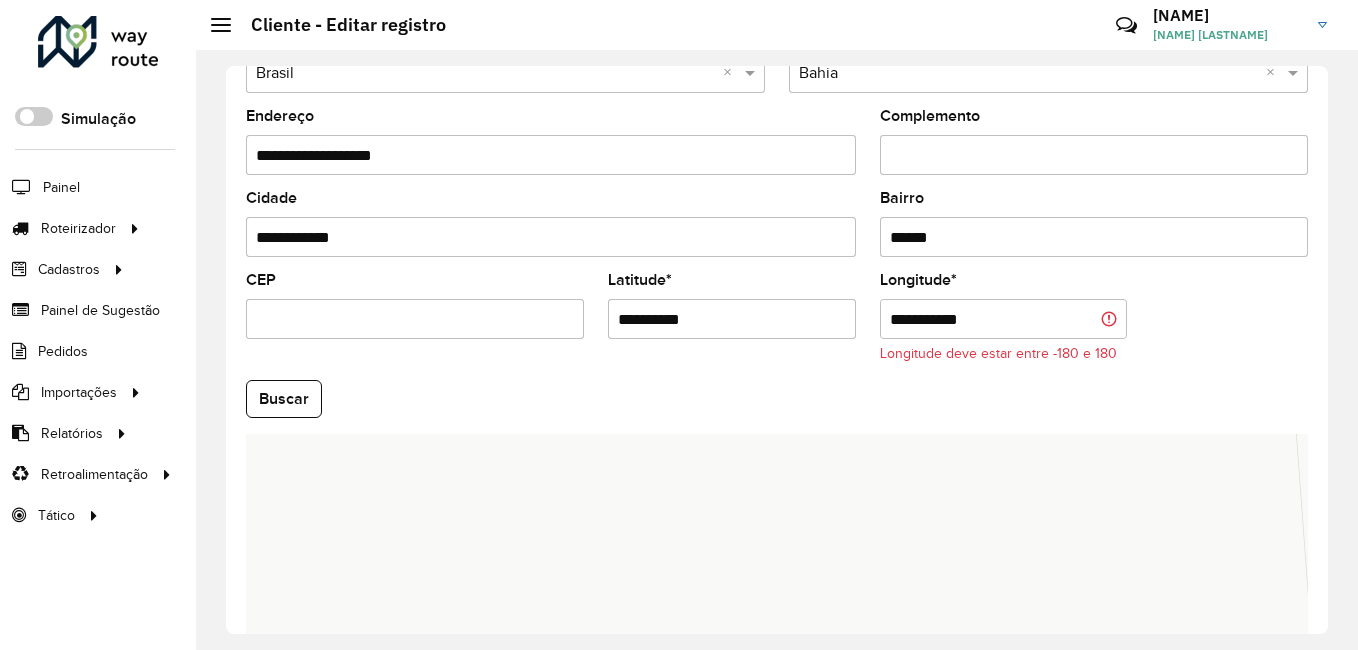 click on "**********" at bounding box center [1004, 319] 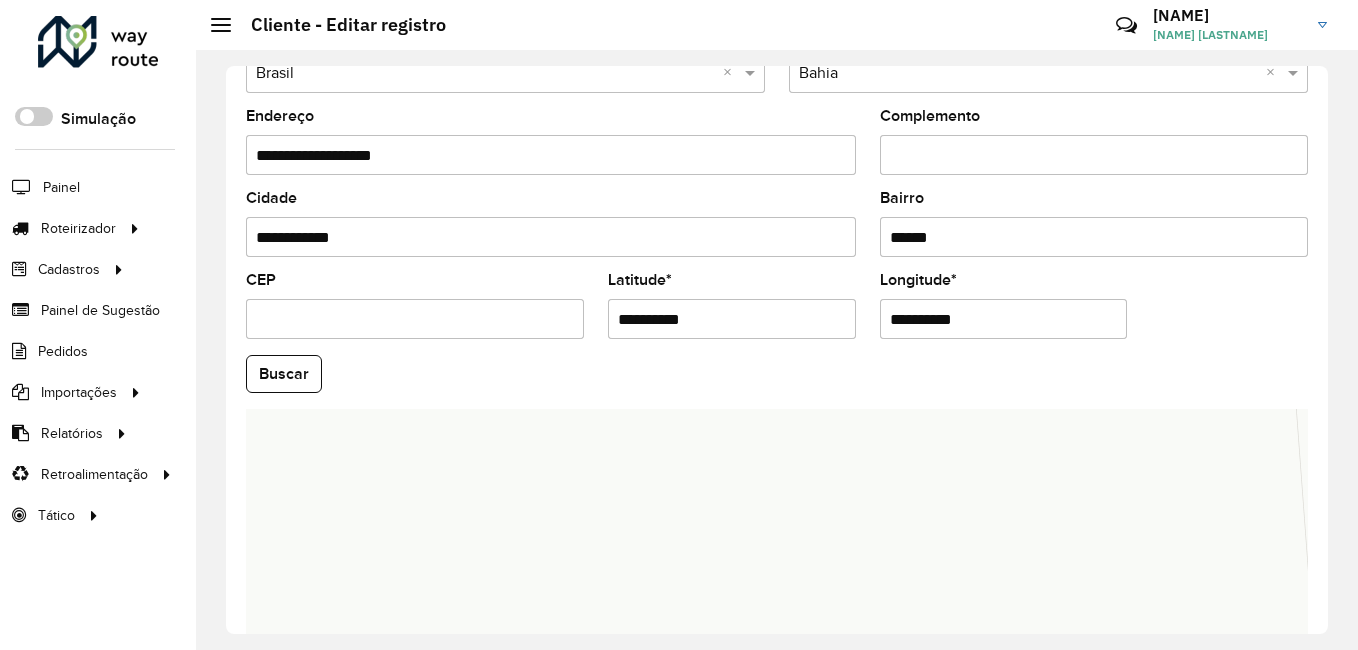 type on "**********" 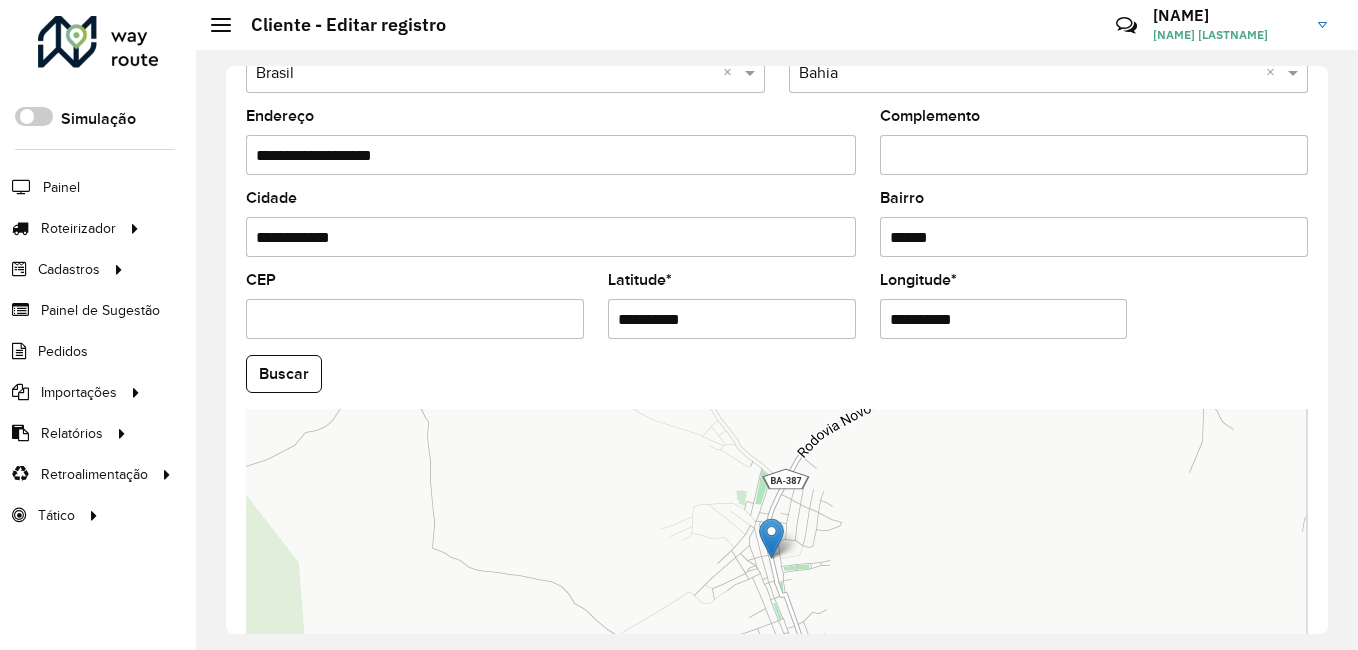 click on "**********" at bounding box center (1004, 319) 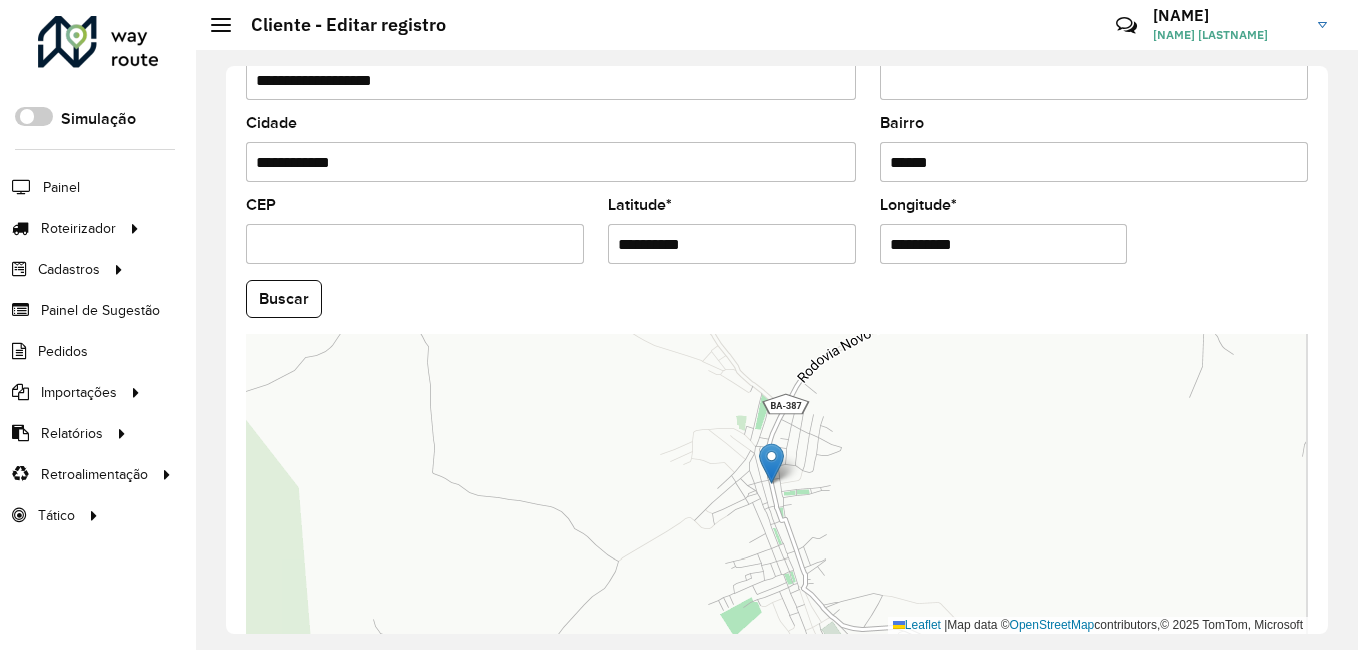 click on "Leaflet   |  Map data ©  OpenStreetMap  contributors,© 2025 TomTom, Microsoft" at bounding box center (777, 484) 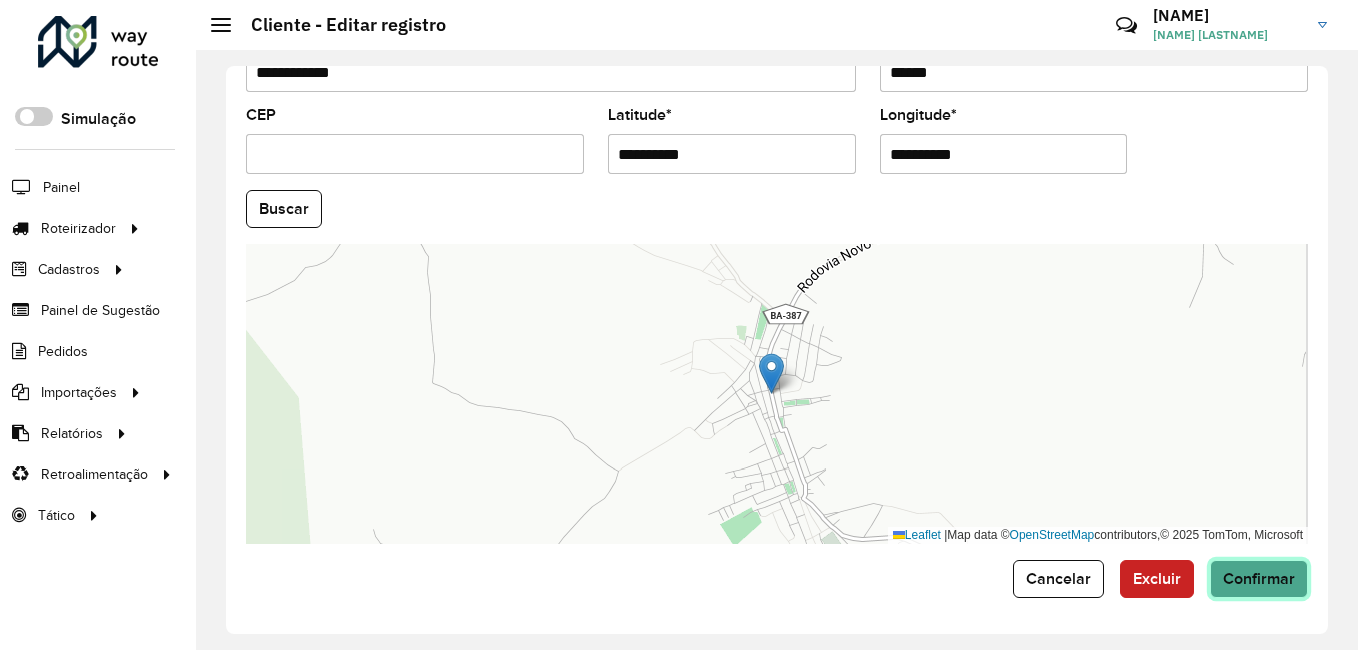 click on "Confirmar" 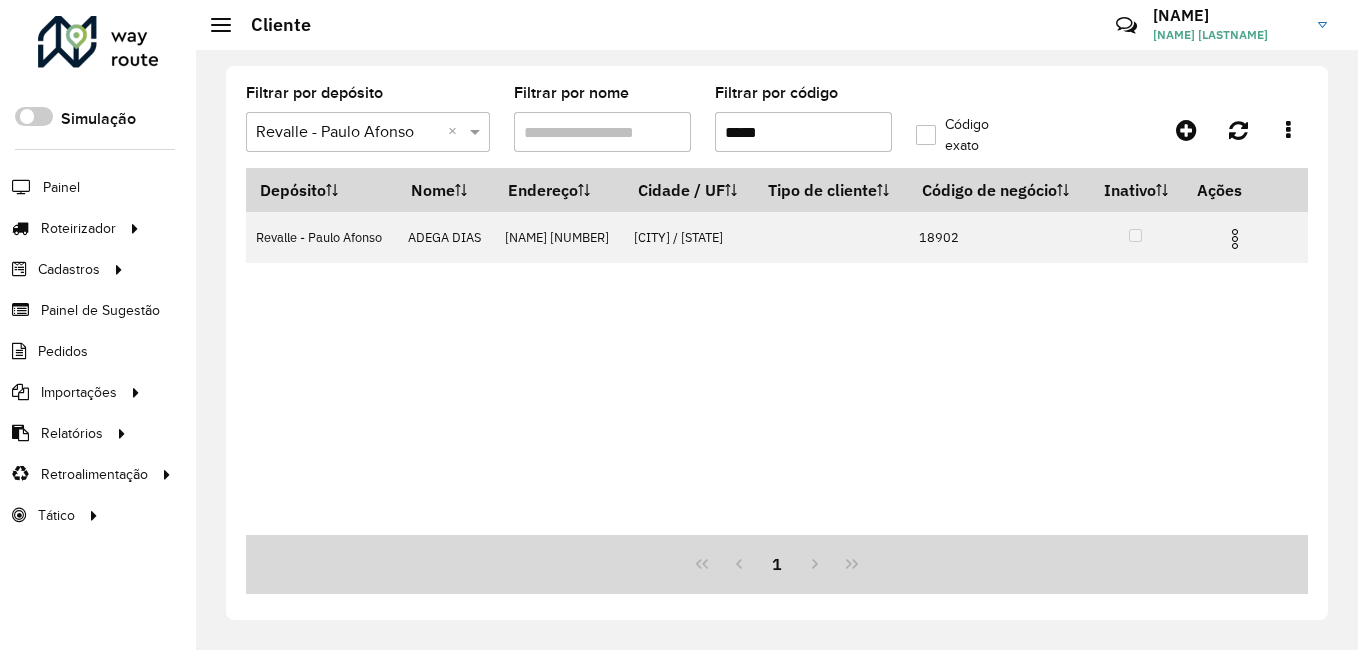 click on "*****" at bounding box center (803, 132) 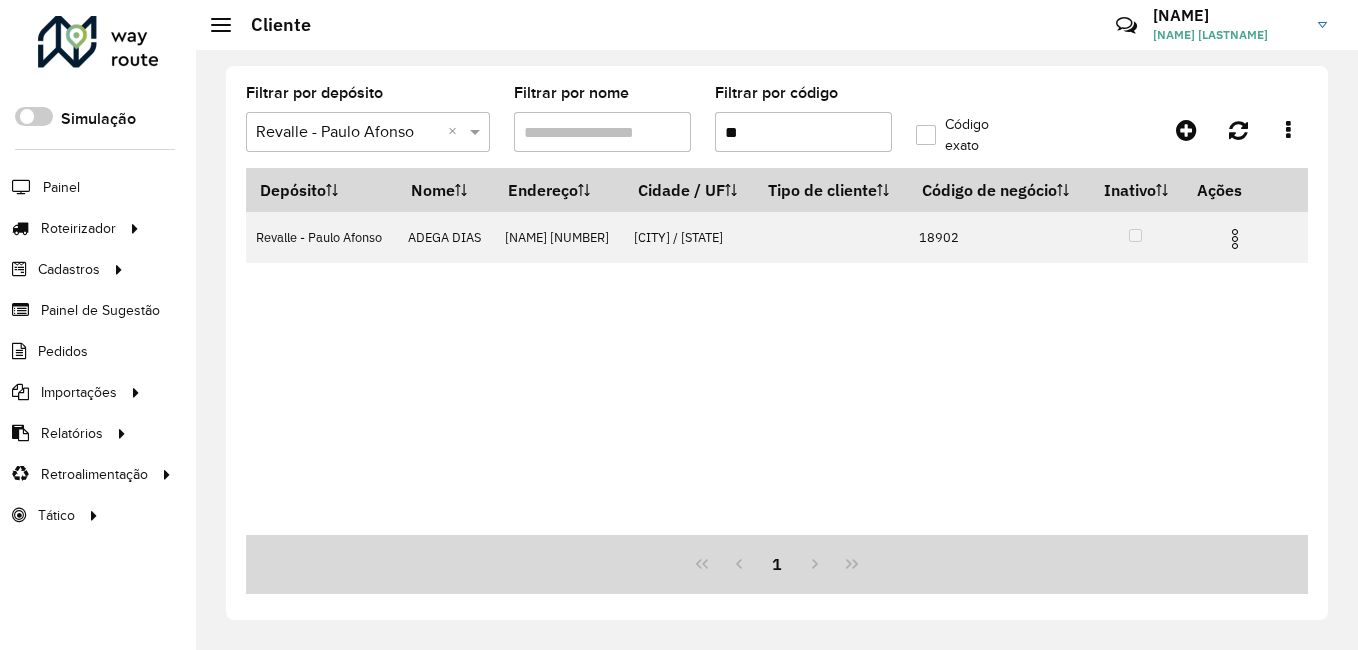 type on "*" 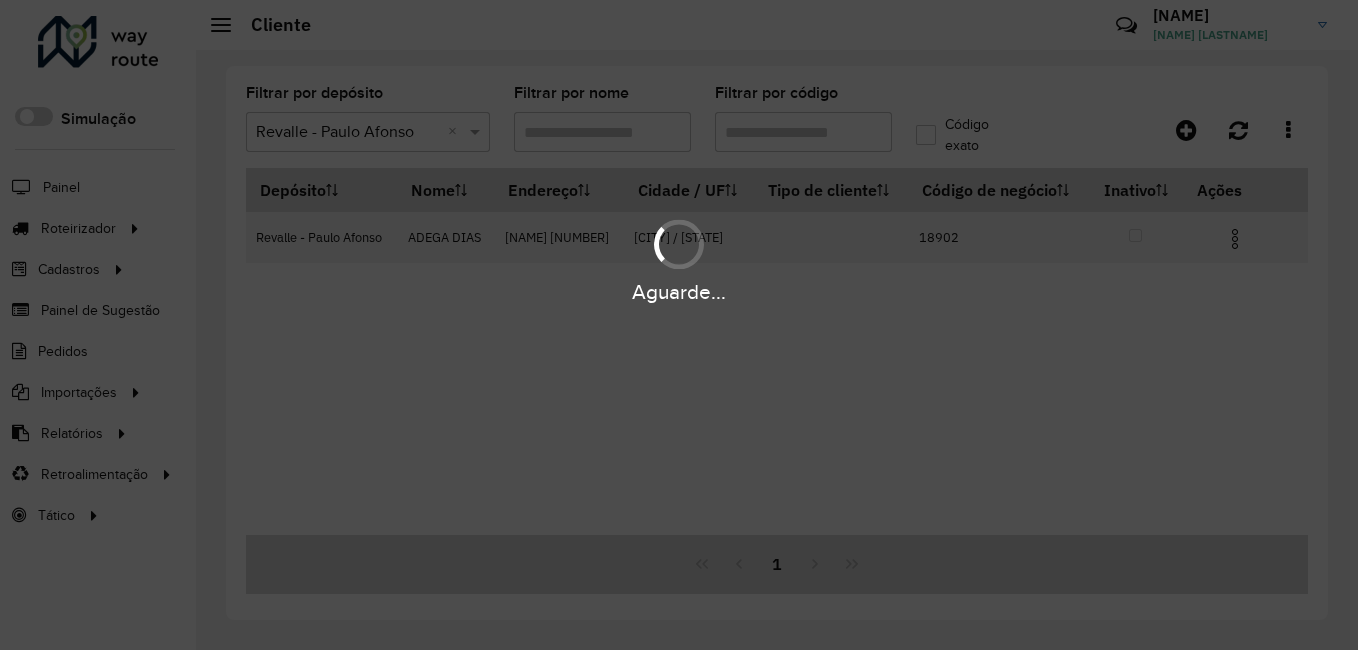 paste on "*****" 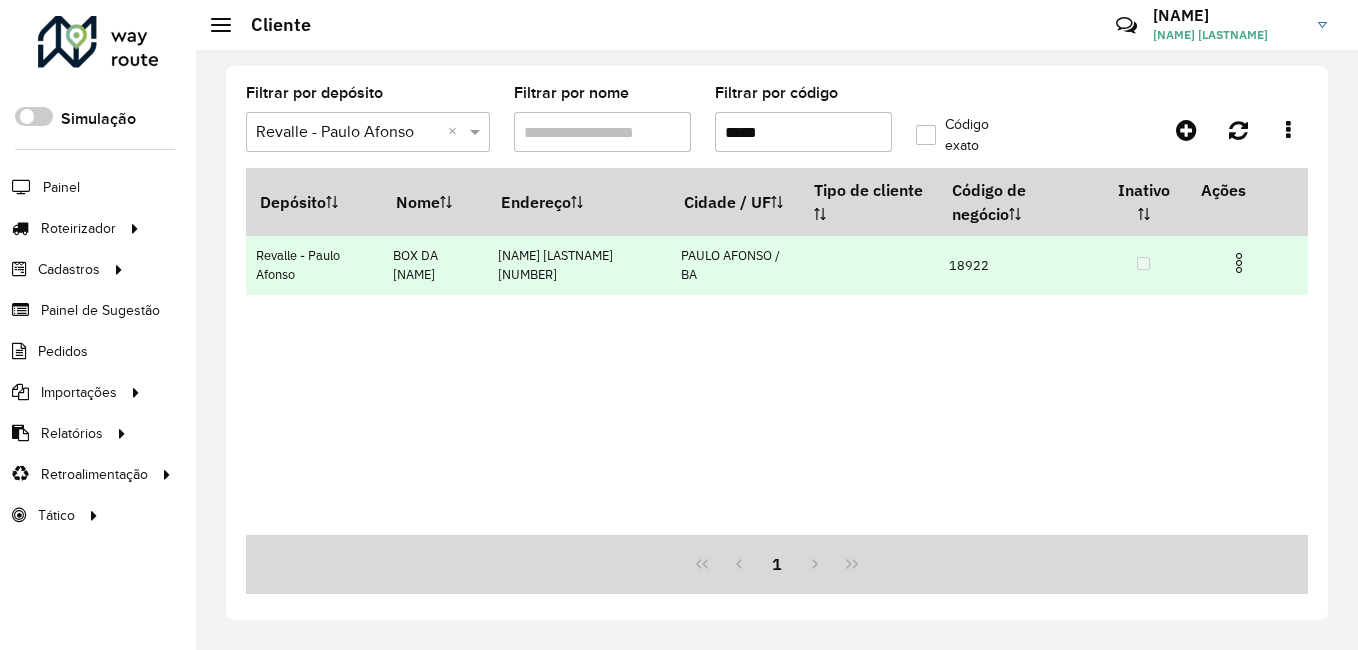 type on "*****" 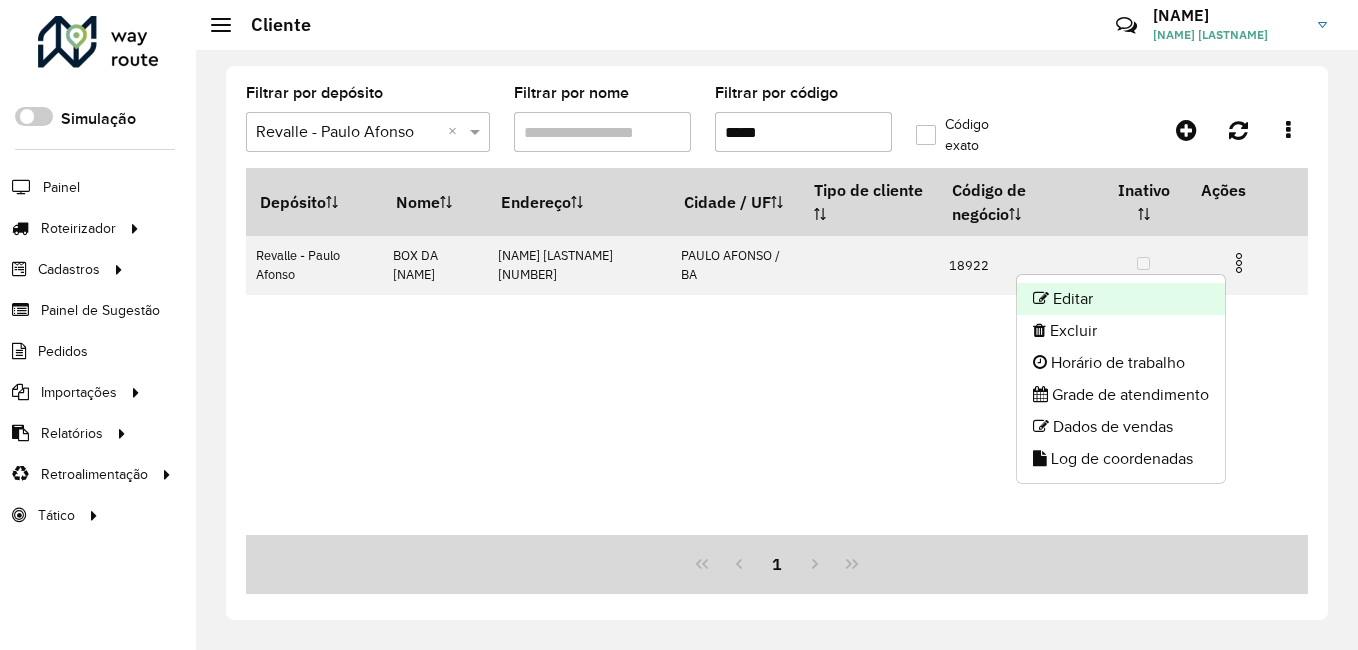click on "Editar" 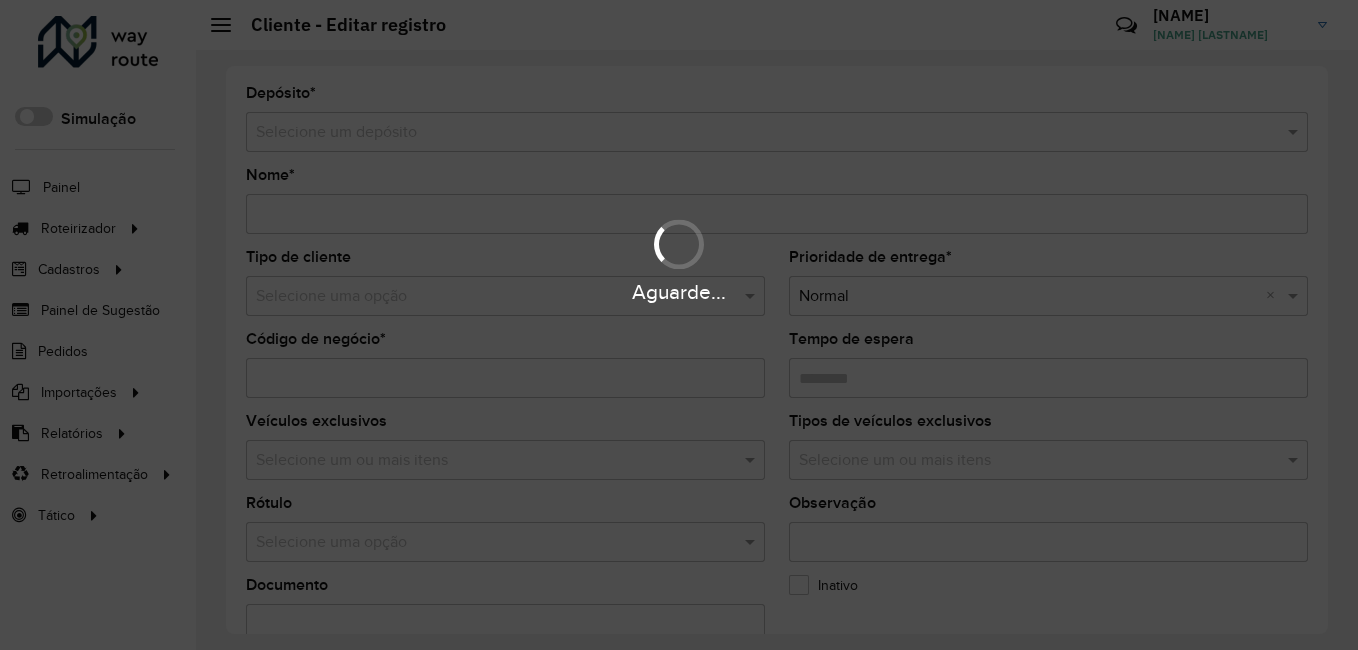 type on "**********" 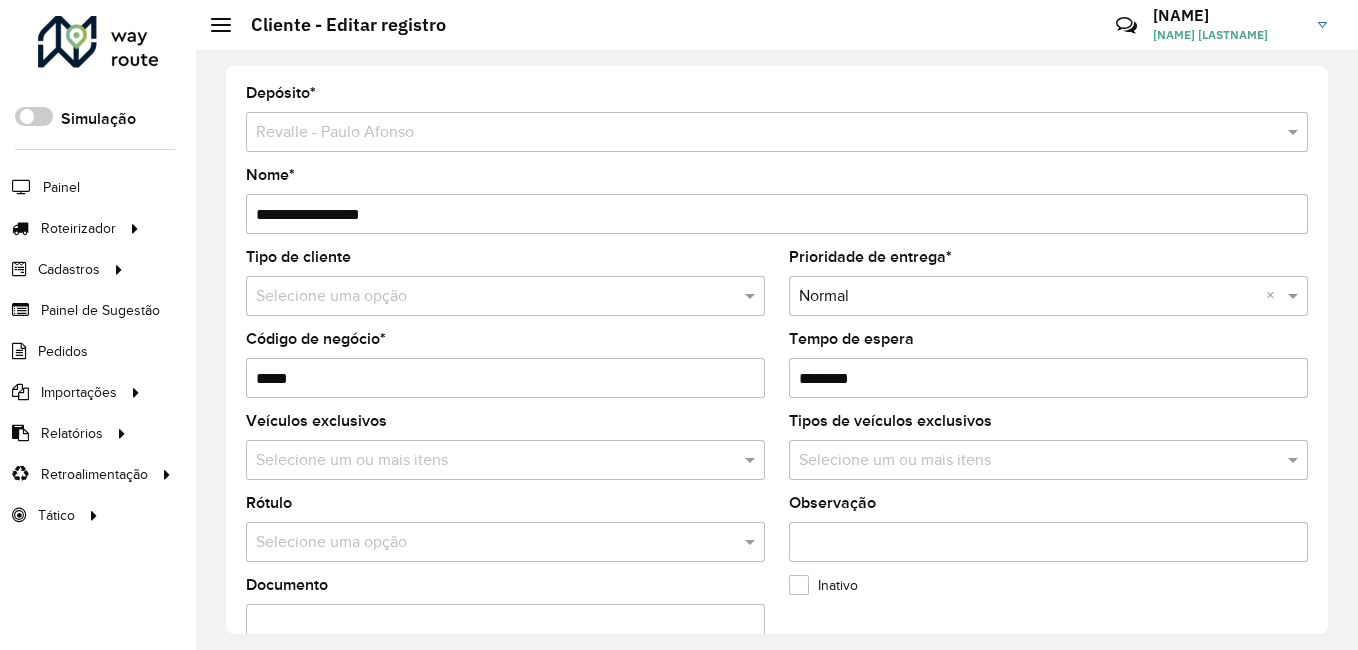 drag, startPoint x: 1324, startPoint y: 271, endPoint x: 1309, endPoint y: 344, distance: 74.52516 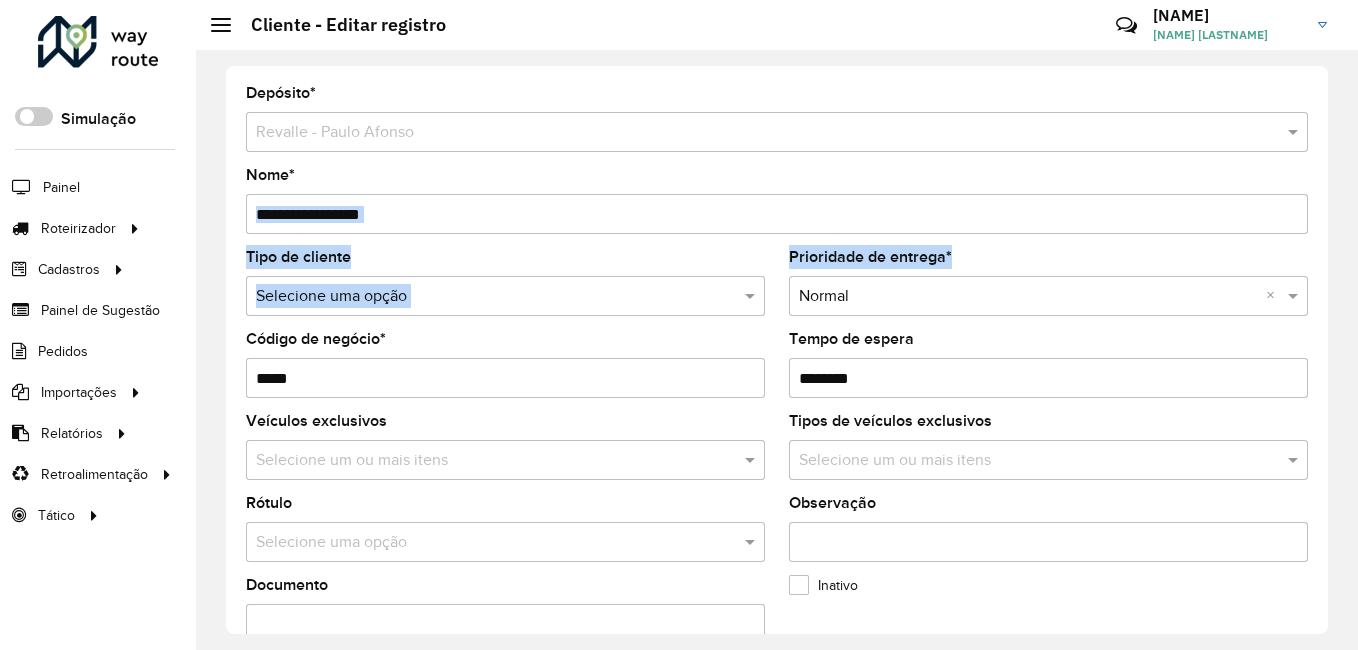 drag, startPoint x: 1320, startPoint y: 179, endPoint x: 1320, endPoint y: 261, distance: 82 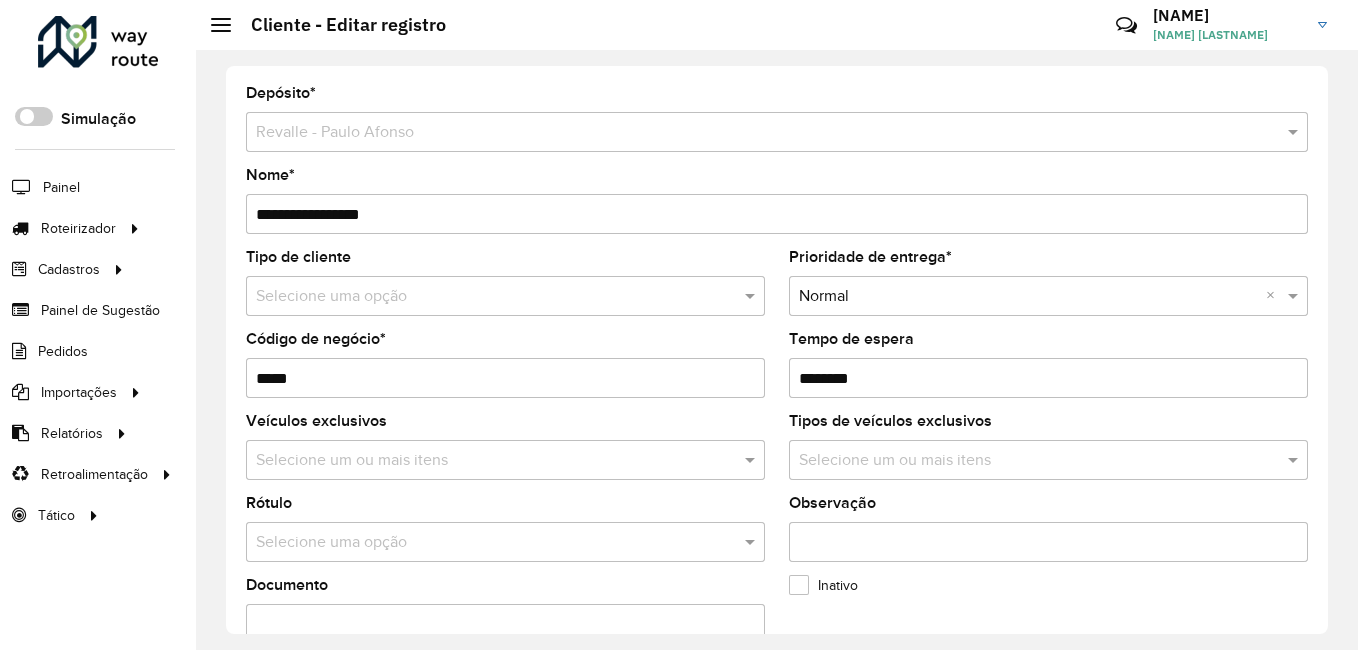 drag, startPoint x: 1320, startPoint y: 261, endPoint x: 951, endPoint y: 66, distance: 417.35596 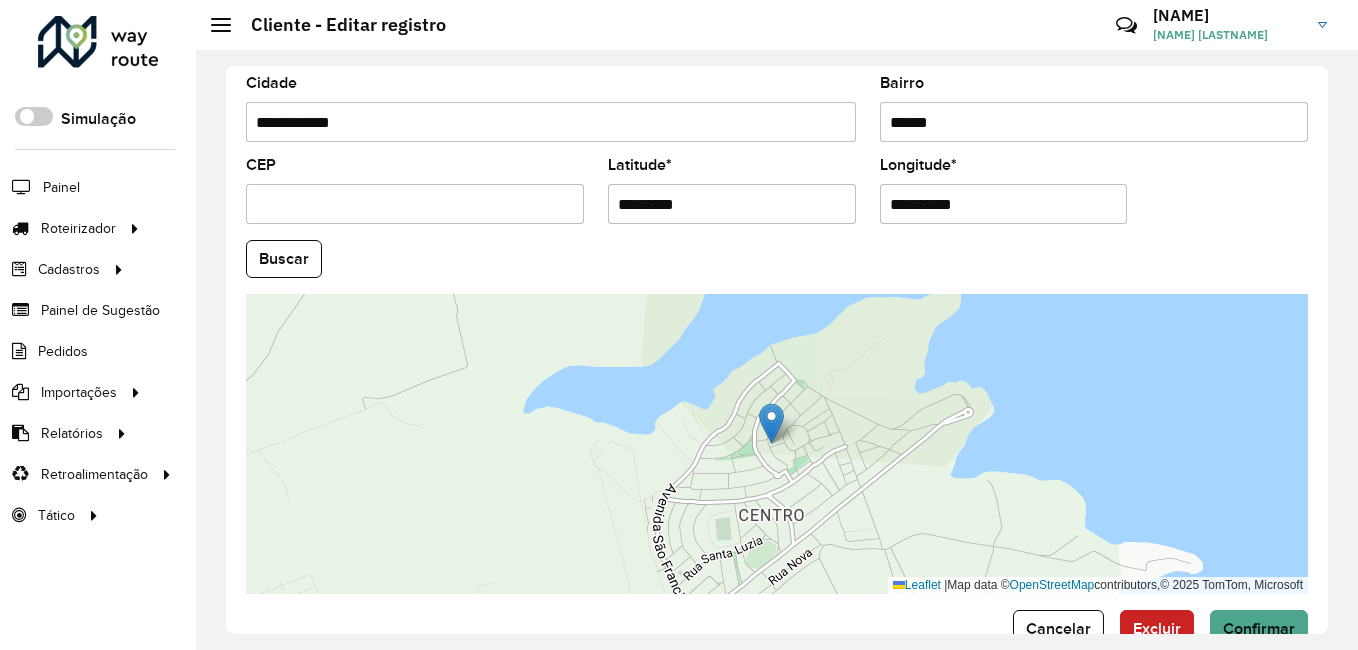 scroll, scrollTop: 838, scrollLeft: 0, axis: vertical 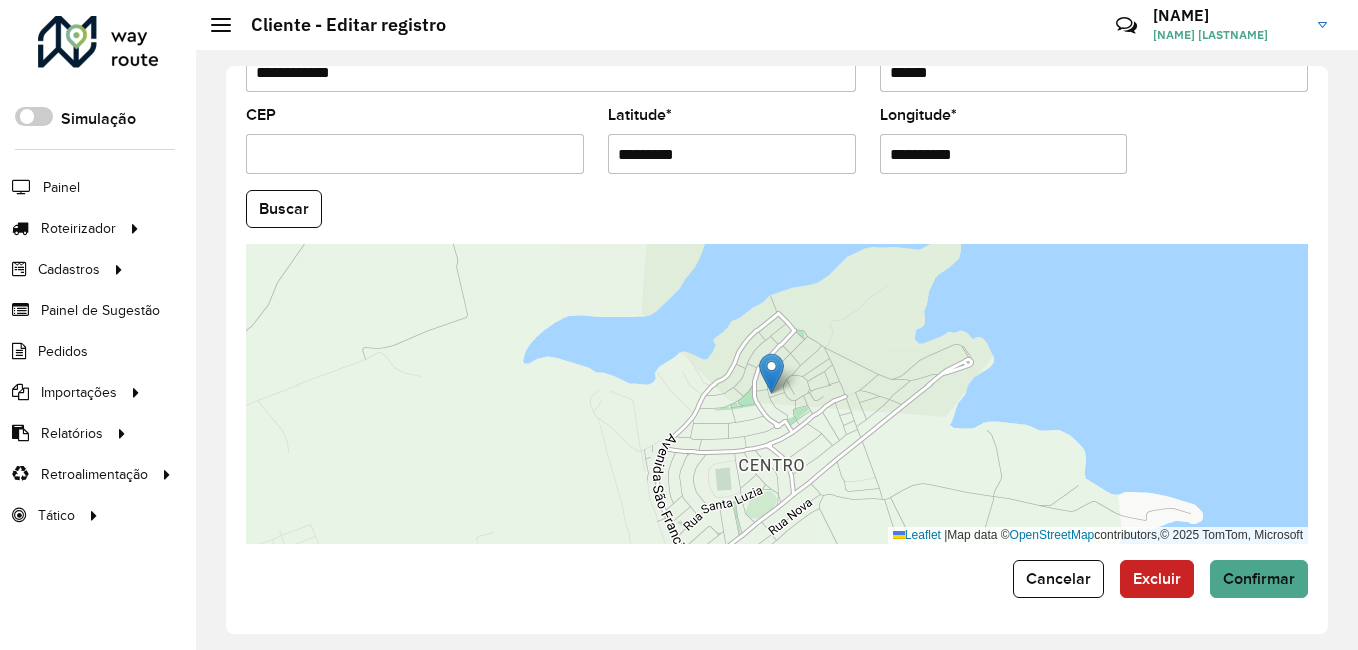 click on "*********" at bounding box center (732, 154) 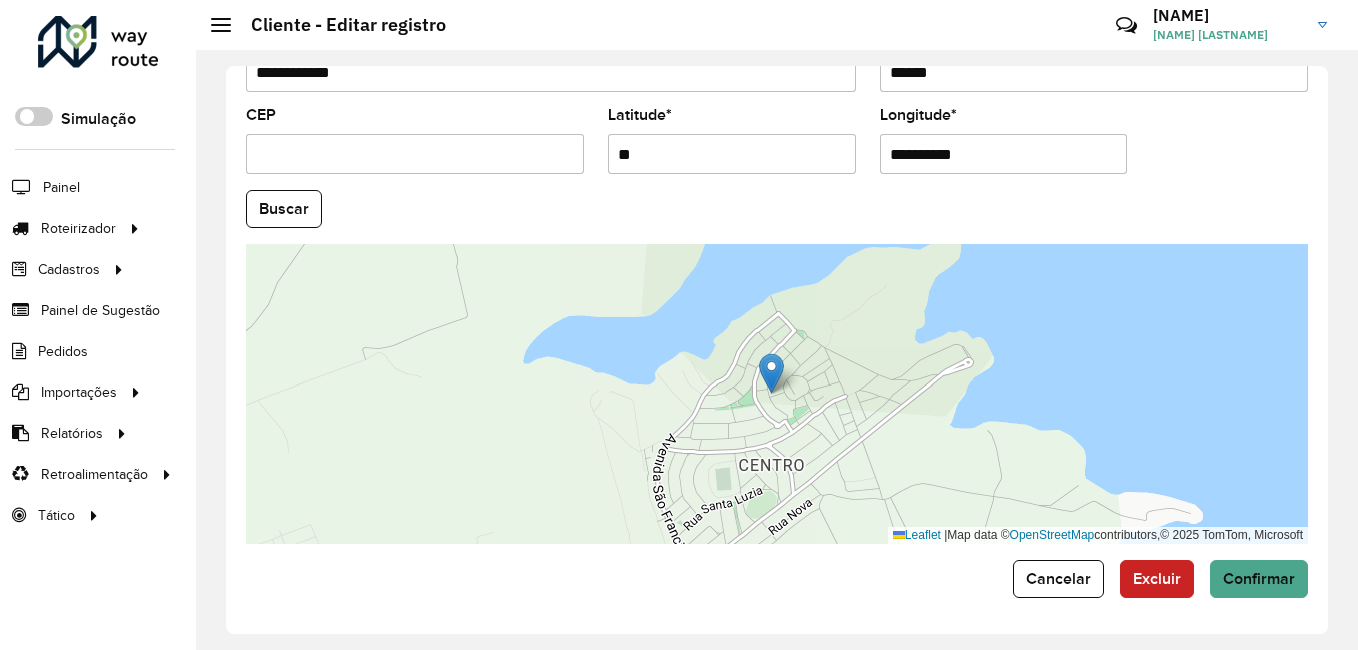 type on "*" 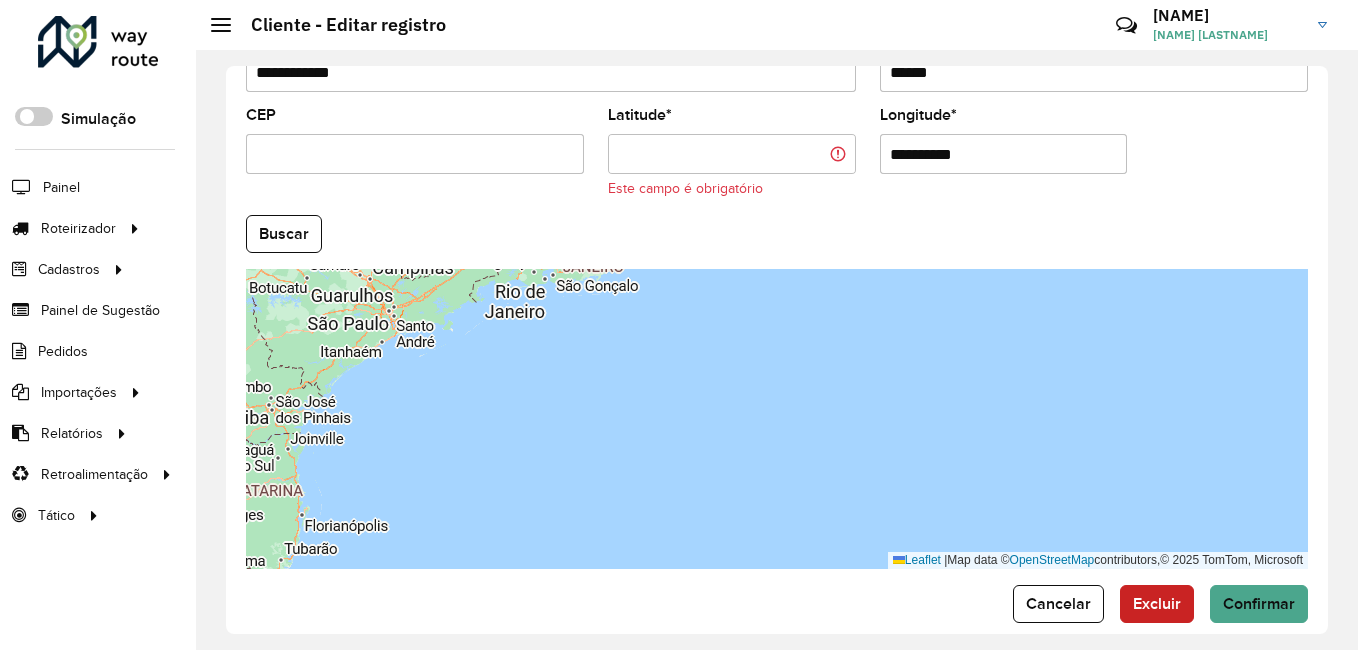 paste on "*********" 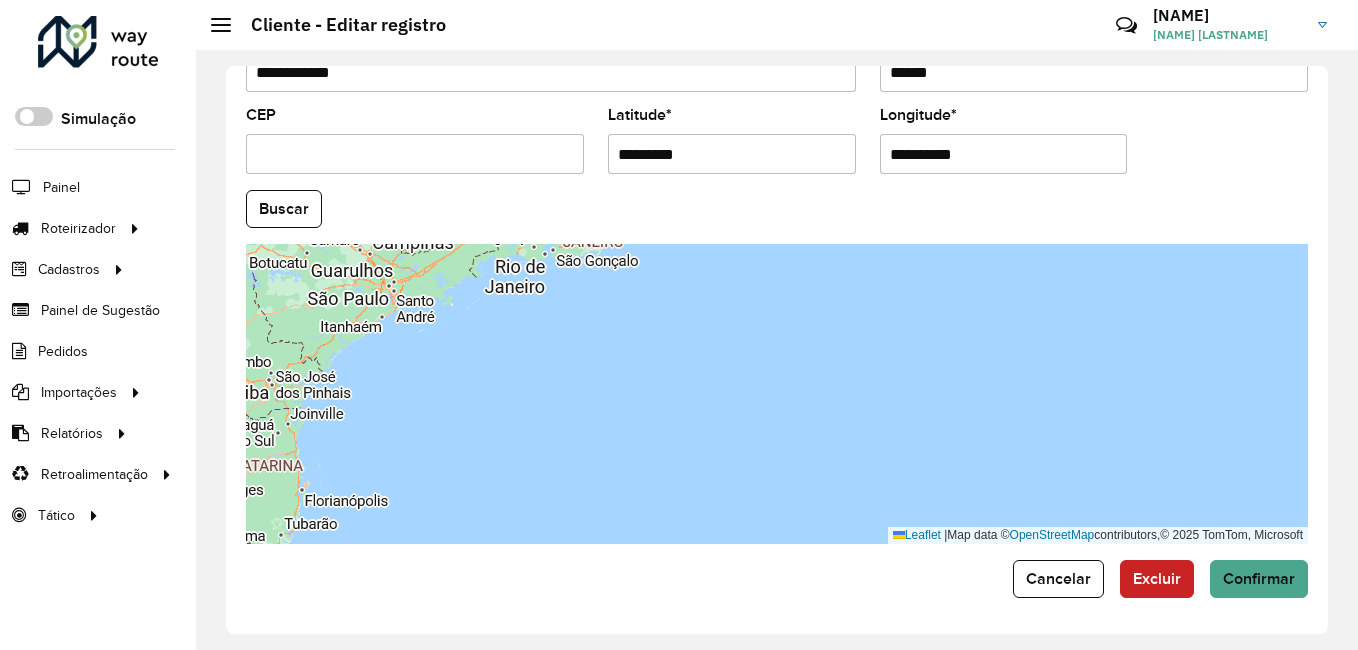 type on "*********" 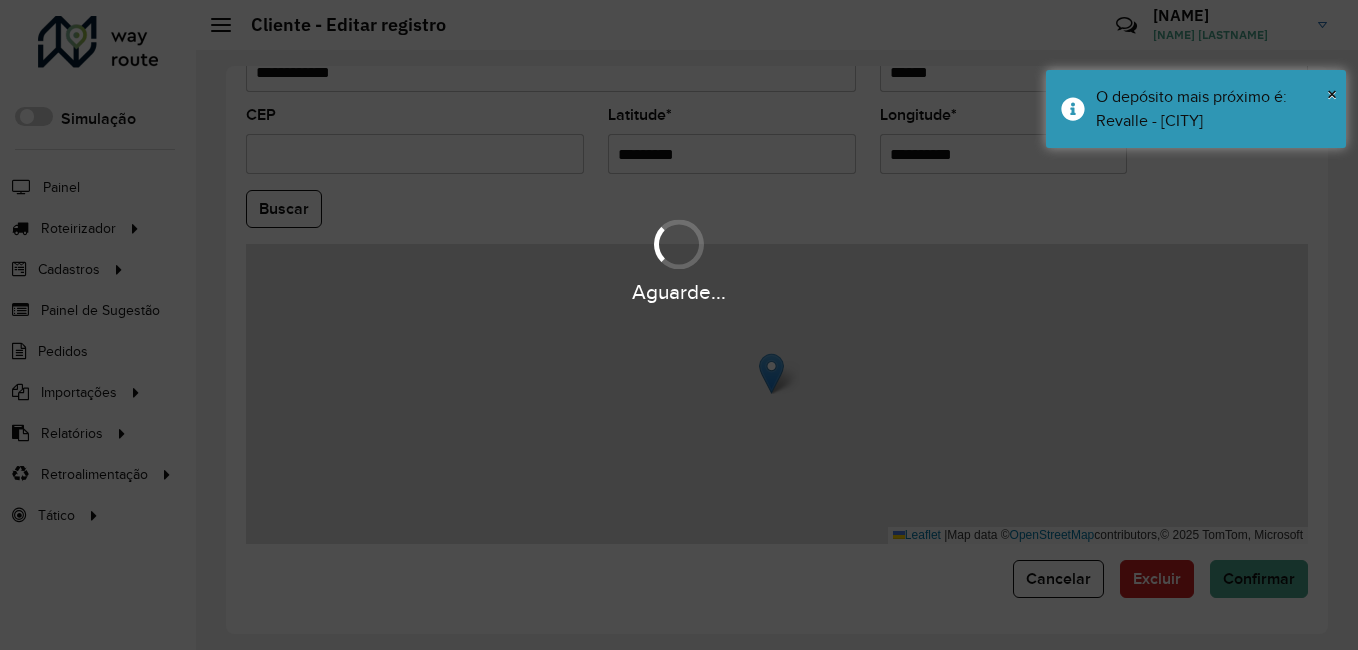 click on "Aguarde...  Pop-up bloqueado!  Seu navegador bloqueou automáticamente a abertura de uma nova janela.   Acesse as configurações e adicione o endereço do sistema a lista de permissão.   Fechar  Roteirizador AmbevTech Simulação Painel Roteirizador Entregas Vendas Cadastros Checkpoint Classificações de venda Cliente Condição de pagamento Consulta de setores Depósito Disponibilidade de veículos Fator tipo de produto Gabarito planner Grupo Rota Fator Tipo Produto Grupo de Depósito Grupo de rotas exclusiva Grupo de setores Jornada Jornada RN Layout integração Modelo Motorista Multi Depósito Painel de sugestão Parada Pedágio Perfil de Vendedor Ponto de apoio Ponto de apoio FAD Prioridade pedido Produto Restrição de Atendimento Planner Rodízio de placa Rota exclusiva FAD Rótulo Setor Setor Planner Tempo de parada de refeição Tipo de cliente Tipo de veículo Tipo de veículo RN Transportadora Usuário Vendedor Veículo Painel de Sugestão Pedidos Importações Classificação e volume de venda" at bounding box center (679, 325) 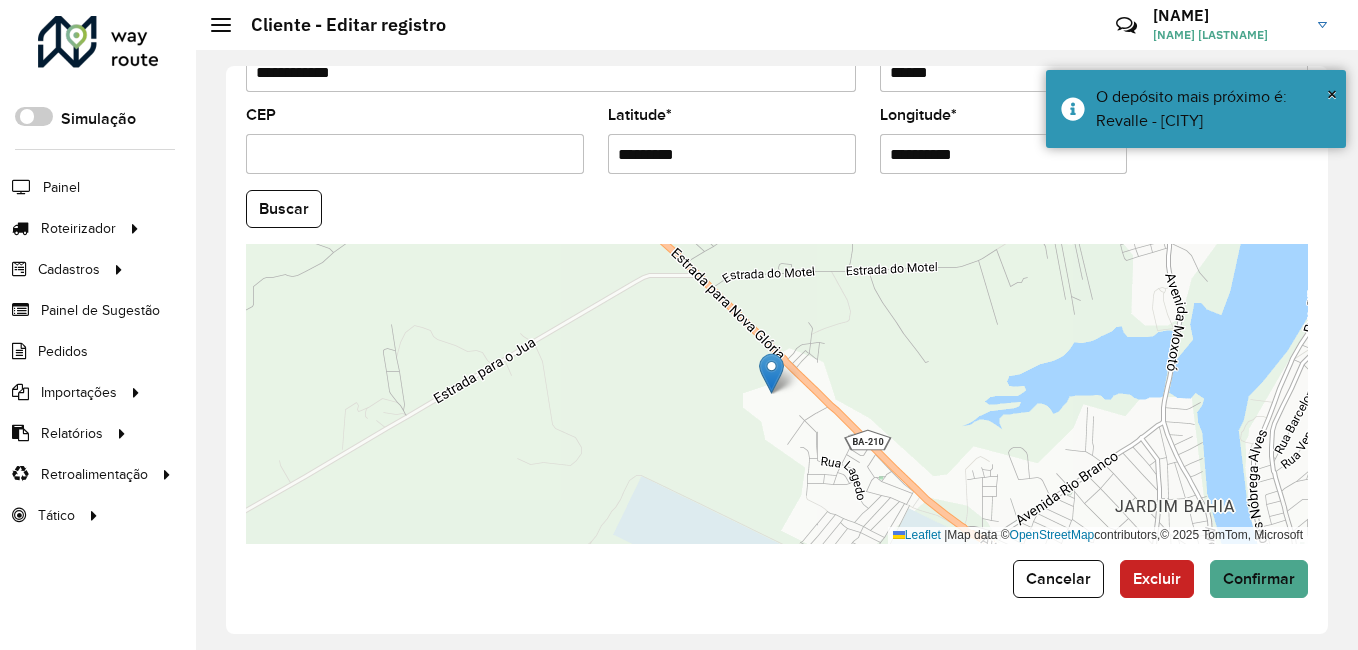 click on "**********" at bounding box center [1004, 154] 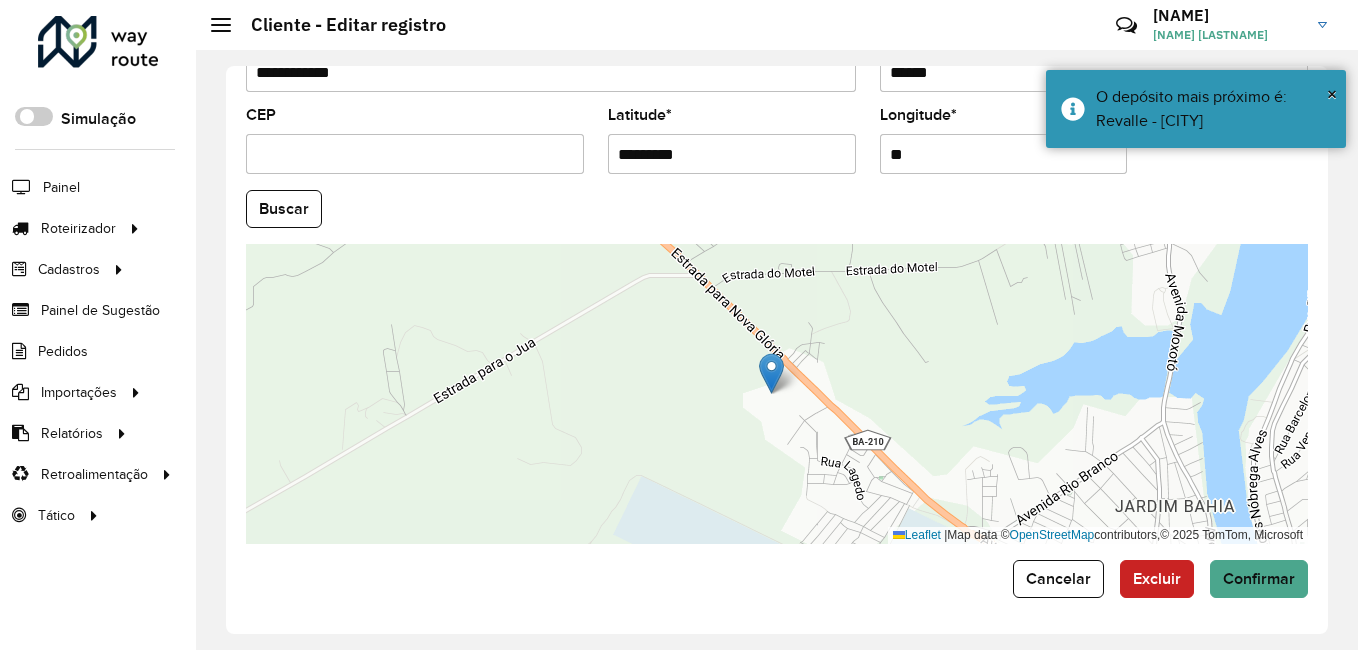 type on "*" 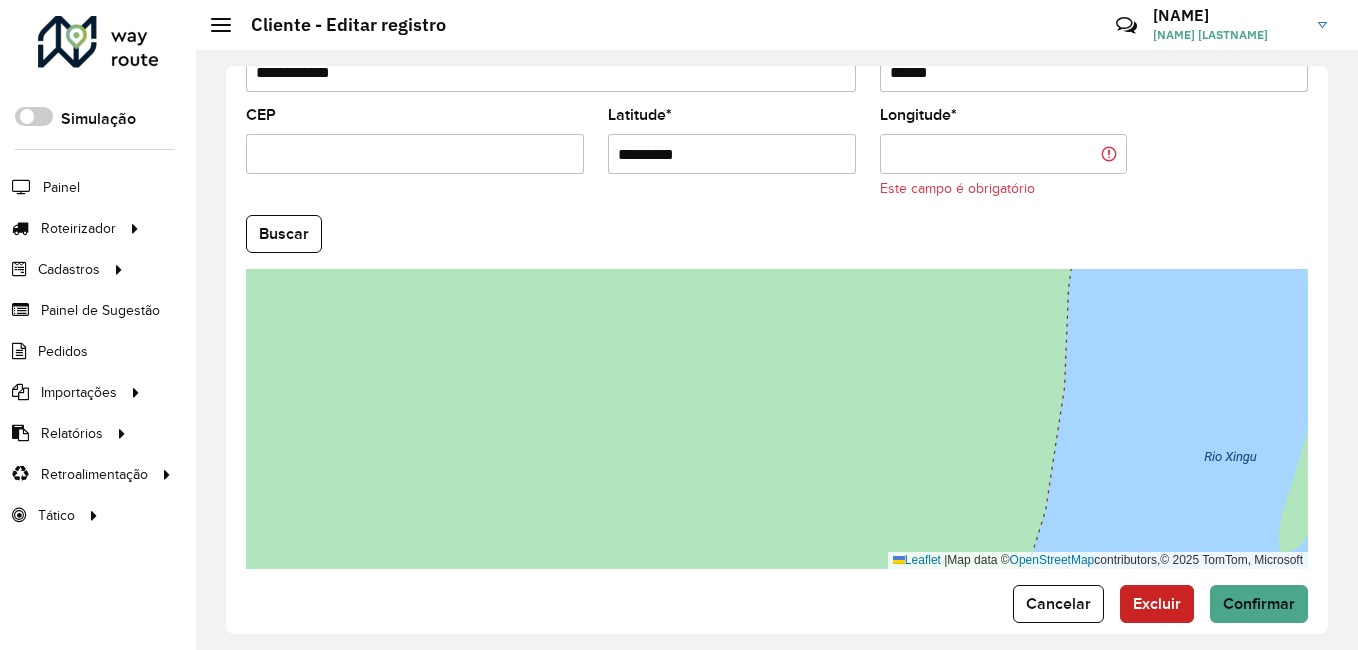 paste on "*********" 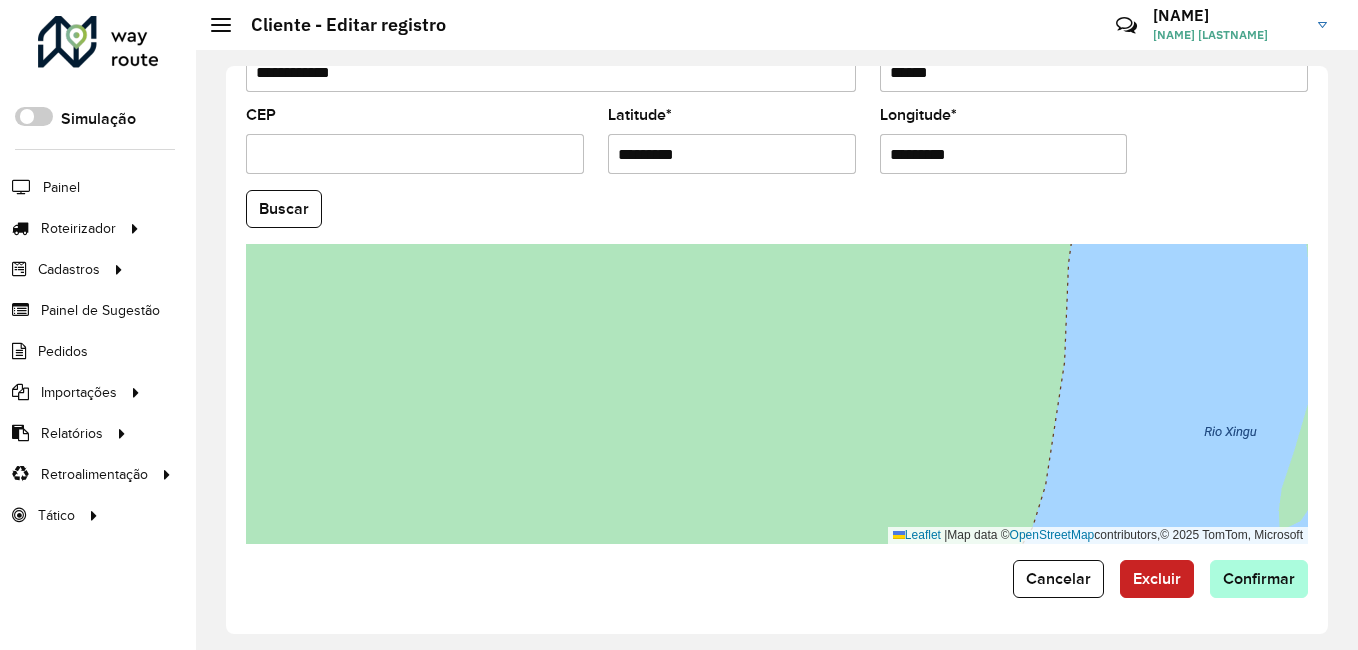 type on "*********" 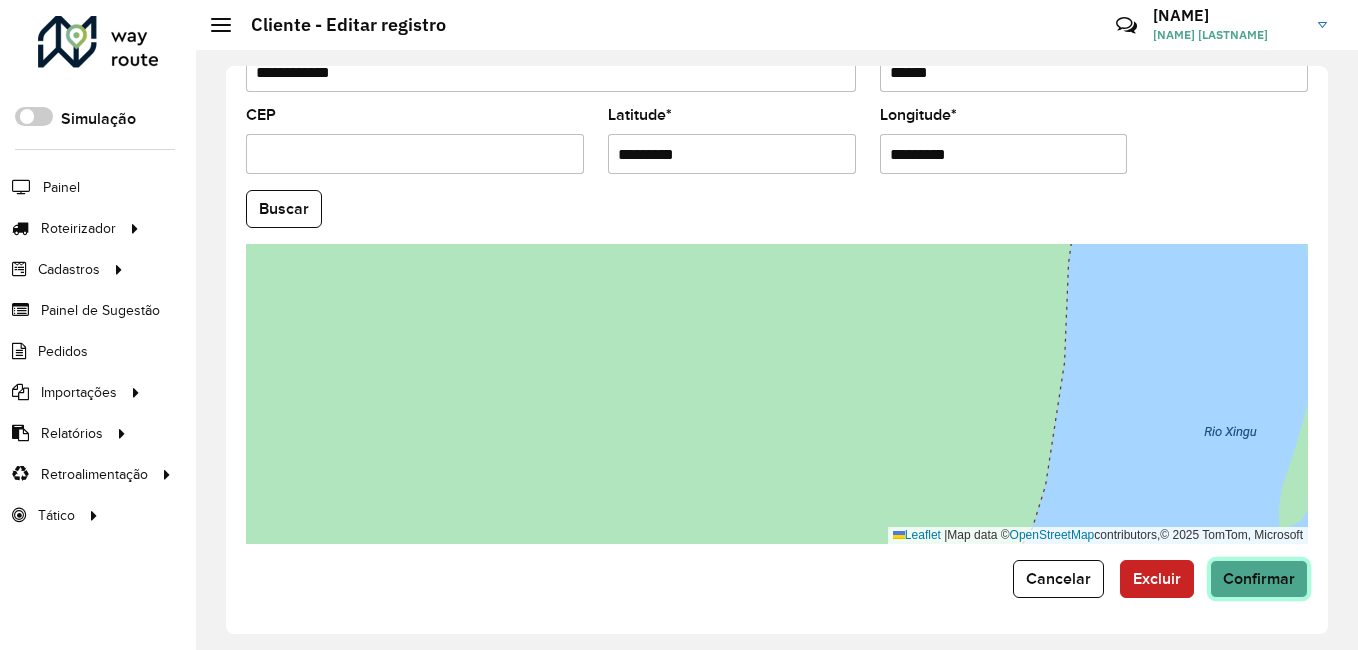 click on "Aguarde...  Pop-up bloqueado!  Seu navegador bloqueou automáticamente a abertura de uma nova janela.   Acesse as configurações e adicione o endereço do sistema a lista de permissão.   Fechar  Roteirizador AmbevTech Simulação Painel Roteirizador Entregas Vendas Cadastros Checkpoint Classificações de venda Cliente Condição de pagamento Consulta de setores Depósito Disponibilidade de veículos Fator tipo de produto Gabarito planner Grupo Rota Fator Tipo Produto Grupo de Depósito Grupo de rotas exclusiva Grupo de setores Jornada Jornada RN Layout integração Modelo Motorista Multi Depósito Painel de sugestão Parada Pedágio Perfil de Vendedor Ponto de apoio Ponto de apoio FAD Prioridade pedido Produto Restrição de Atendimento Planner Rodízio de placa Rota exclusiva FAD Rótulo Setor Setor Planner Tempo de parada de refeição Tipo de cliente Tipo de veículo Tipo de veículo RN Transportadora Usuário Vendedor Veículo Painel de Sugestão Pedidos Importações Classificação e volume de venda" at bounding box center (679, 325) 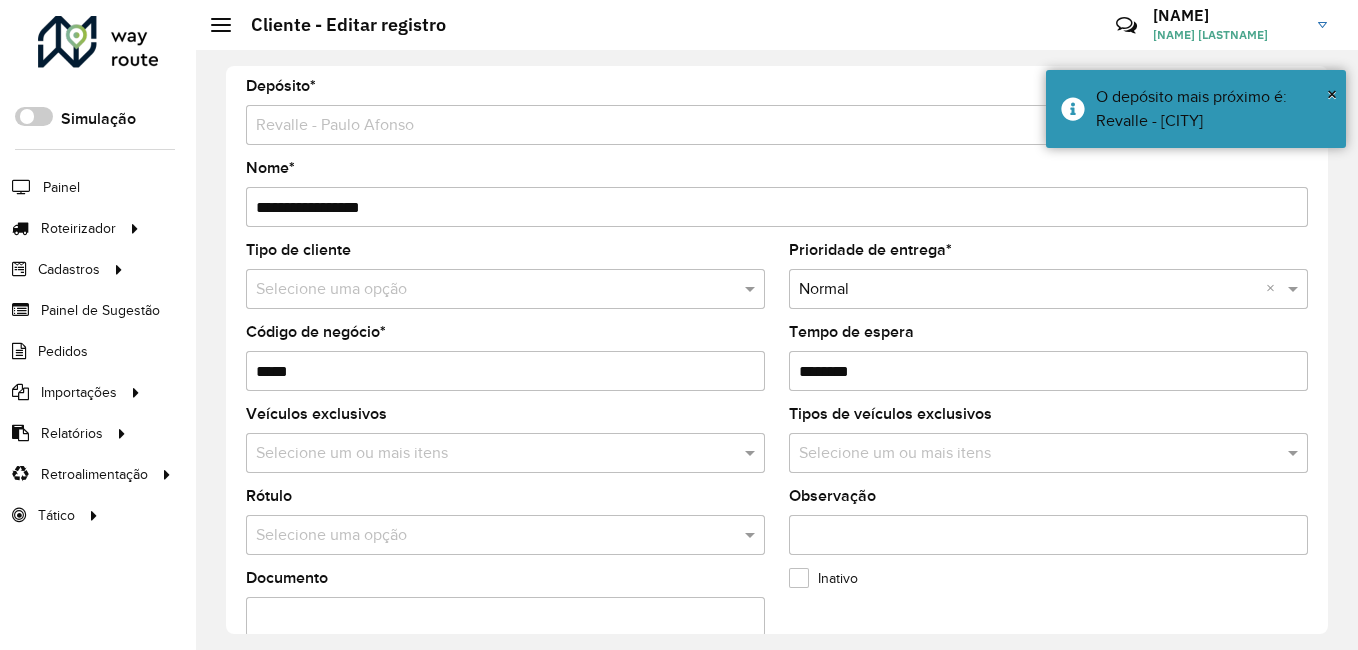 scroll, scrollTop: 0, scrollLeft: 0, axis: both 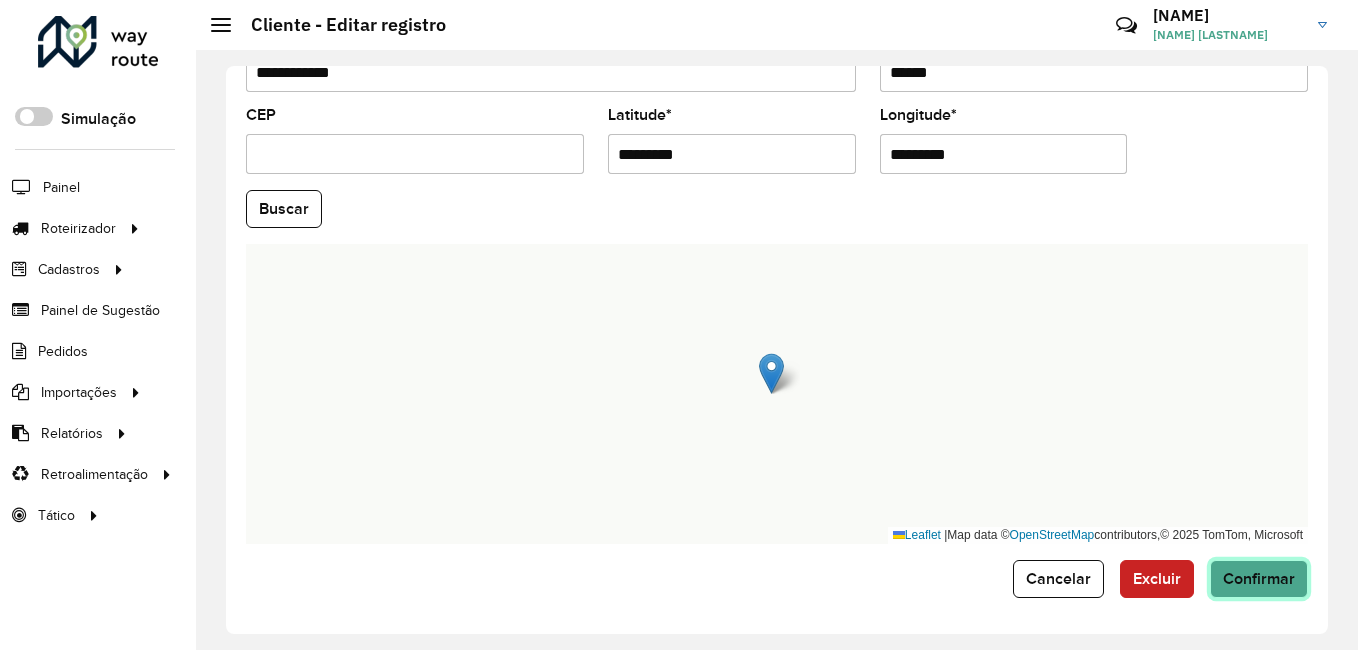 click on "Confirmar" 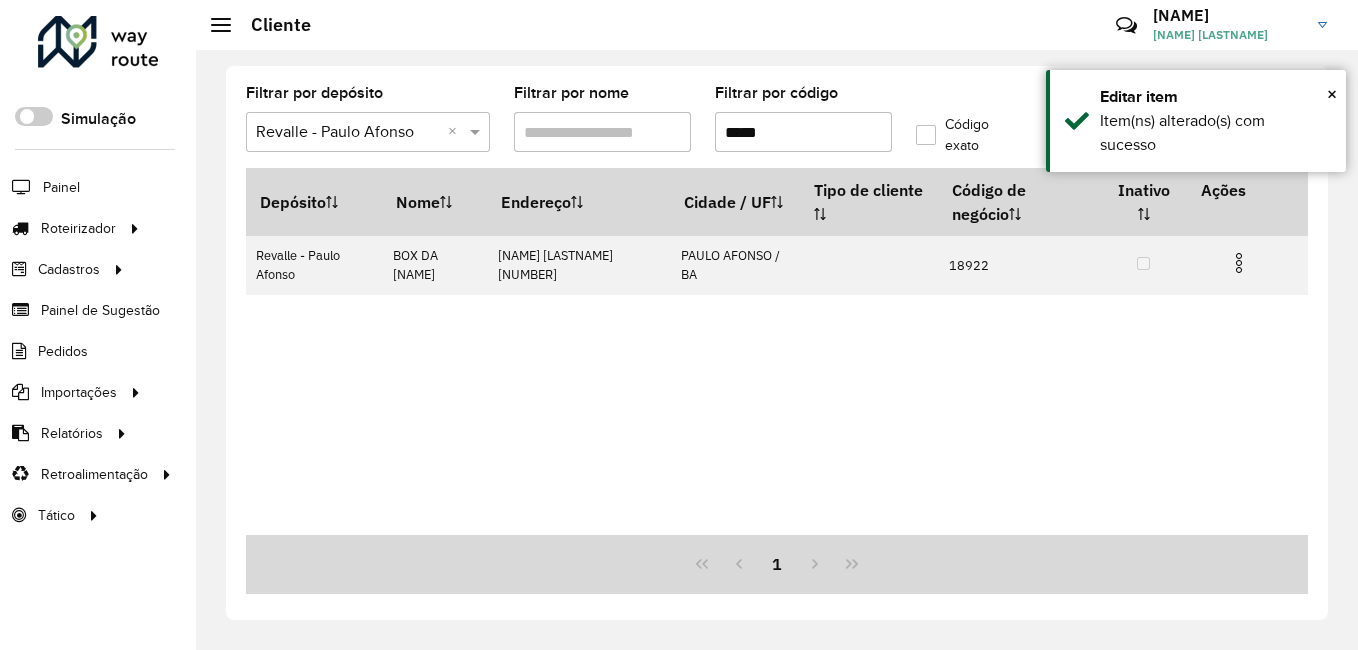 click on "*****" at bounding box center [803, 132] 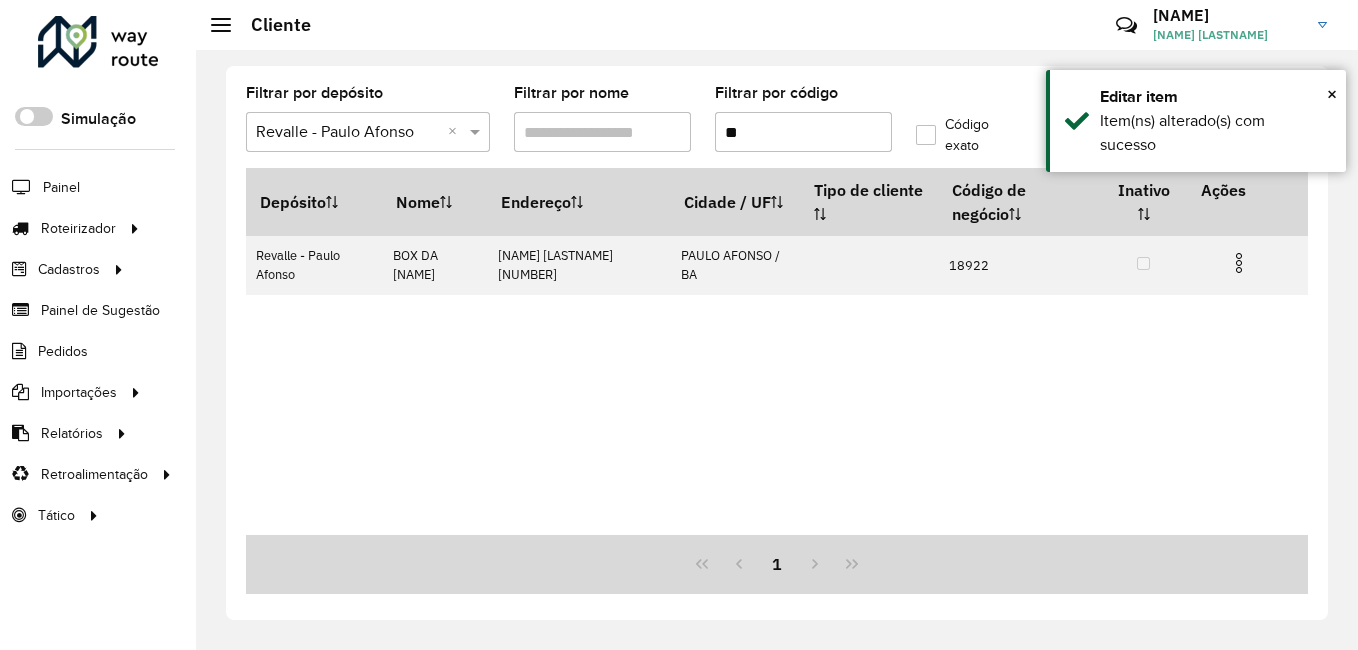type on "*" 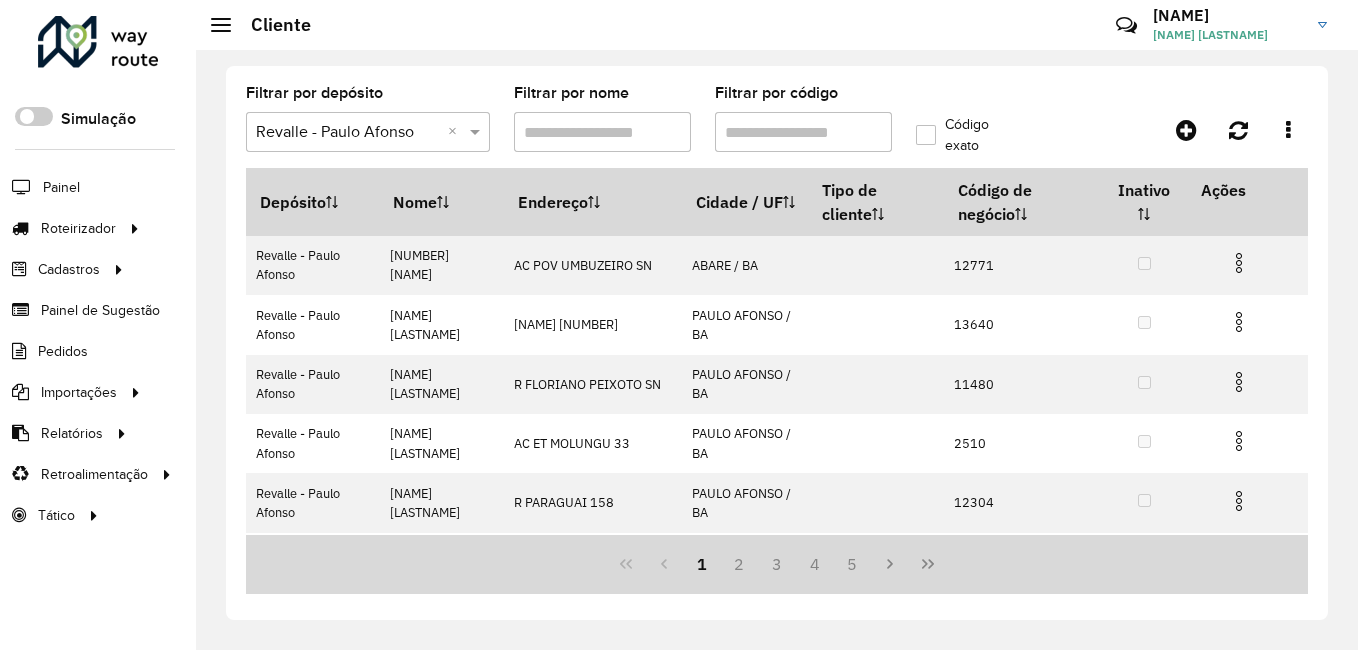 type 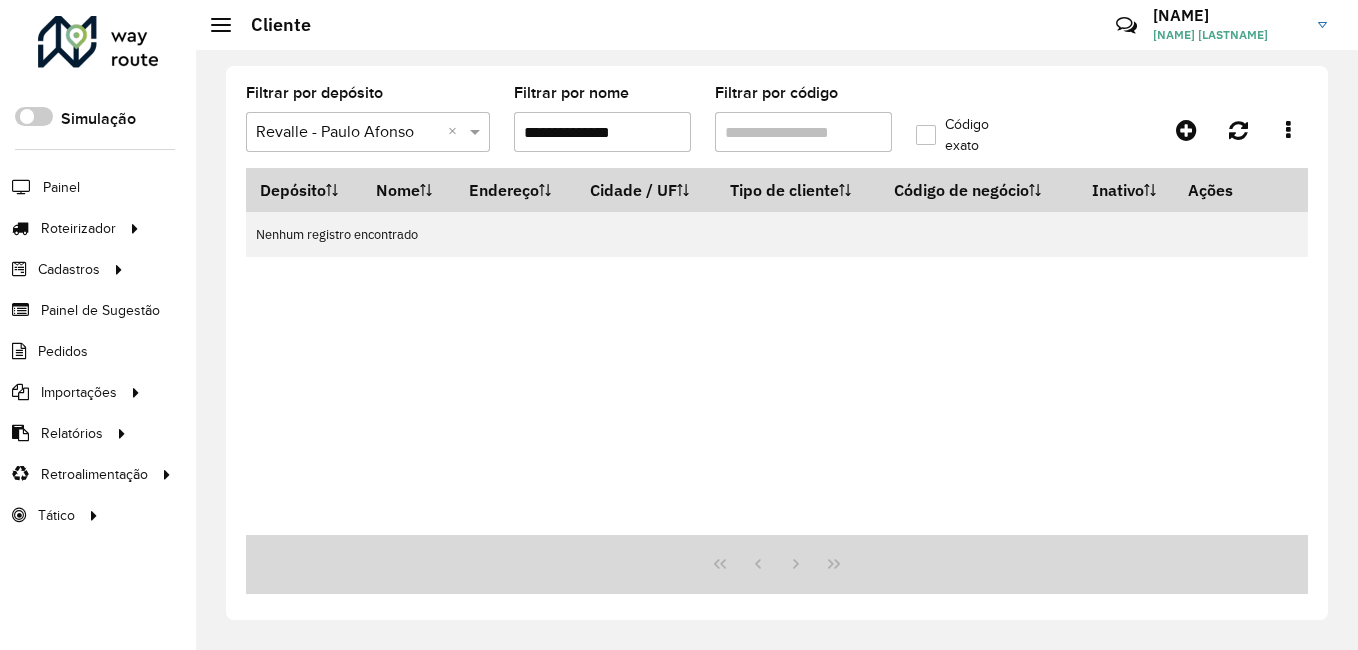 click on "**********" at bounding box center [602, 132] 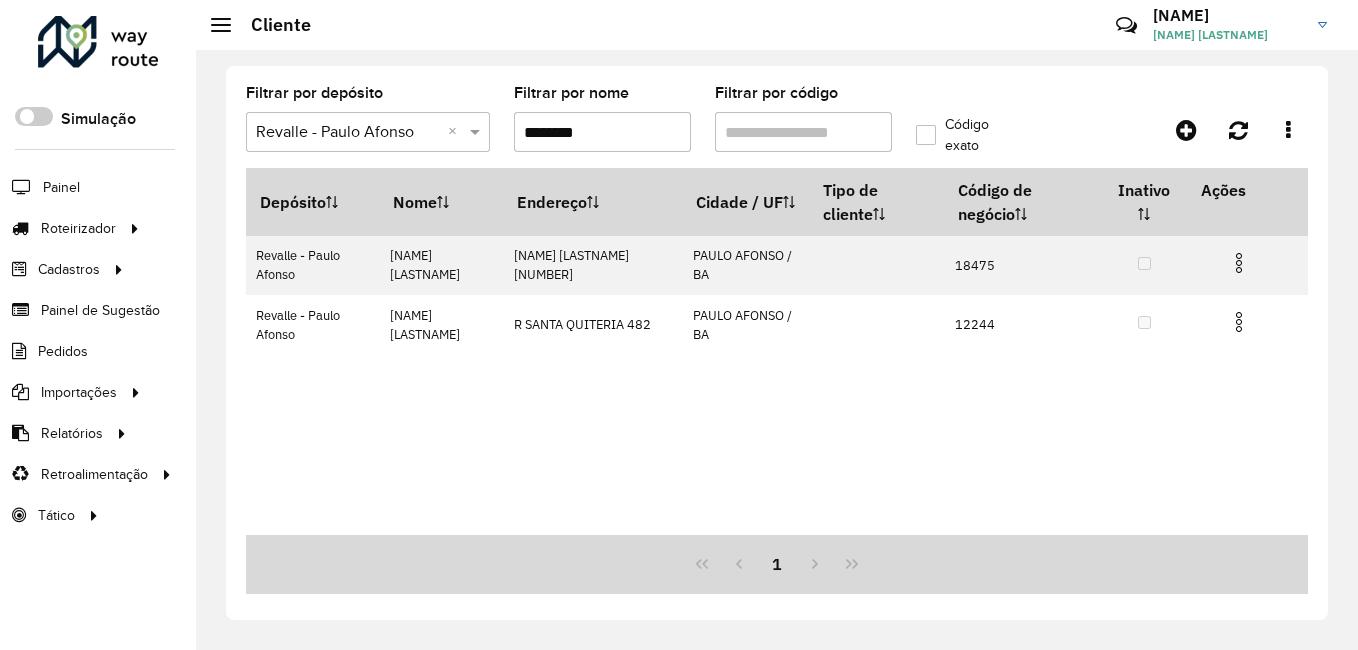 click on "*******" at bounding box center (602, 132) 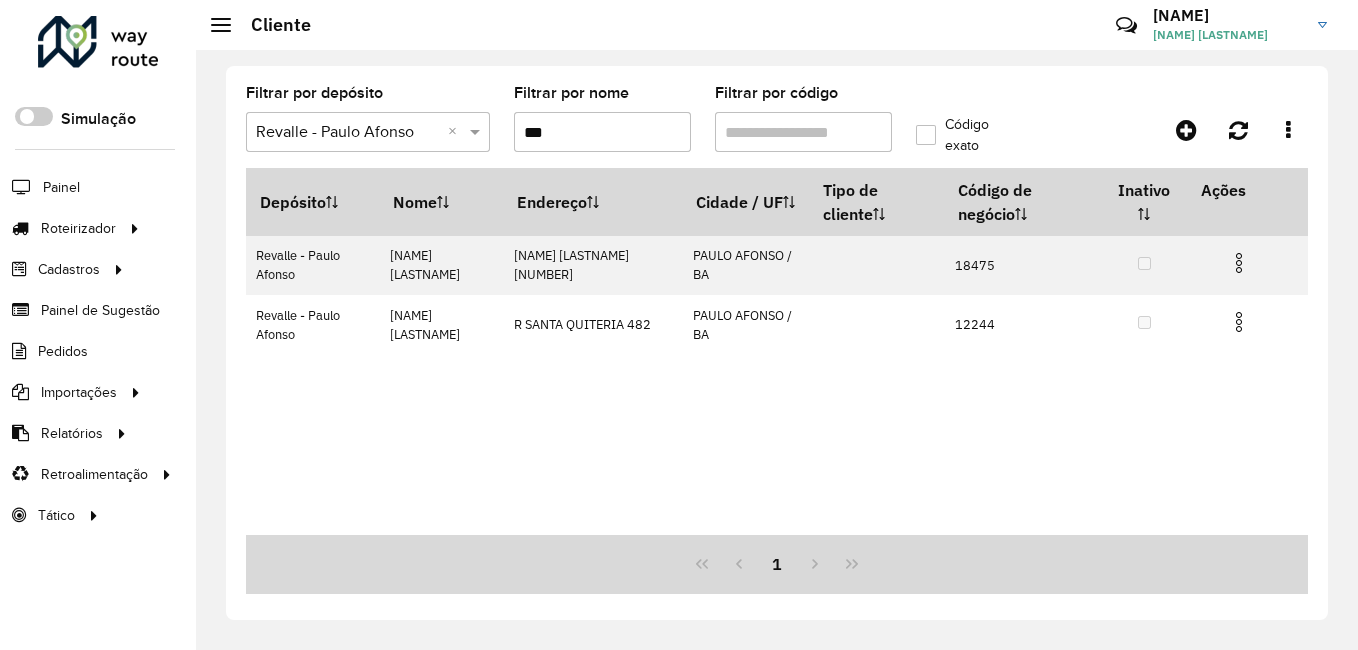 type on "*" 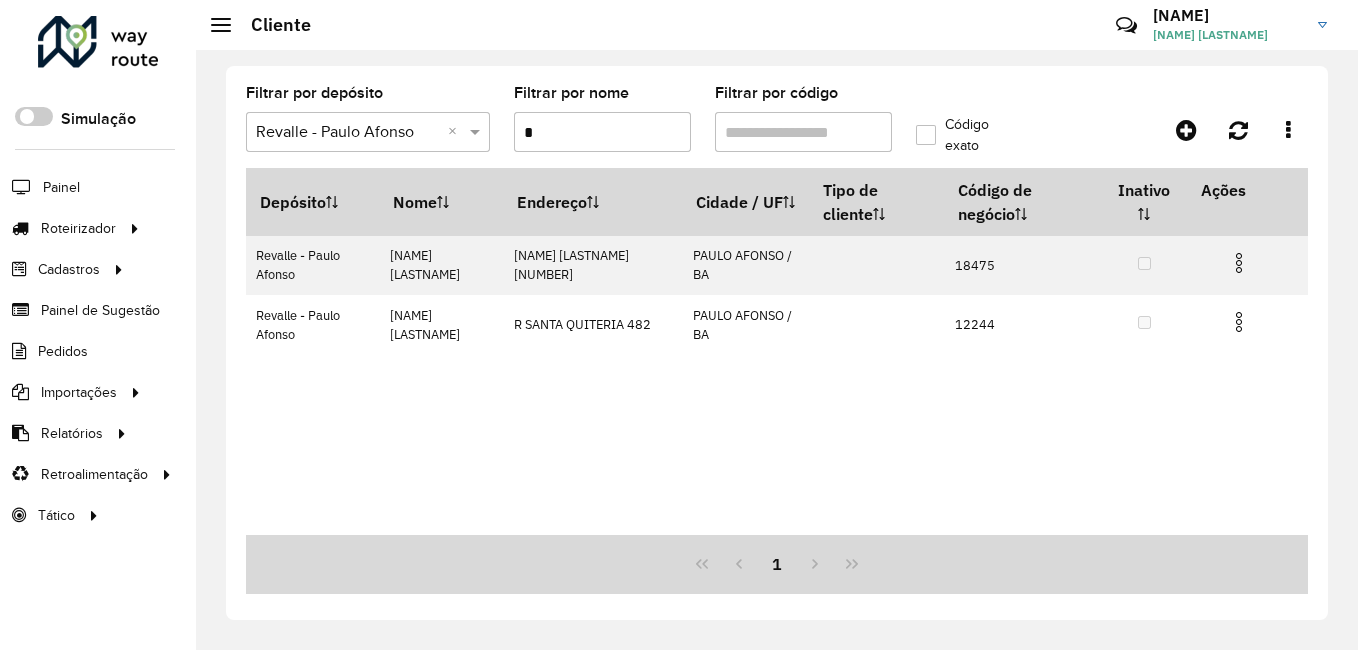 type 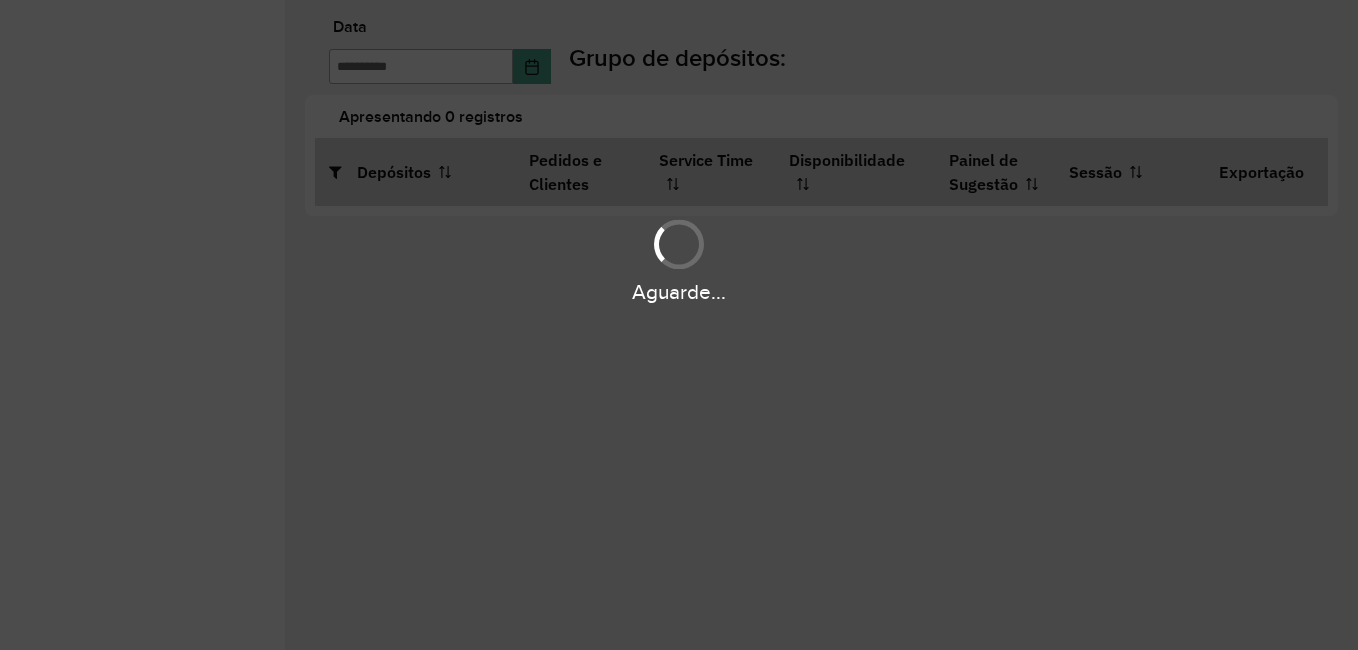 scroll, scrollTop: 0, scrollLeft: 0, axis: both 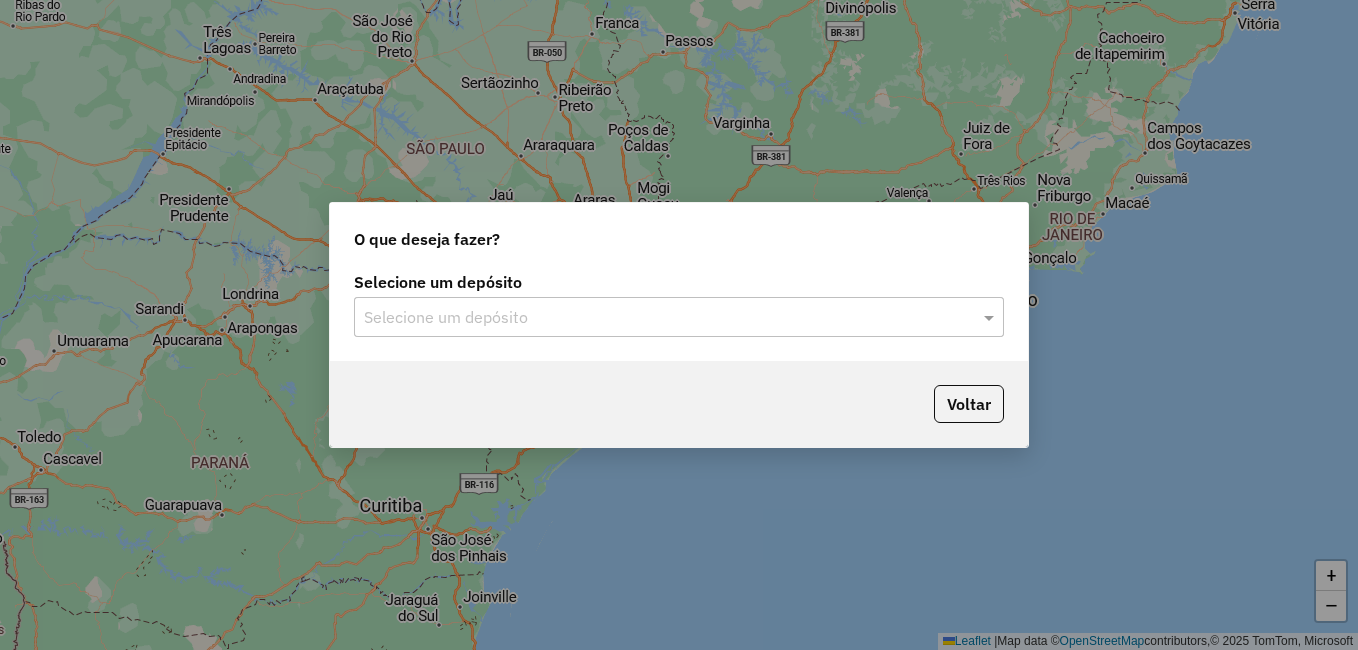 click 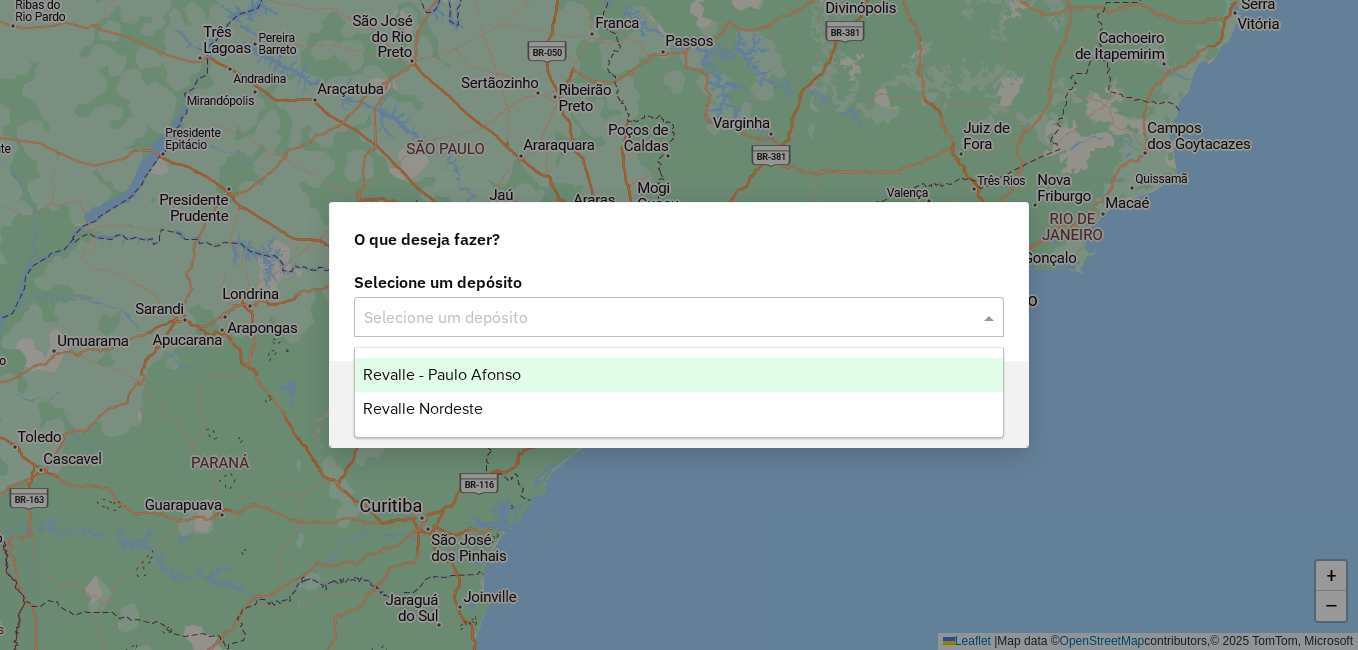 click on "Revalle - Paulo Afonso" at bounding box center [442, 374] 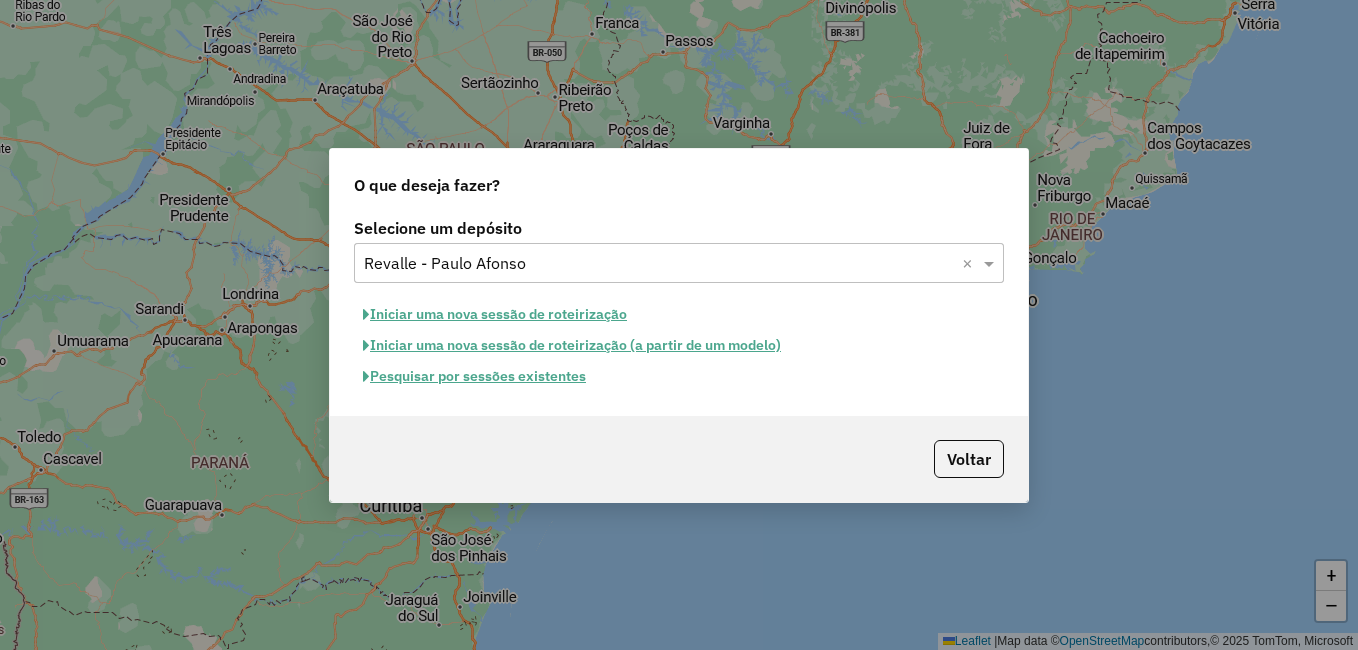 click on "Pesquisar por sessões existentes" 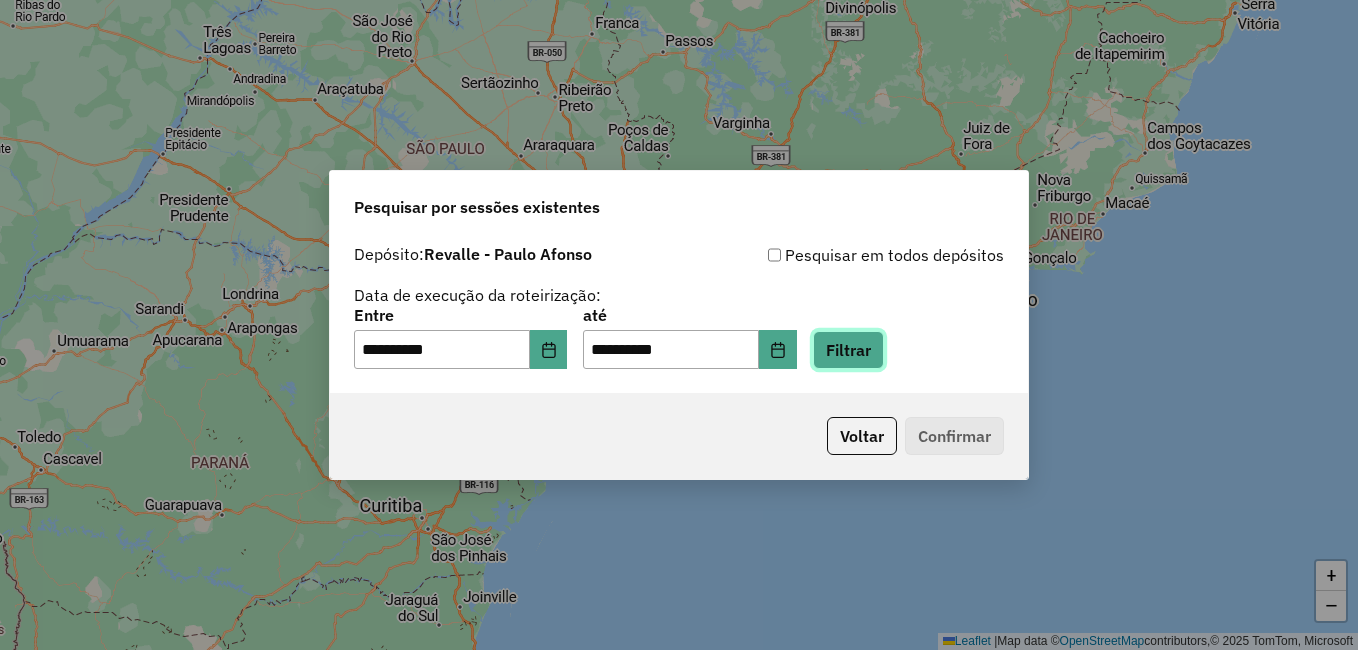 click on "Filtrar" 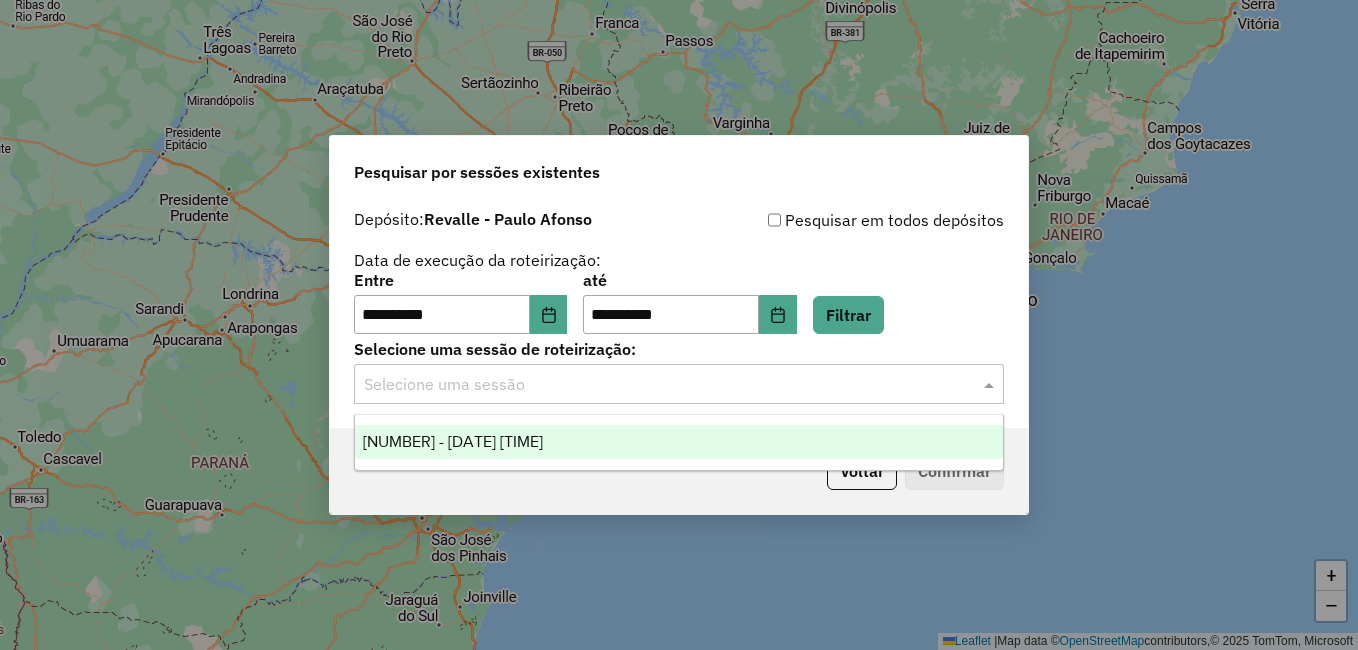 click 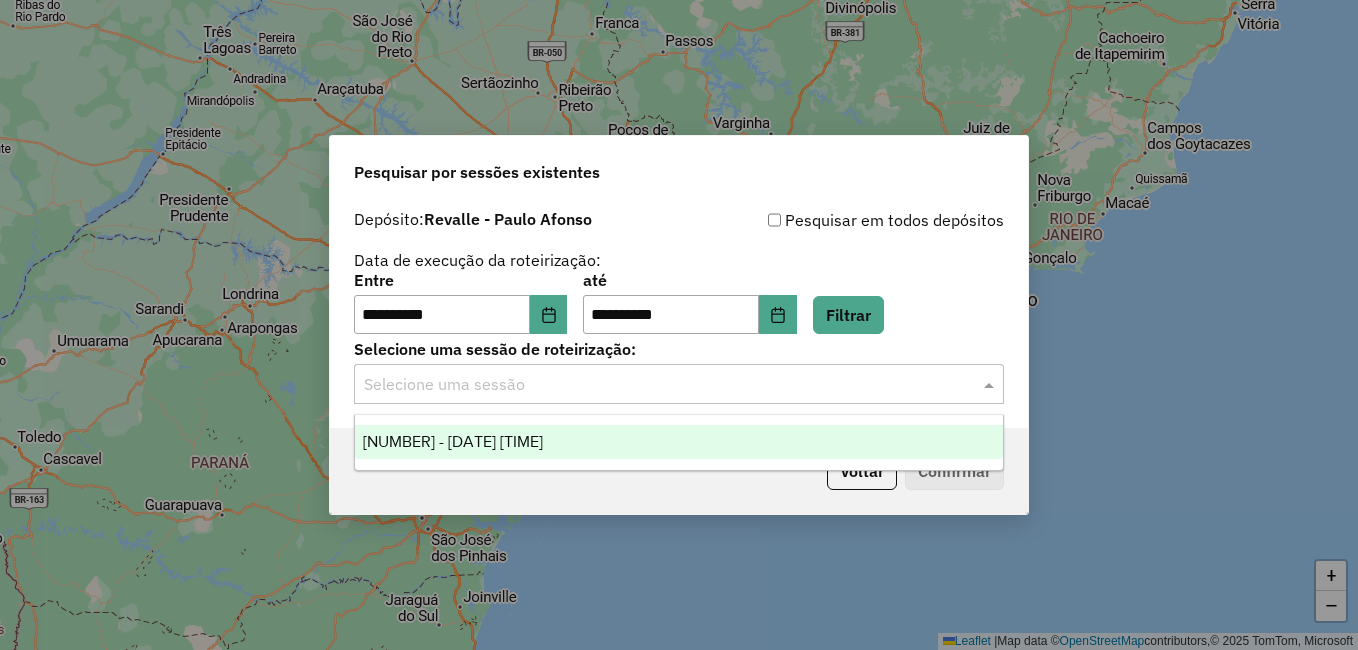 click on "963486 - 11/07/2025 17:50" at bounding box center [453, 441] 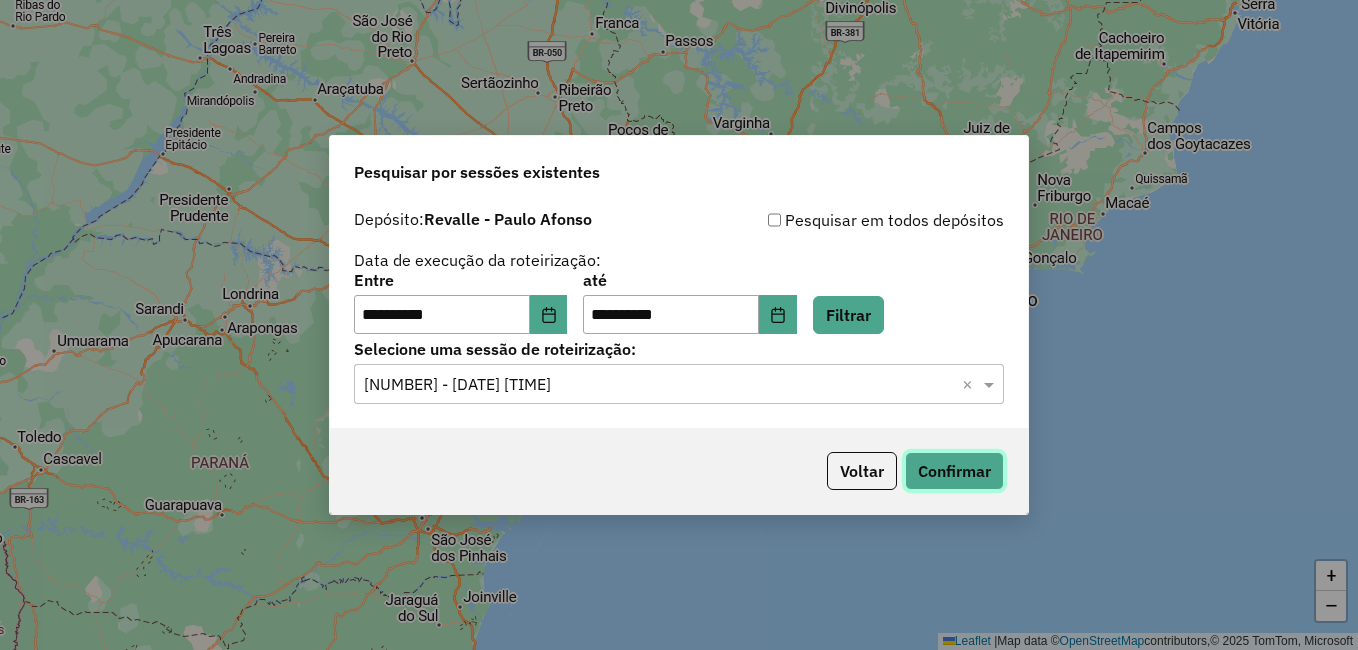 click on "Confirmar" 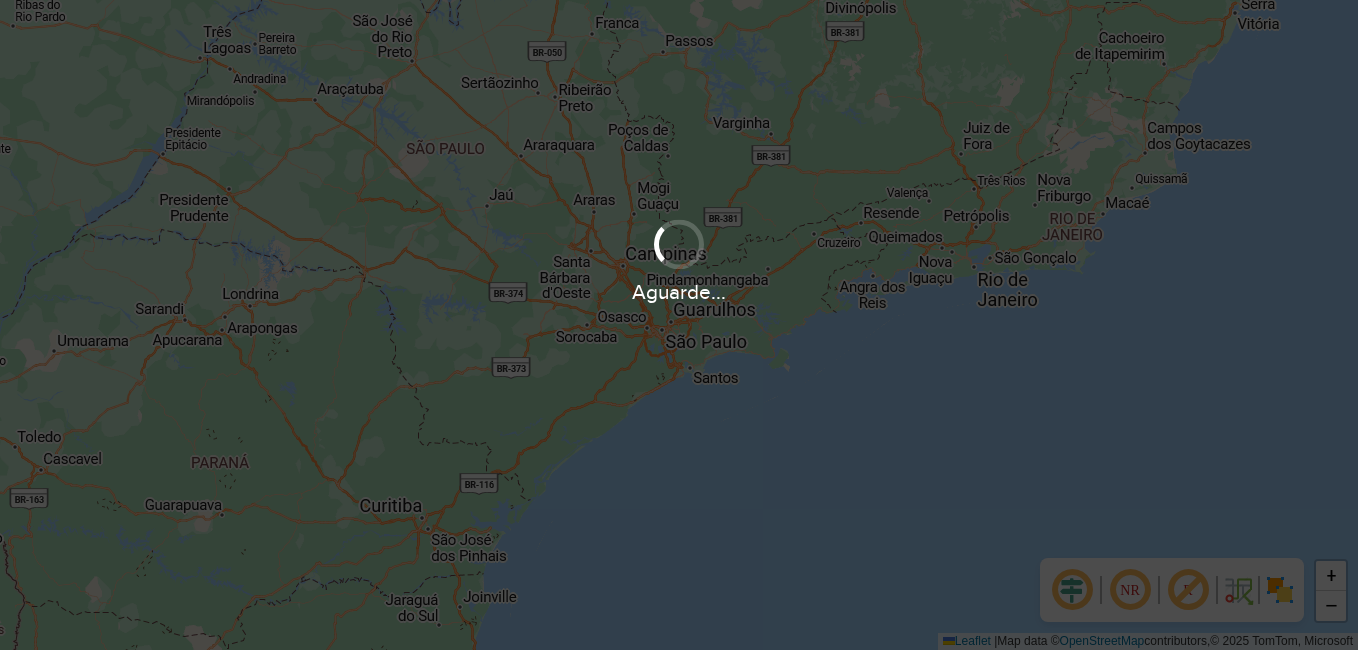 scroll, scrollTop: 0, scrollLeft: 0, axis: both 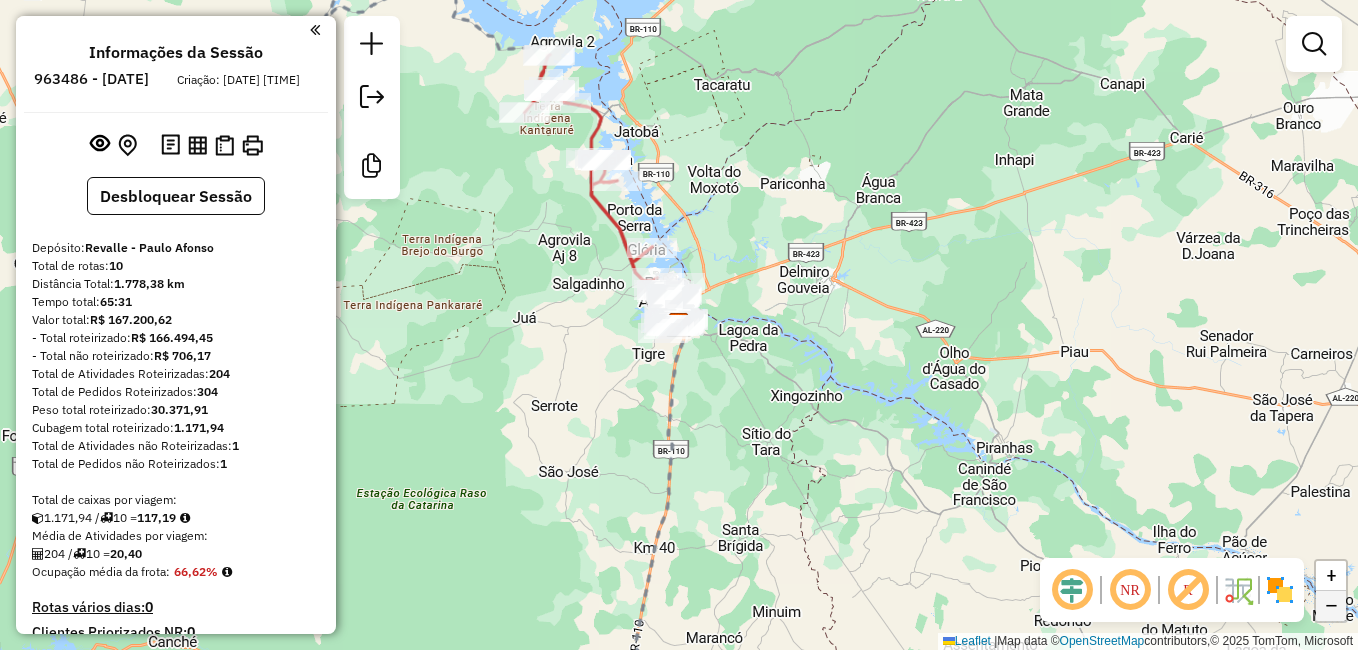 click on "−" 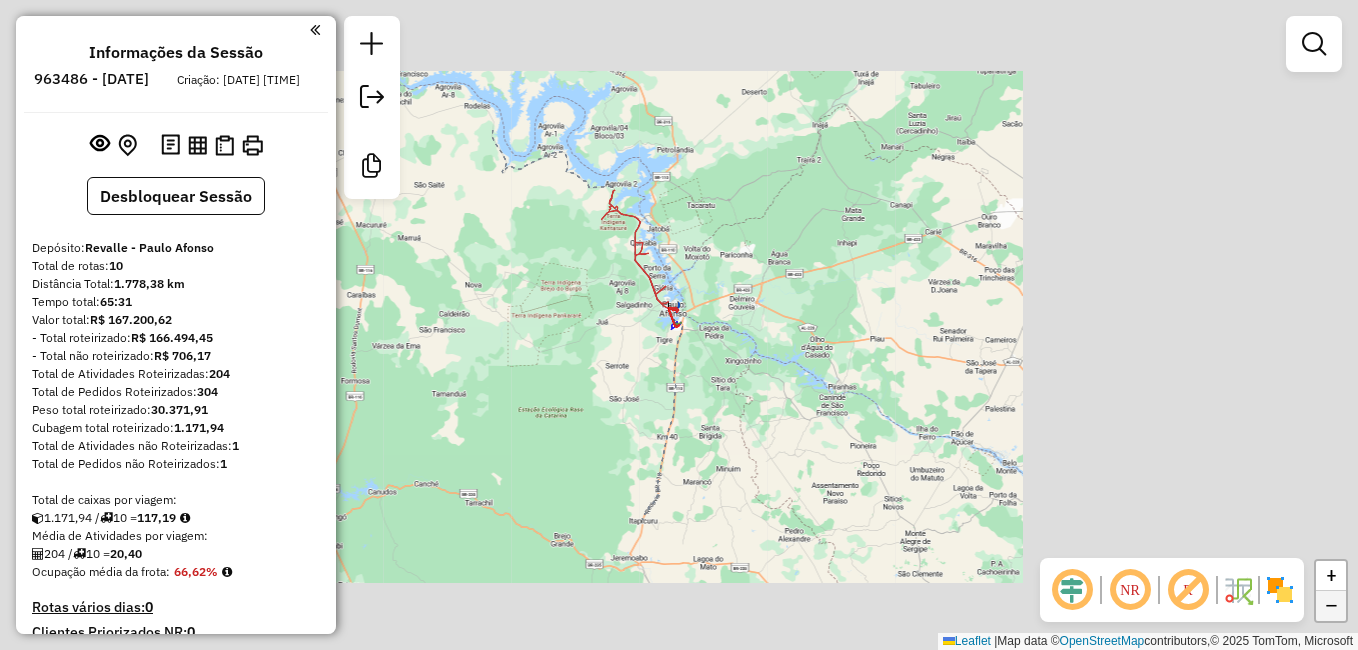 click on "−" 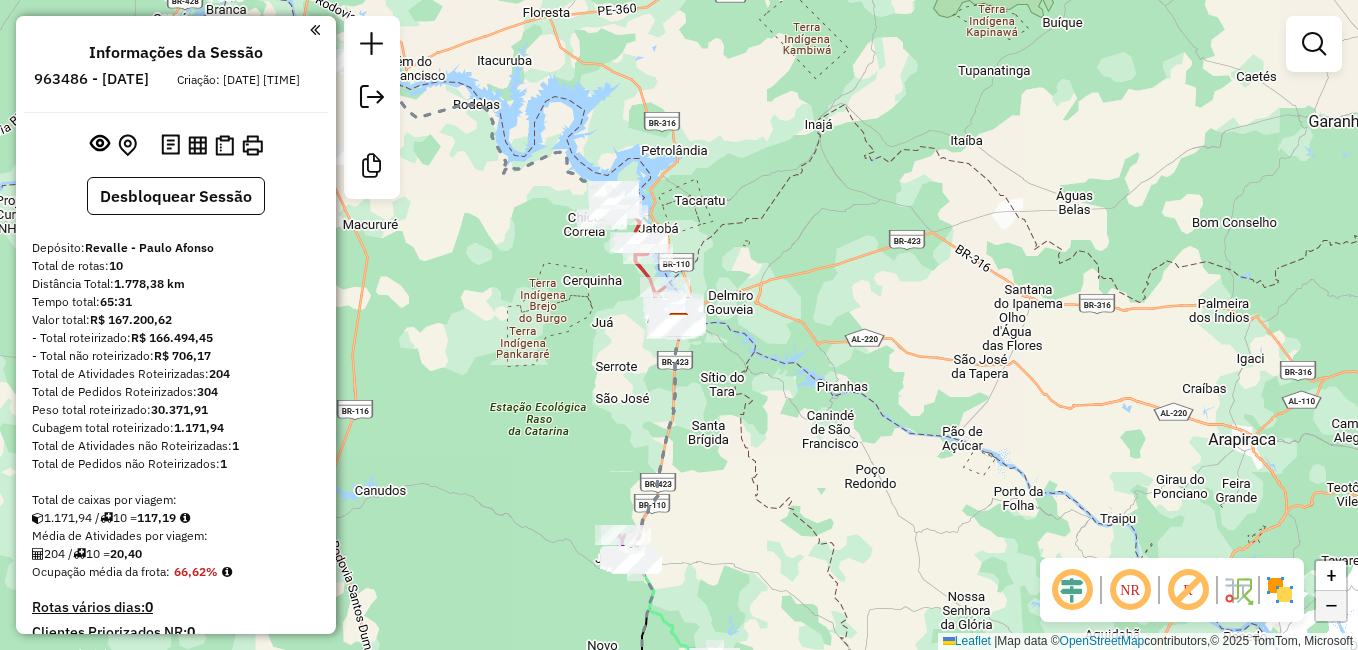 click on "−" 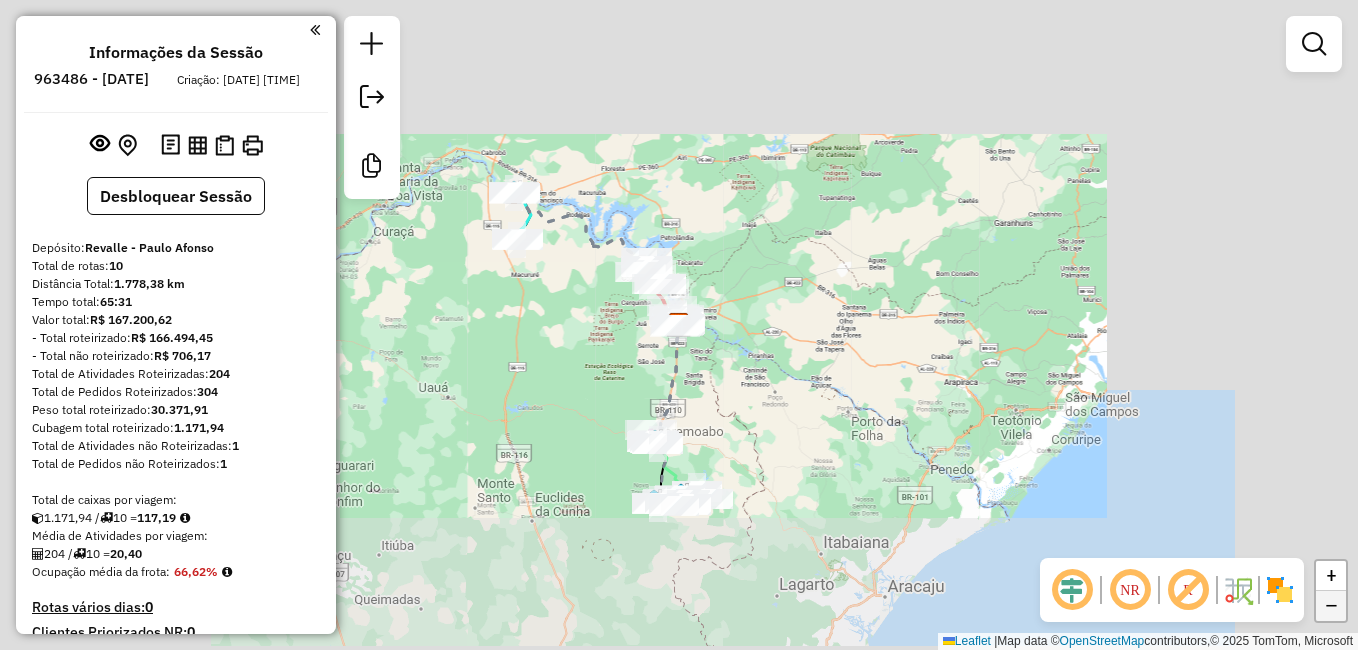 click on "−" 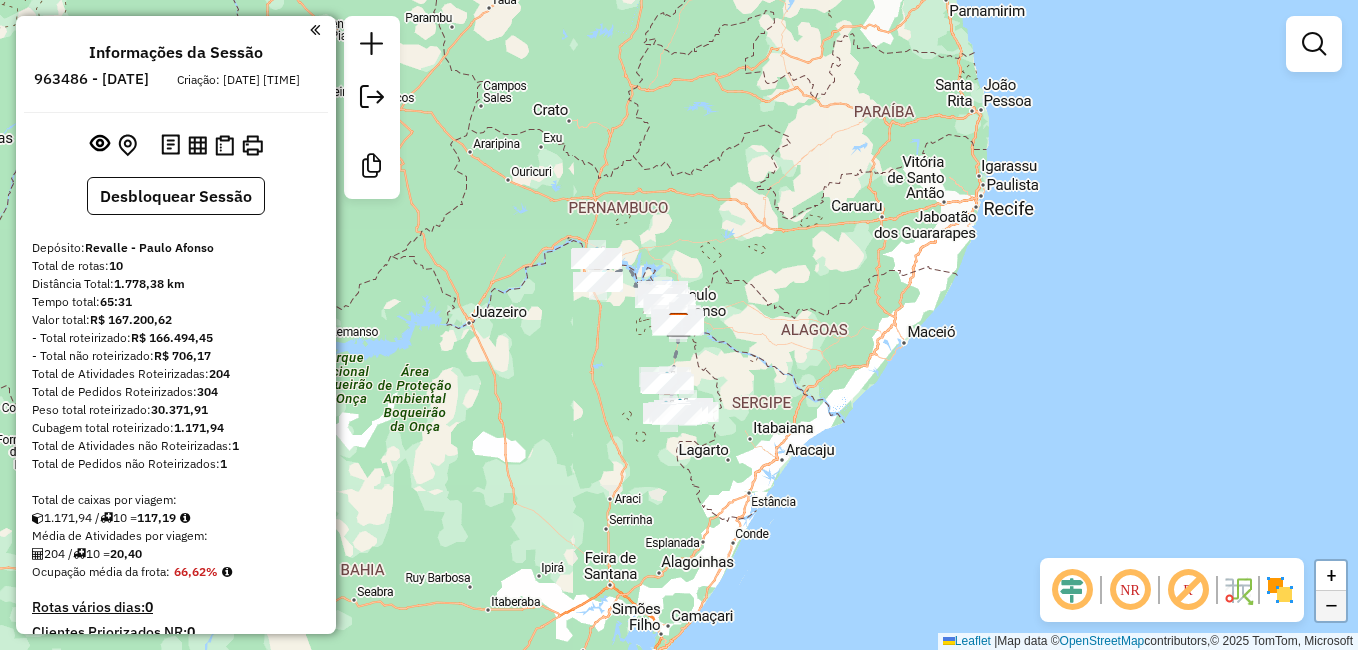 click on "−" 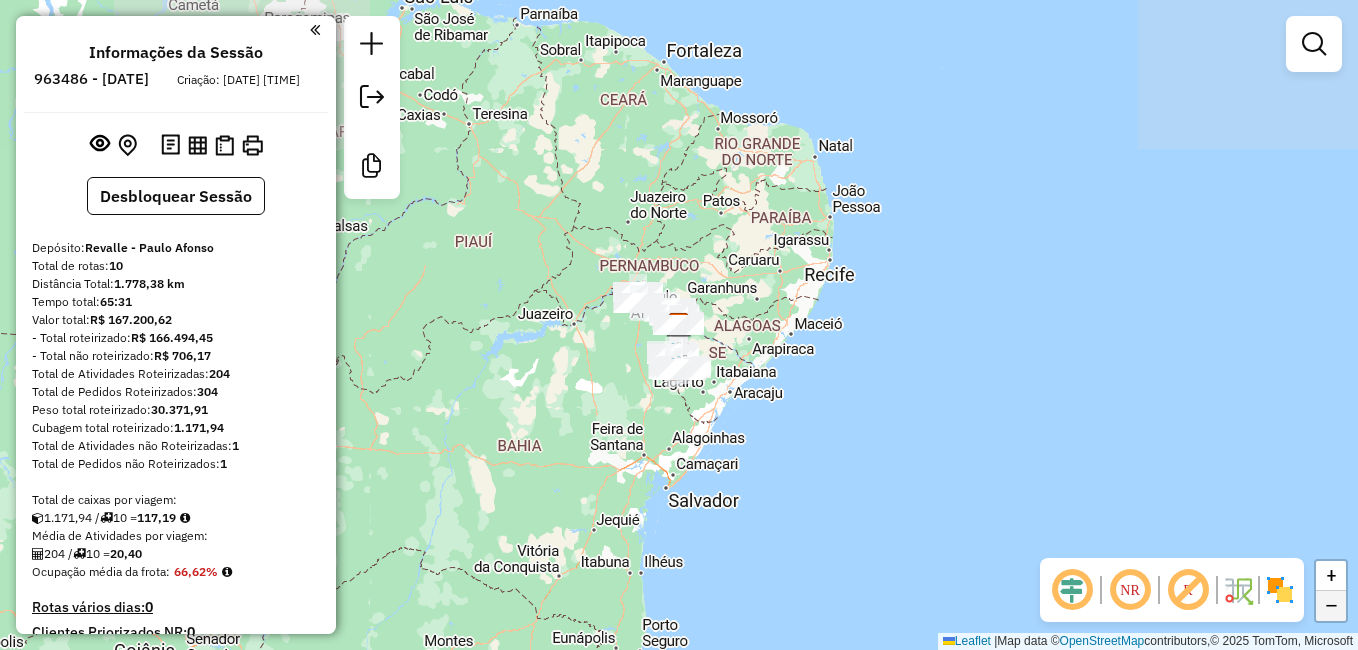 click on "−" 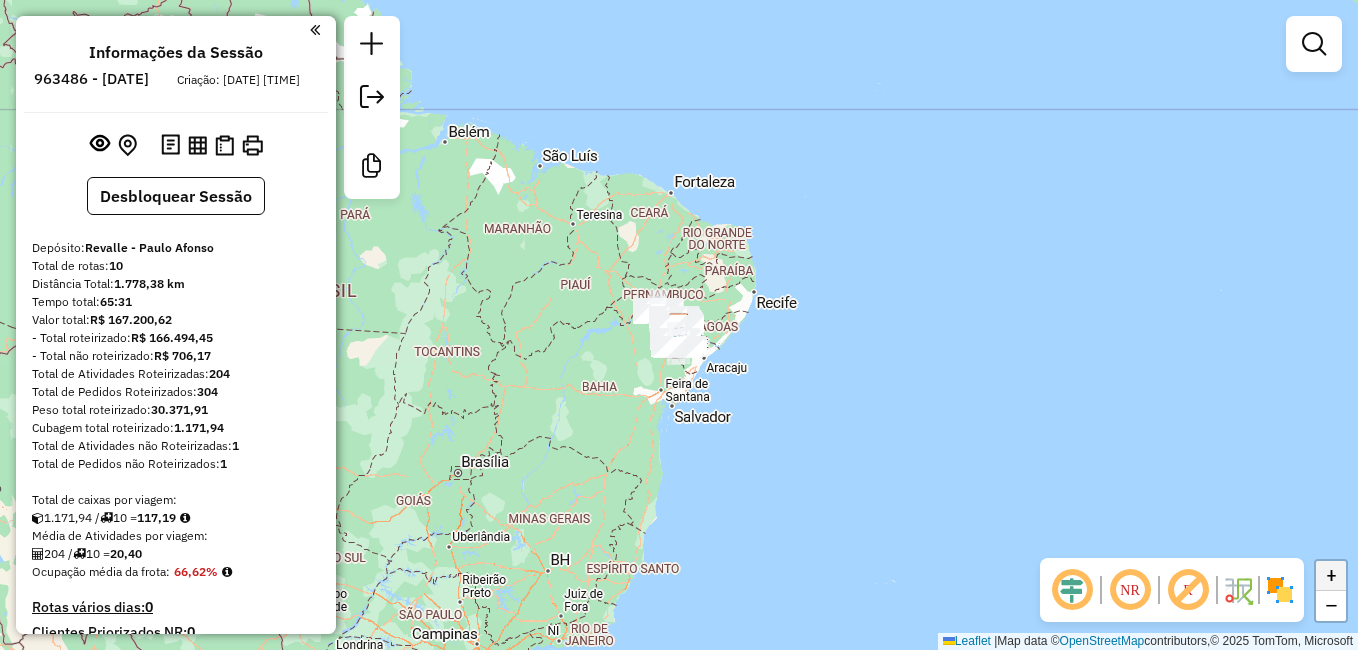 click on "+" 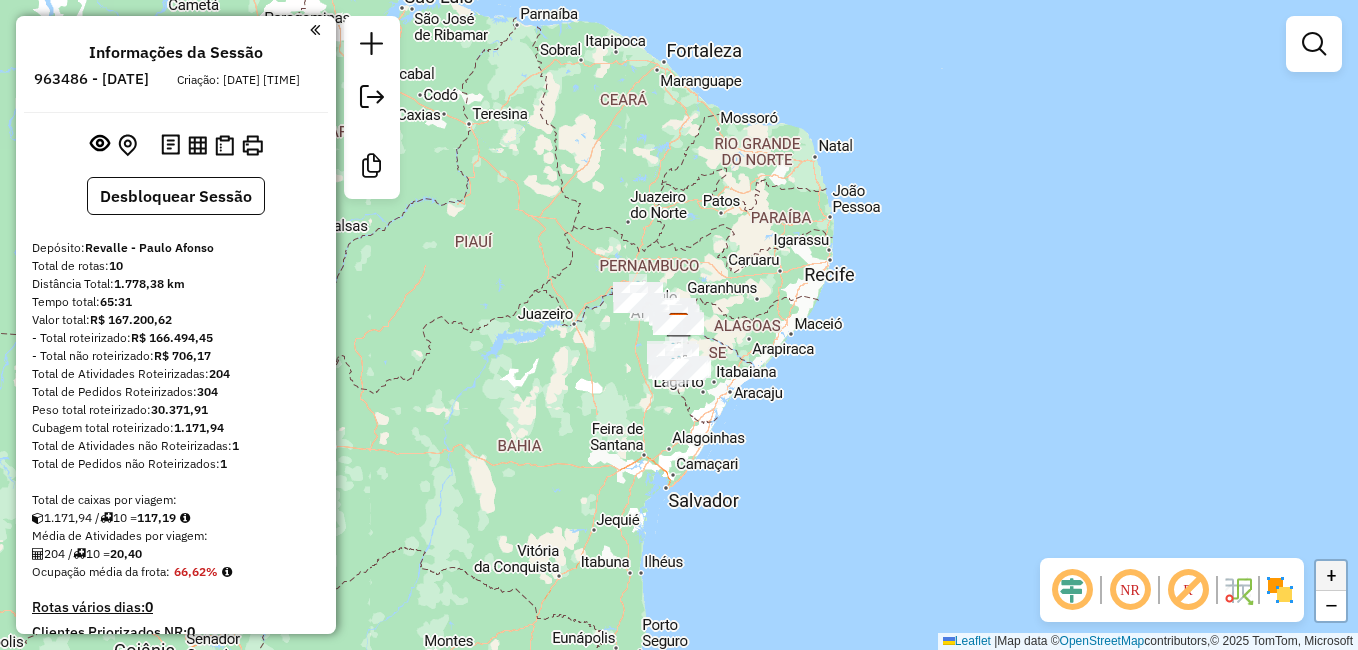 click on "+" 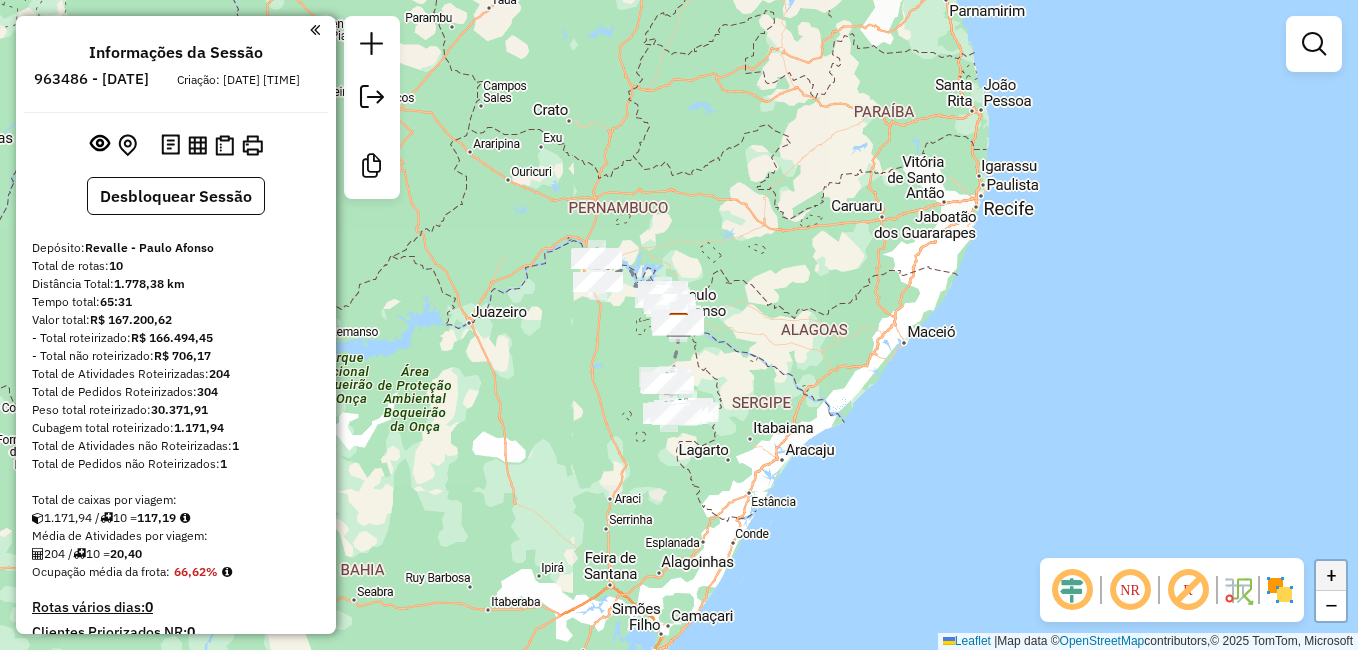 click on "+" 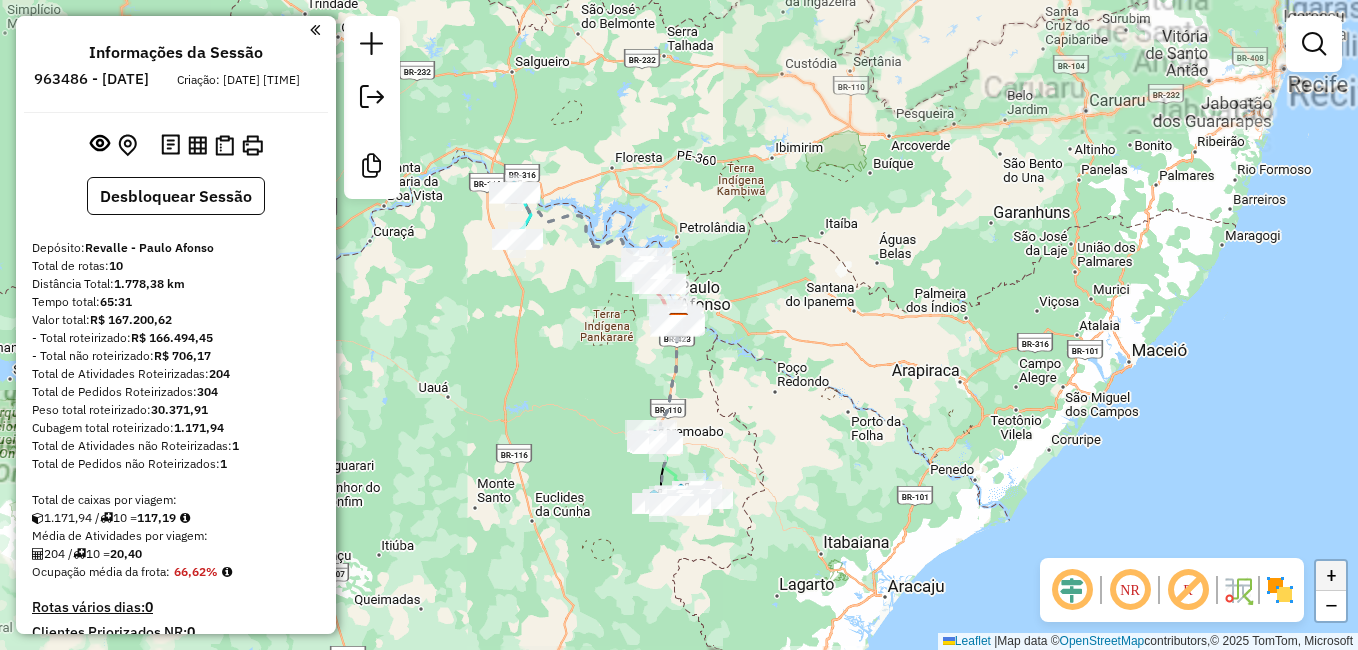 click on "+" 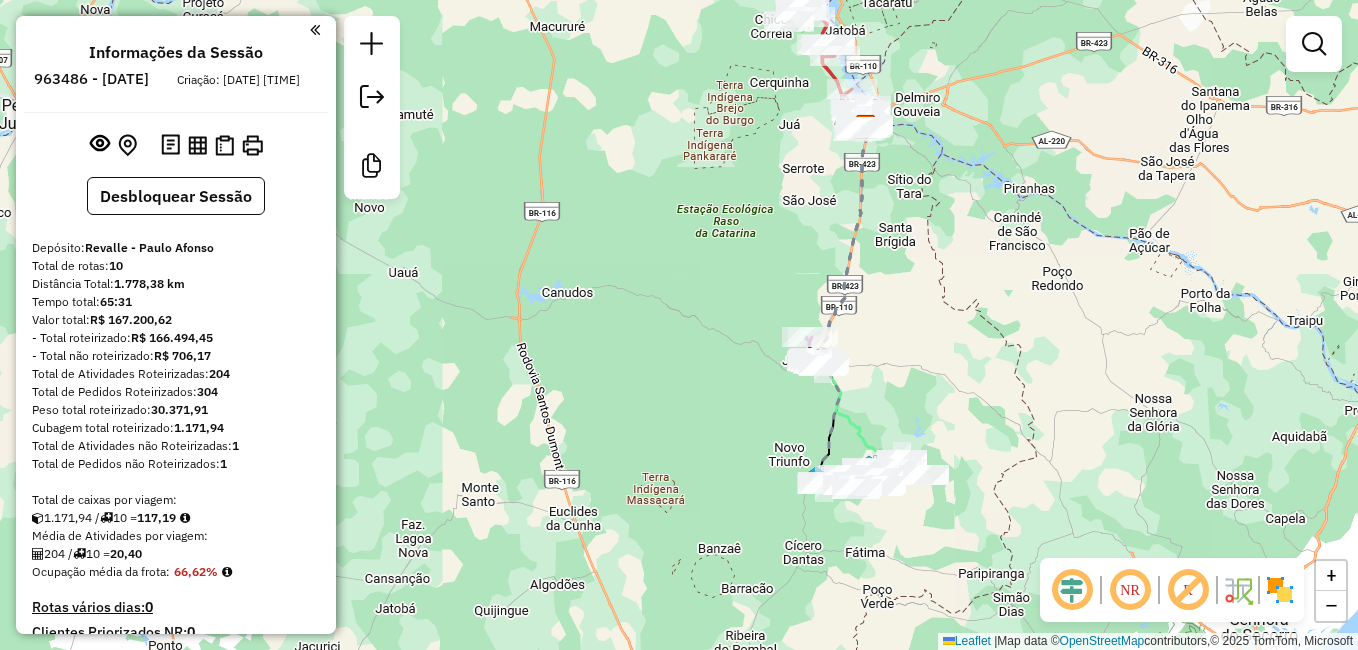 drag, startPoint x: 918, startPoint y: 542, endPoint x: 1105, endPoint y: 344, distance: 272.3472 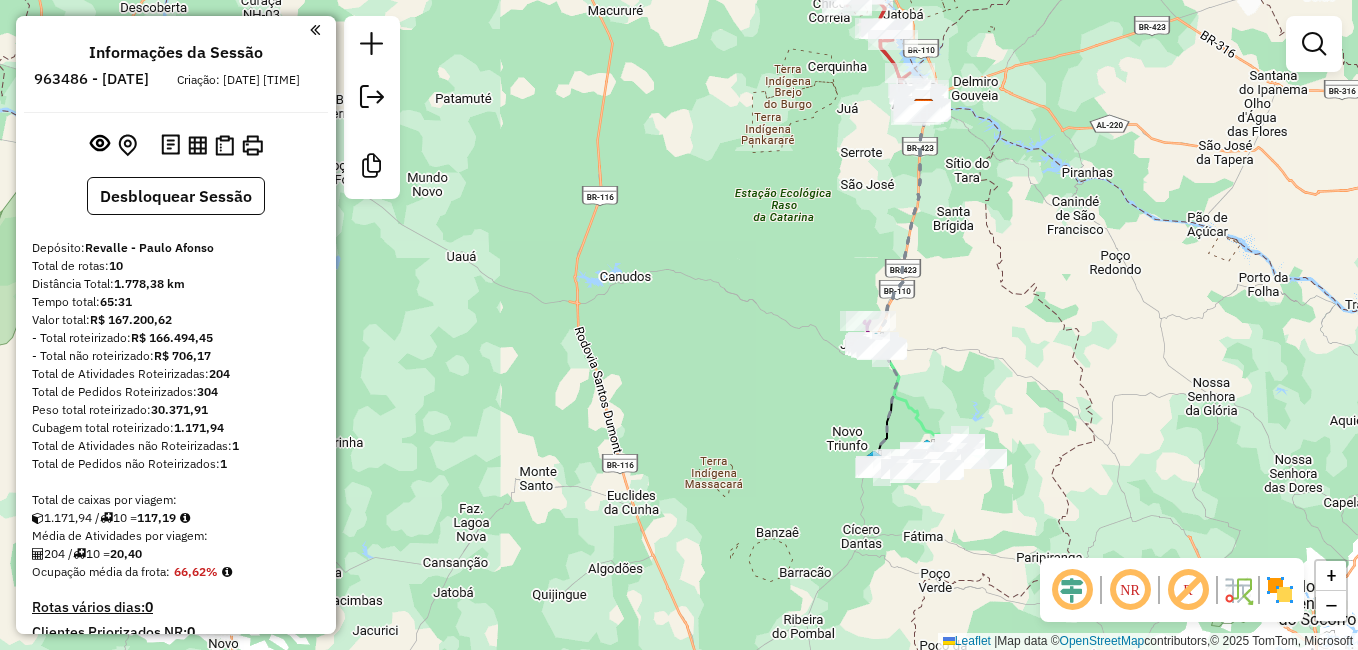 drag, startPoint x: 1060, startPoint y: 416, endPoint x: 1118, endPoint y: 400, distance: 60.166435 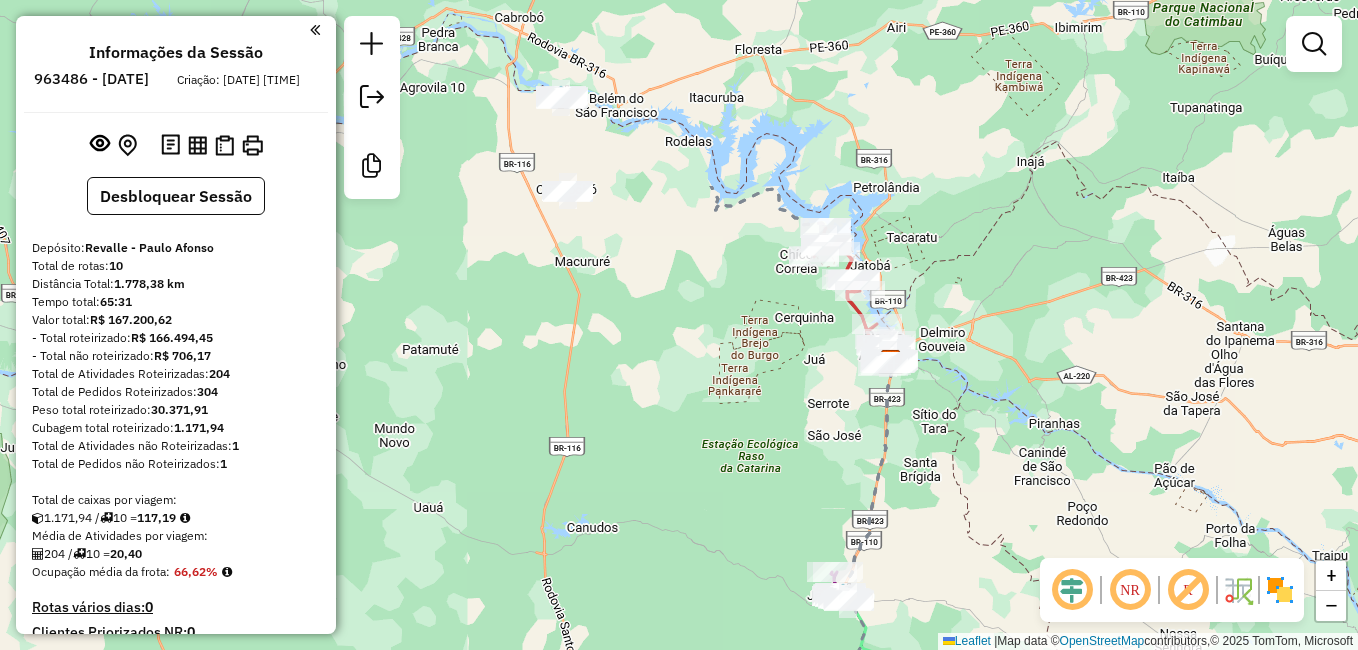 drag, startPoint x: 999, startPoint y: 352, endPoint x: 966, endPoint y: 603, distance: 253.16003 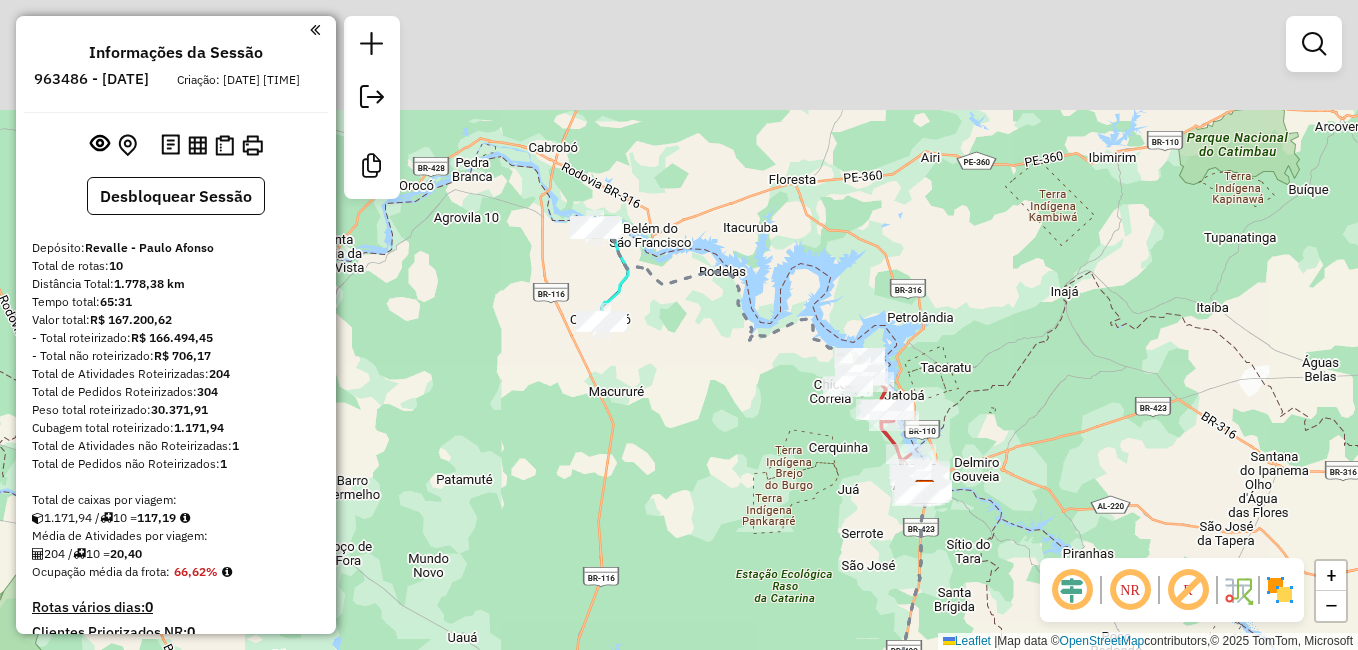 drag, startPoint x: 795, startPoint y: 332, endPoint x: 855, endPoint y: 480, distance: 159.69972 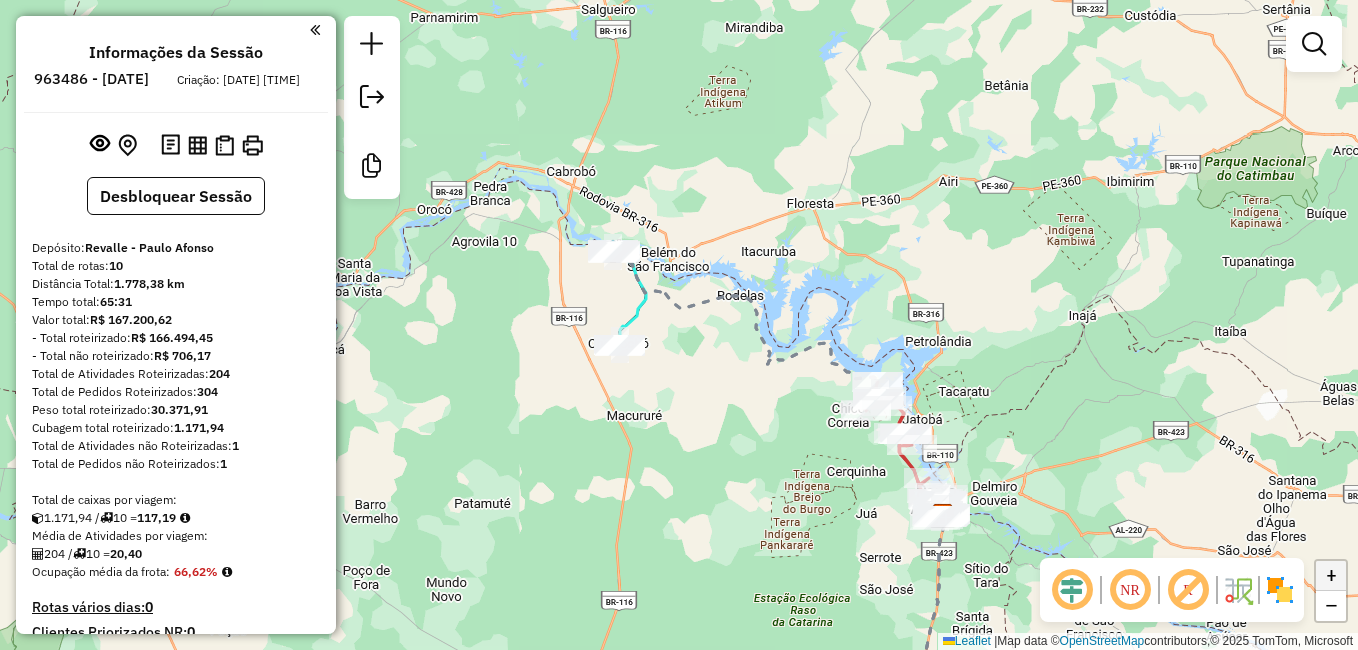 click on "+" 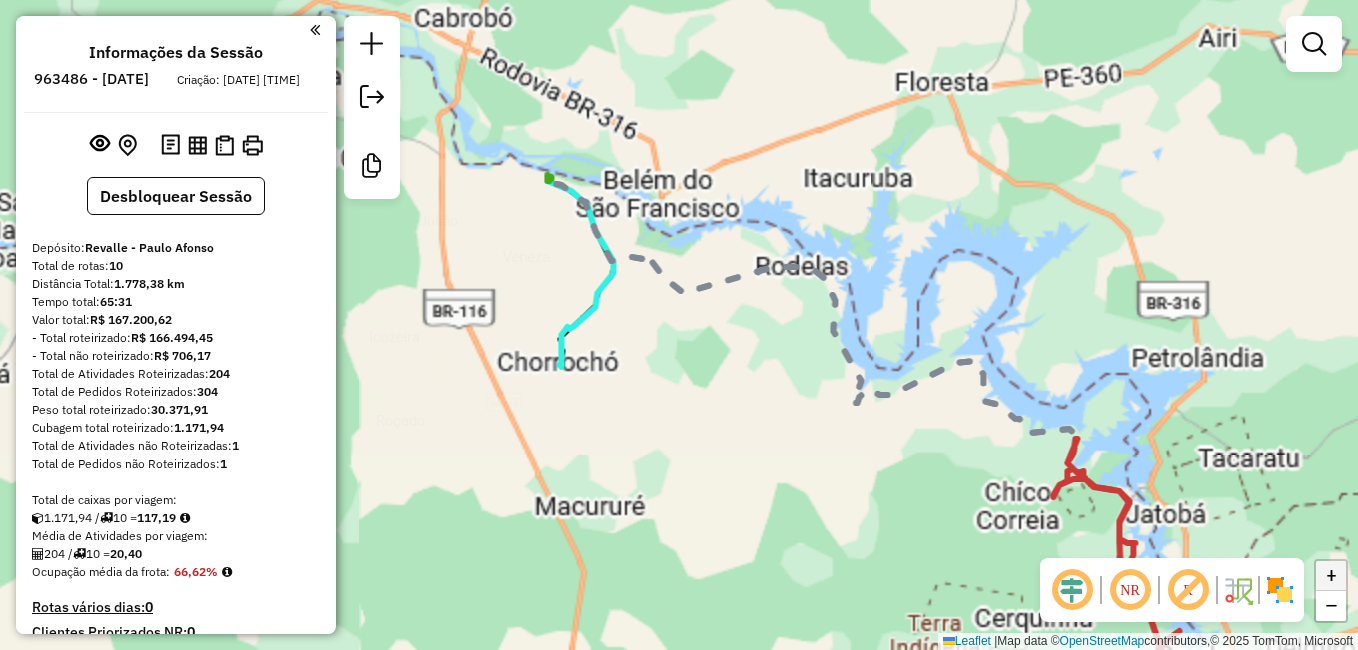 click on "+" 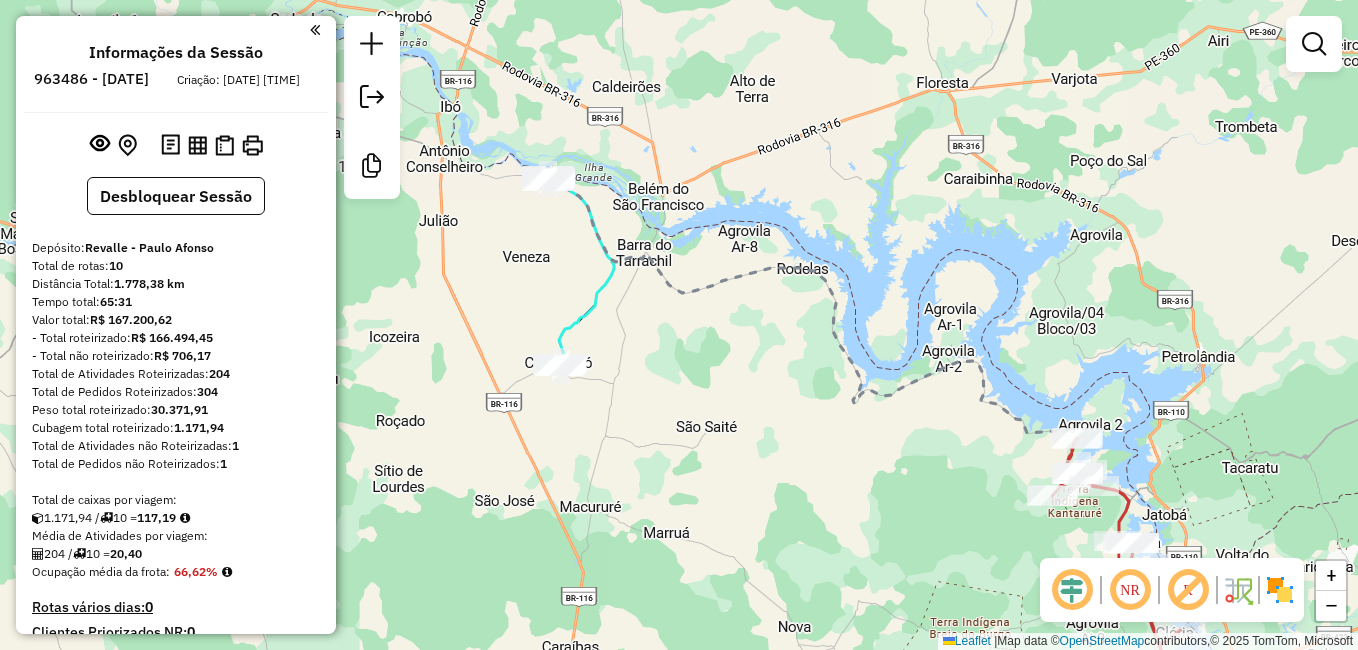 drag, startPoint x: 919, startPoint y: 497, endPoint x: 1077, endPoint y: 570, distance: 174.04884 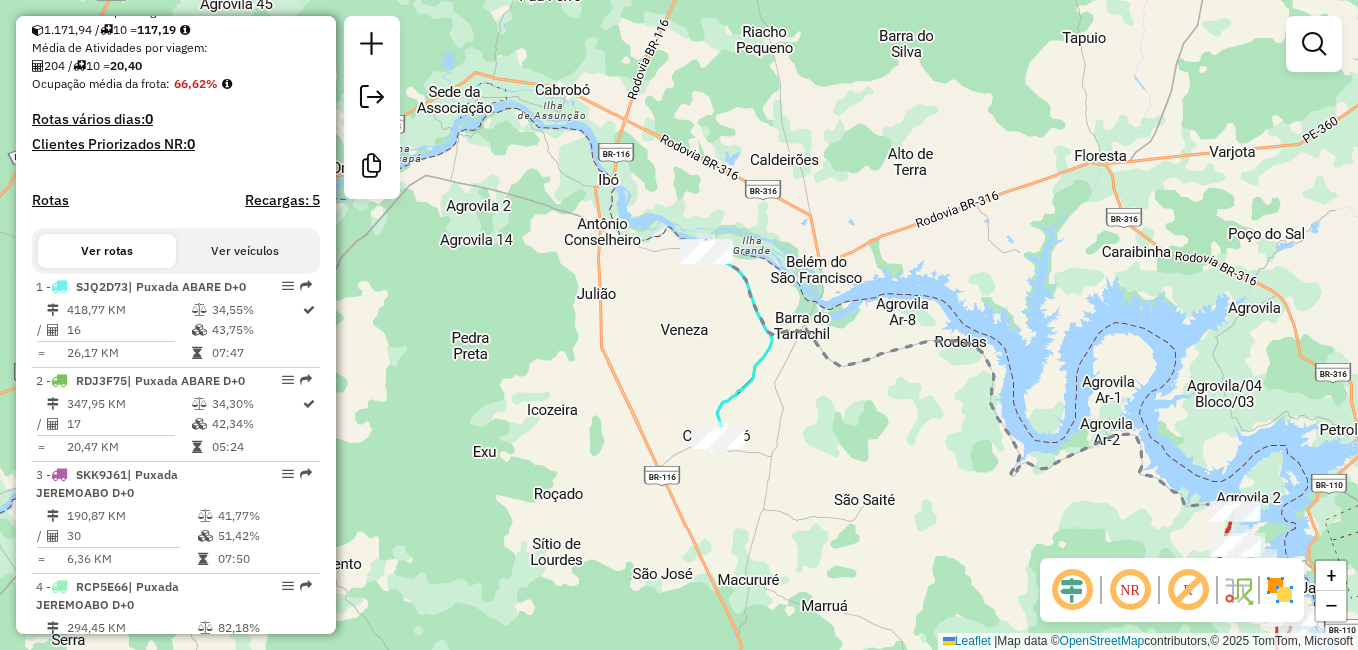 scroll, scrollTop: 540, scrollLeft: 0, axis: vertical 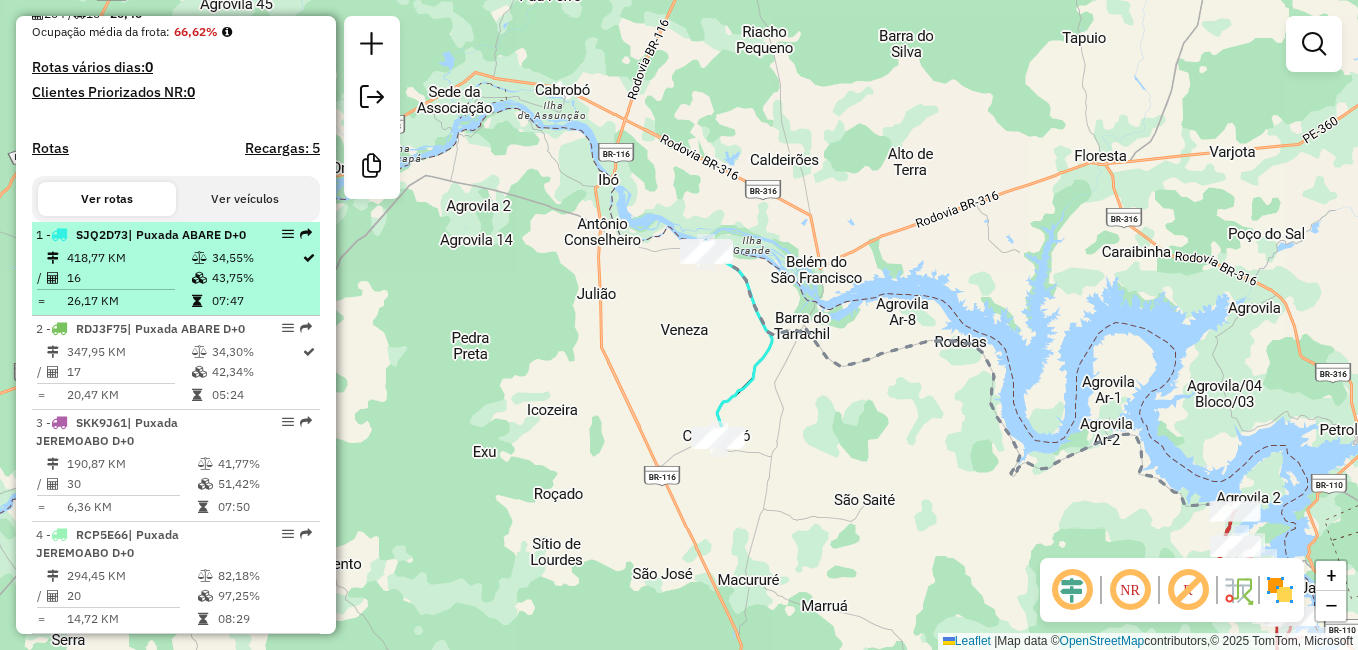drag, startPoint x: 264, startPoint y: 265, endPoint x: 229, endPoint y: 279, distance: 37.696156 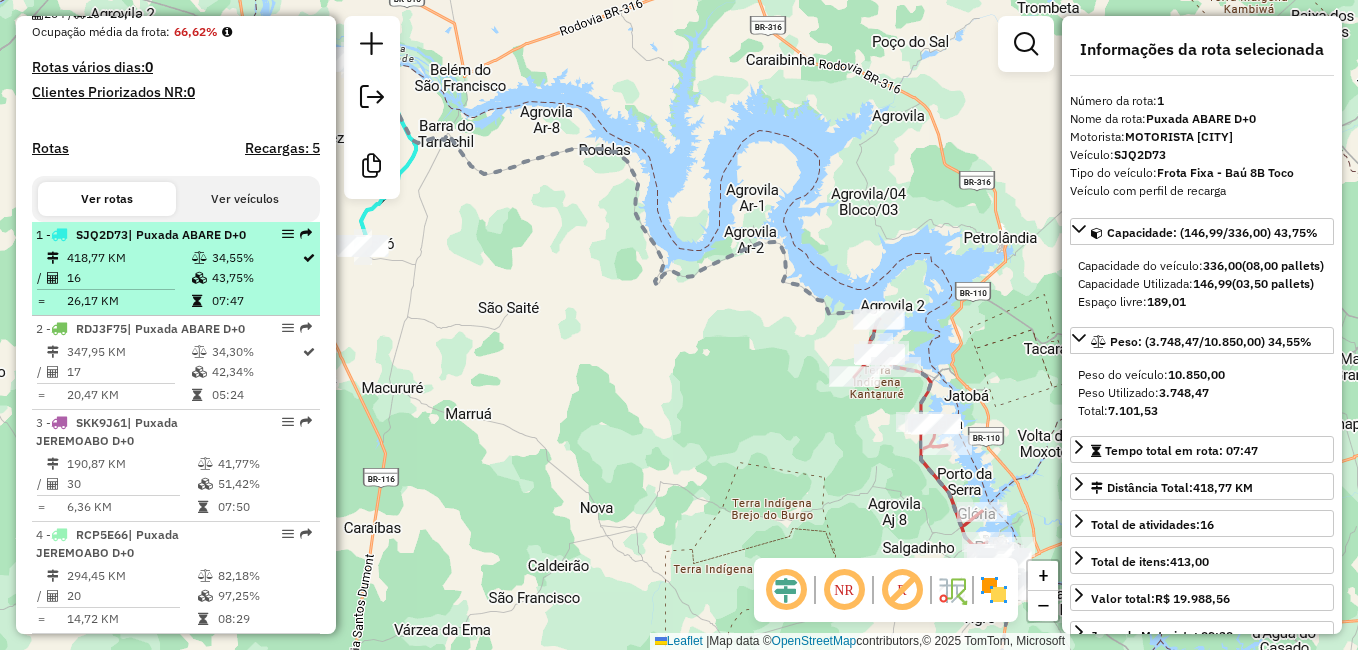 drag, startPoint x: 291, startPoint y: 245, endPoint x: 271, endPoint y: 260, distance: 25 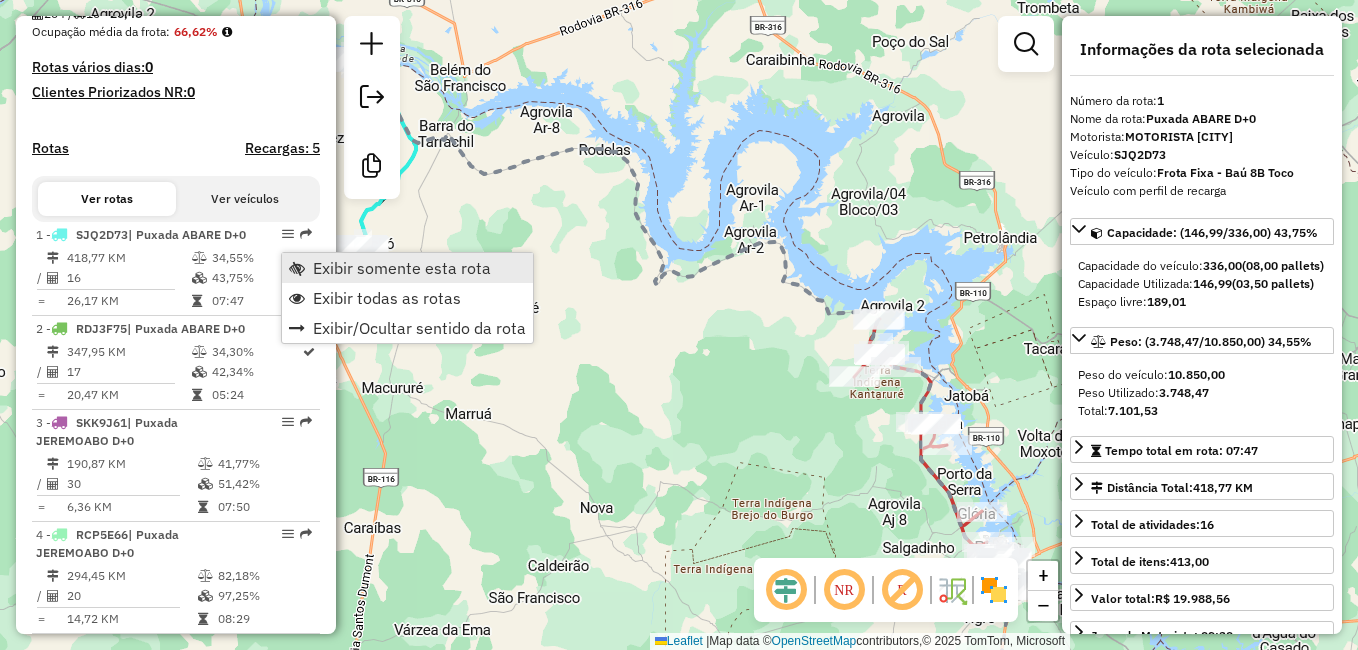 click on "Exibir somente esta rota" at bounding box center (402, 268) 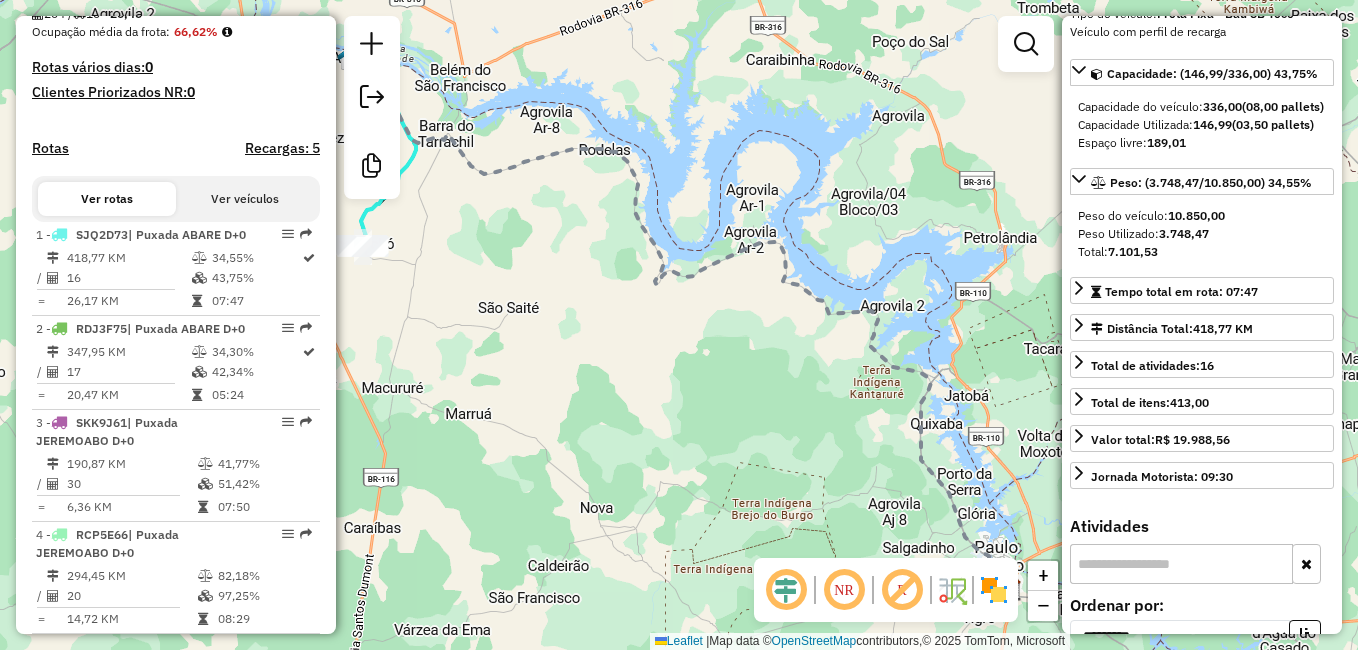 scroll, scrollTop: 139, scrollLeft: 0, axis: vertical 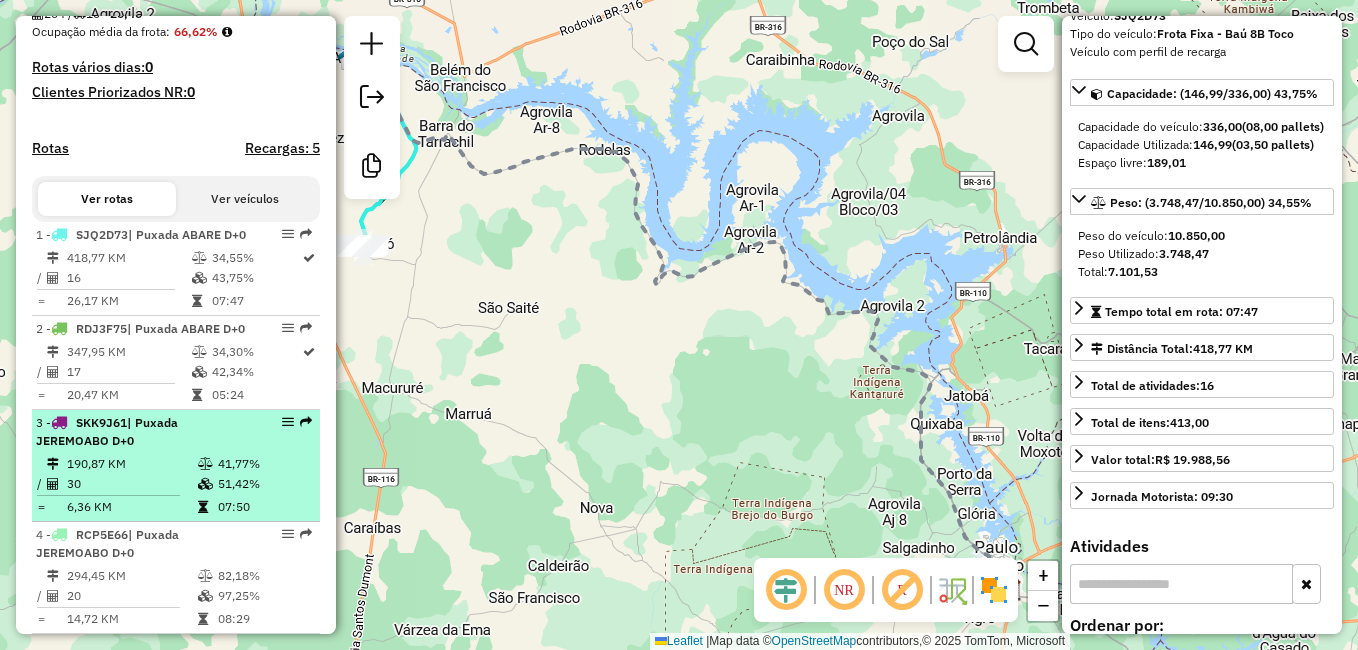 click on "SKK9J61" at bounding box center (101, 422) 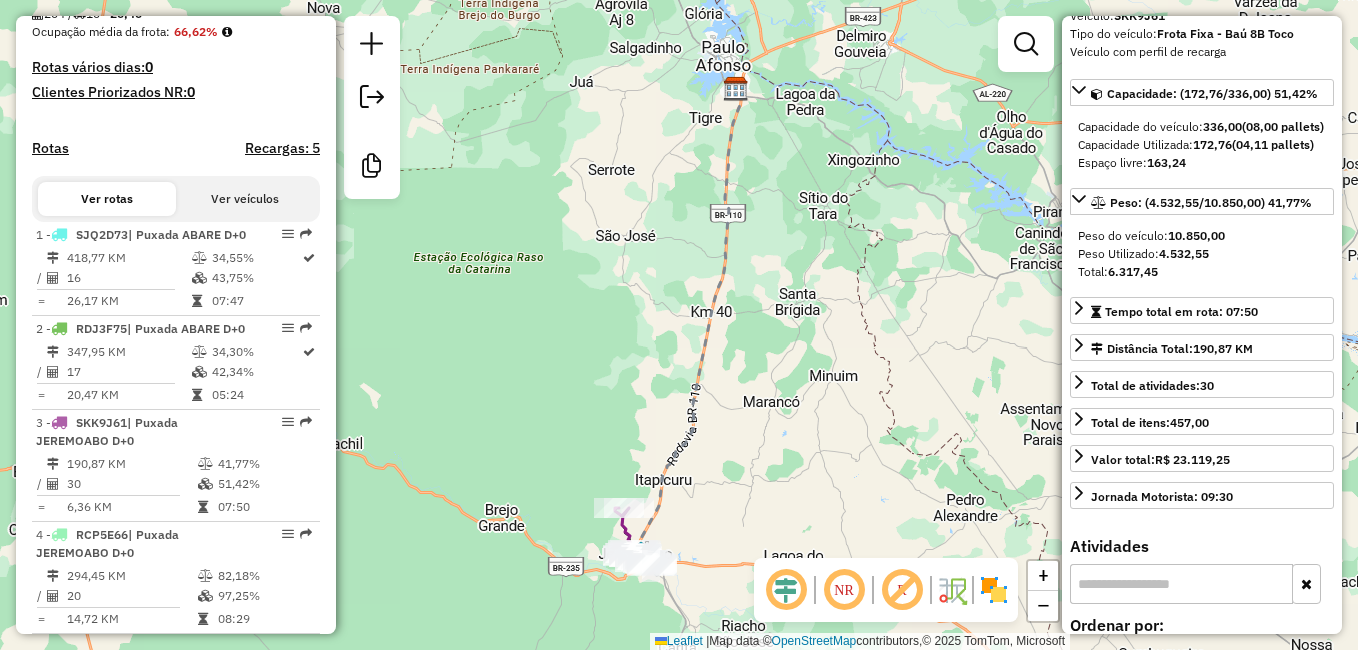 click on "Janela de atendimento Grade de atendimento Capacidade Transportadoras Veículos Cliente Pedidos  Rotas Selecione os dias de semana para filtrar as janelas de atendimento  Seg   Ter   Qua   Qui   Sex   Sáb   Dom  Informe o período da janela de atendimento: De: Até:  Filtrar exatamente a janela do cliente  Considerar janela de atendimento padrão  Selecione os dias de semana para filtrar as grades de atendimento  Seg   Ter   Qua   Qui   Sex   Sáb   Dom   Considerar clientes sem dia de atendimento cadastrado  Clientes fora do dia de atendimento selecionado Filtrar as atividades entre os valores definidos abaixo:  Peso mínimo:   Peso máximo:   Cubagem mínima:   Cubagem máxima:   De:   Até:  Filtrar as atividades entre o tempo de atendimento definido abaixo:  De:   Até:   Considerar capacidade total dos clientes não roteirizados Transportadora: Selecione um ou mais itens Tipo de veículo: Selecione um ou mais itens Veículo: Selecione um ou mais itens Motorista: Selecione um ou mais itens Nome: Rótulo:" 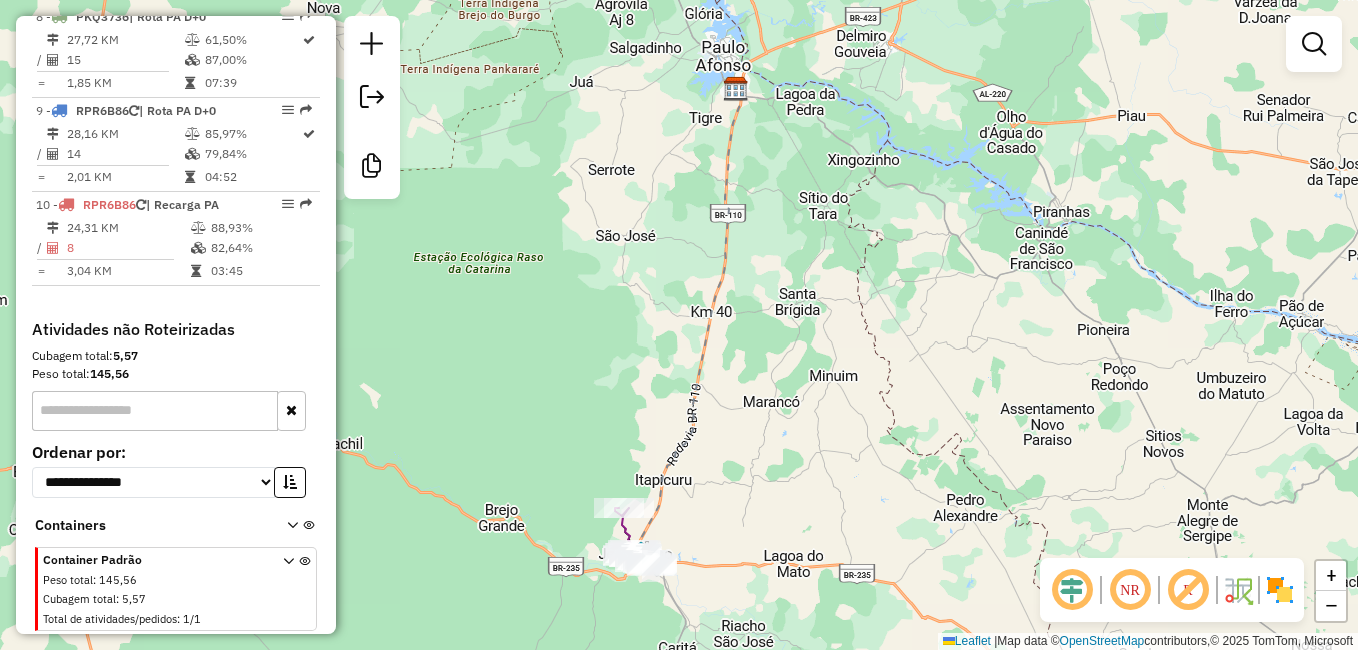 scroll, scrollTop: 1524, scrollLeft: 0, axis: vertical 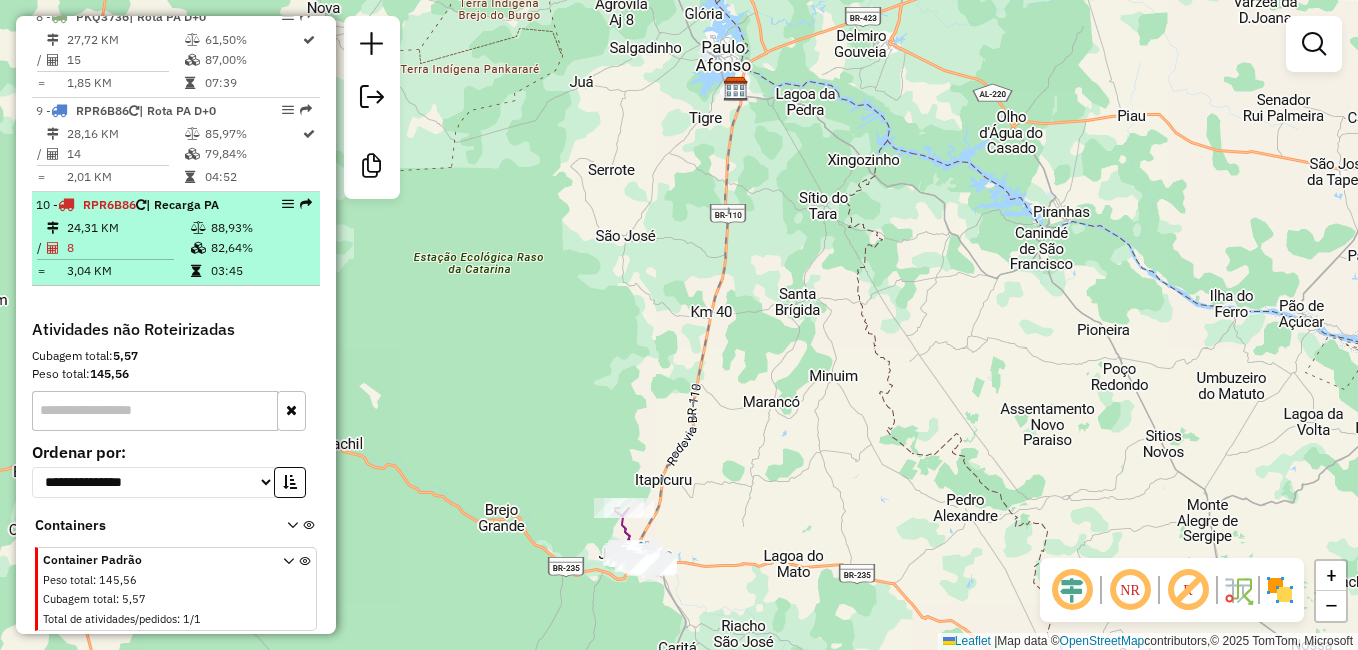 click on "10 -       RPR6B86   | Recarga PA" at bounding box center [142, 205] 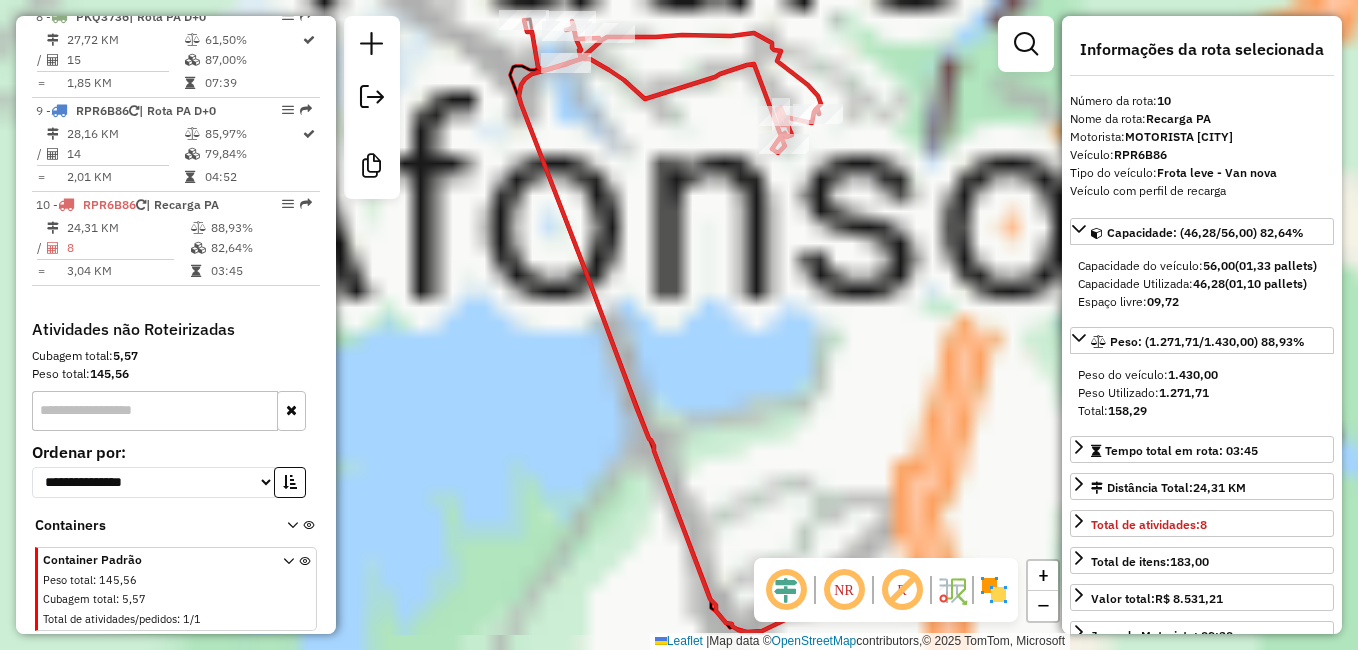 click on "Janela de atendimento Grade de atendimento Capacidade Transportadoras Veículos Cliente Pedidos  Rotas Selecione os dias de semana para filtrar as janelas de atendimento  Seg   Ter   Qua   Qui   Sex   Sáb   Dom  Informe o período da janela de atendimento: De: Até:  Filtrar exatamente a janela do cliente  Considerar janela de atendimento padrão  Selecione os dias de semana para filtrar as grades de atendimento  Seg   Ter   Qua   Qui   Sex   Sáb   Dom   Considerar clientes sem dia de atendimento cadastrado  Clientes fora do dia de atendimento selecionado Filtrar as atividades entre os valores definidos abaixo:  Peso mínimo:   Peso máximo:   Cubagem mínima:   Cubagem máxima:   De:   Até:  Filtrar as atividades entre o tempo de atendimento definido abaixo:  De:   Até:   Considerar capacidade total dos clientes não roteirizados Transportadora: Selecione um ou mais itens Tipo de veículo: Selecione um ou mais itens Veículo: Selecione um ou mais itens Motorista: Selecione um ou mais itens Nome: Rótulo:" 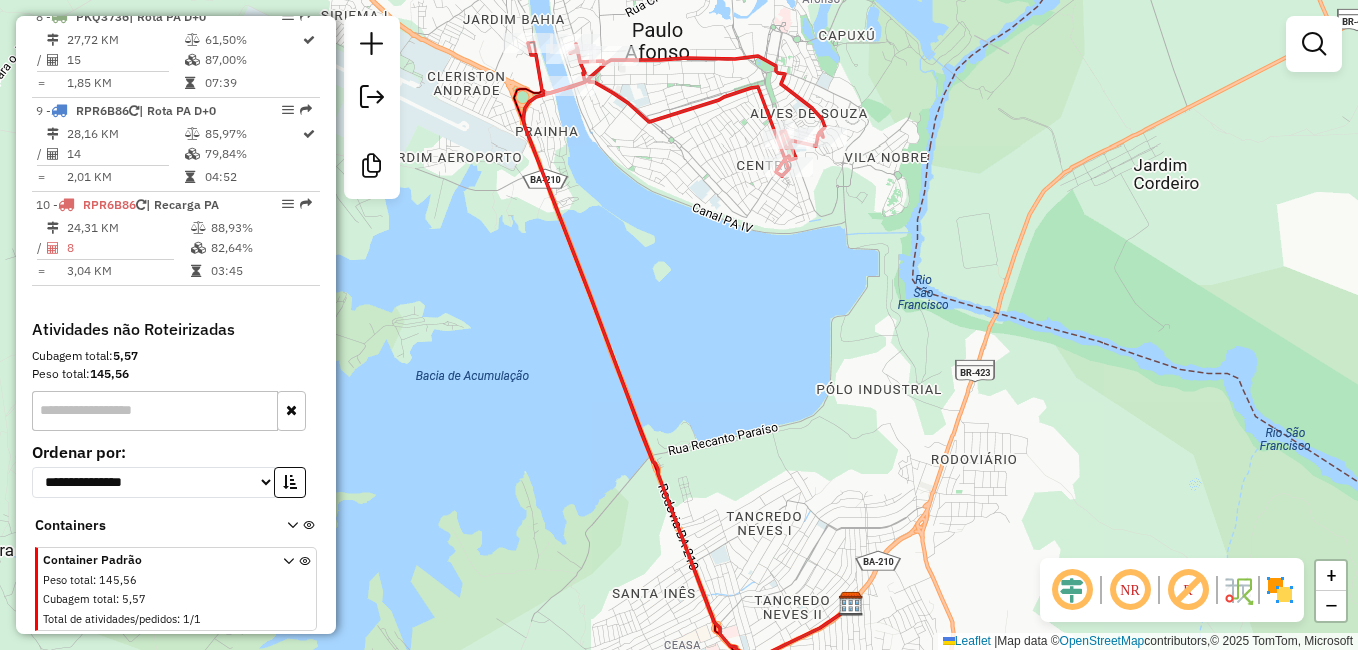drag, startPoint x: 834, startPoint y: 348, endPoint x: 864, endPoint y: 466, distance: 121.75385 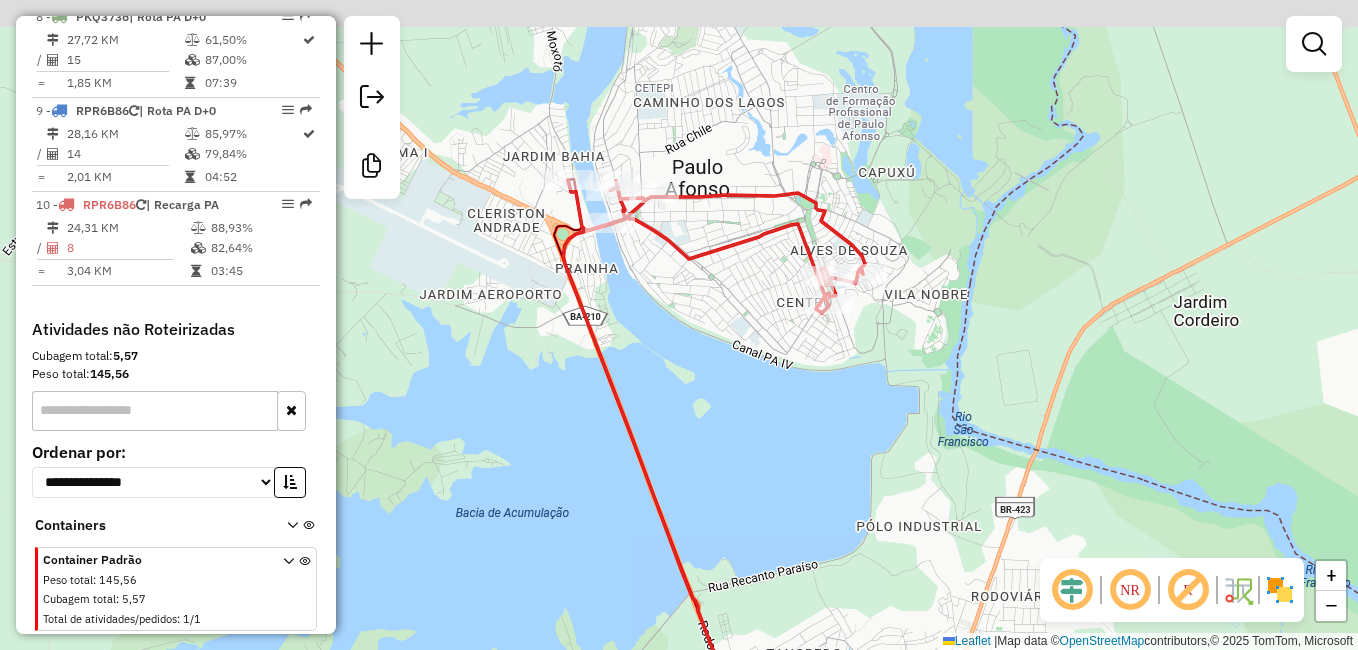 drag, startPoint x: 662, startPoint y: 274, endPoint x: 687, endPoint y: 325, distance: 56.797886 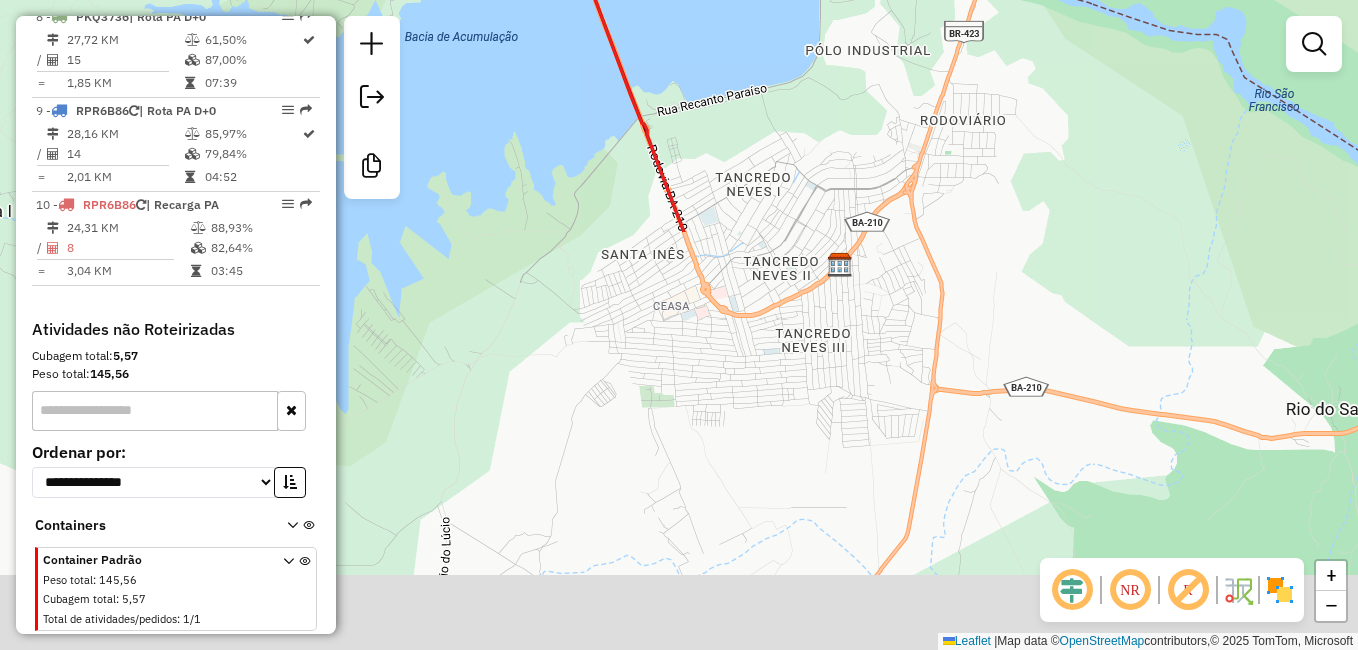 drag, startPoint x: 914, startPoint y: 613, endPoint x: 858, endPoint y: 130, distance: 486.23553 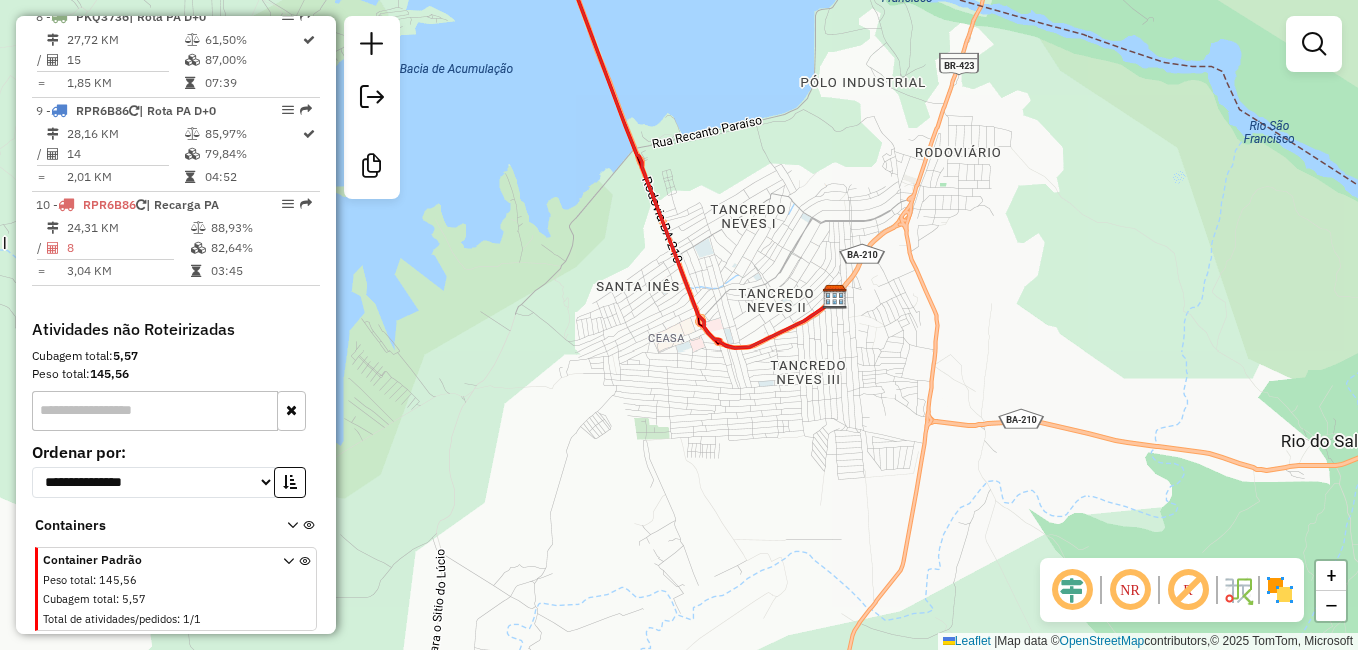 drag, startPoint x: 846, startPoint y: 353, endPoint x: 841, endPoint y: 385, distance: 32.38827 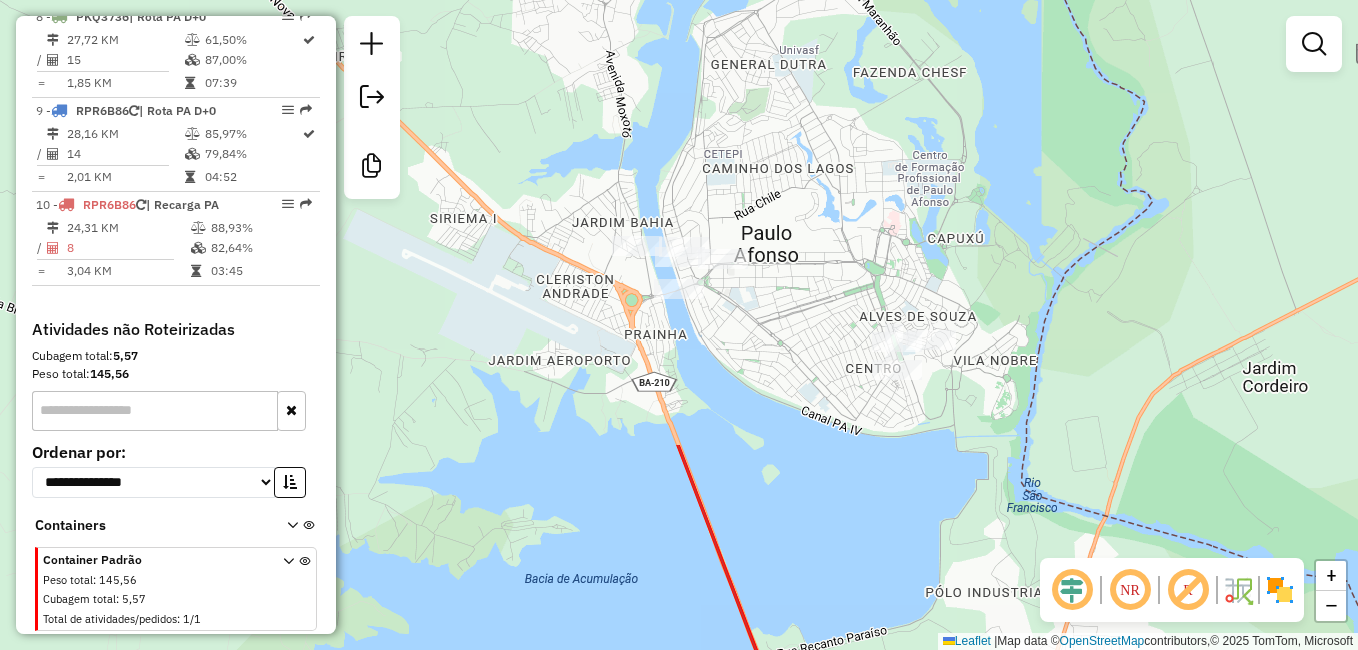 drag, startPoint x: 746, startPoint y: 183, endPoint x: 871, endPoint y: 693, distance: 525.0952 